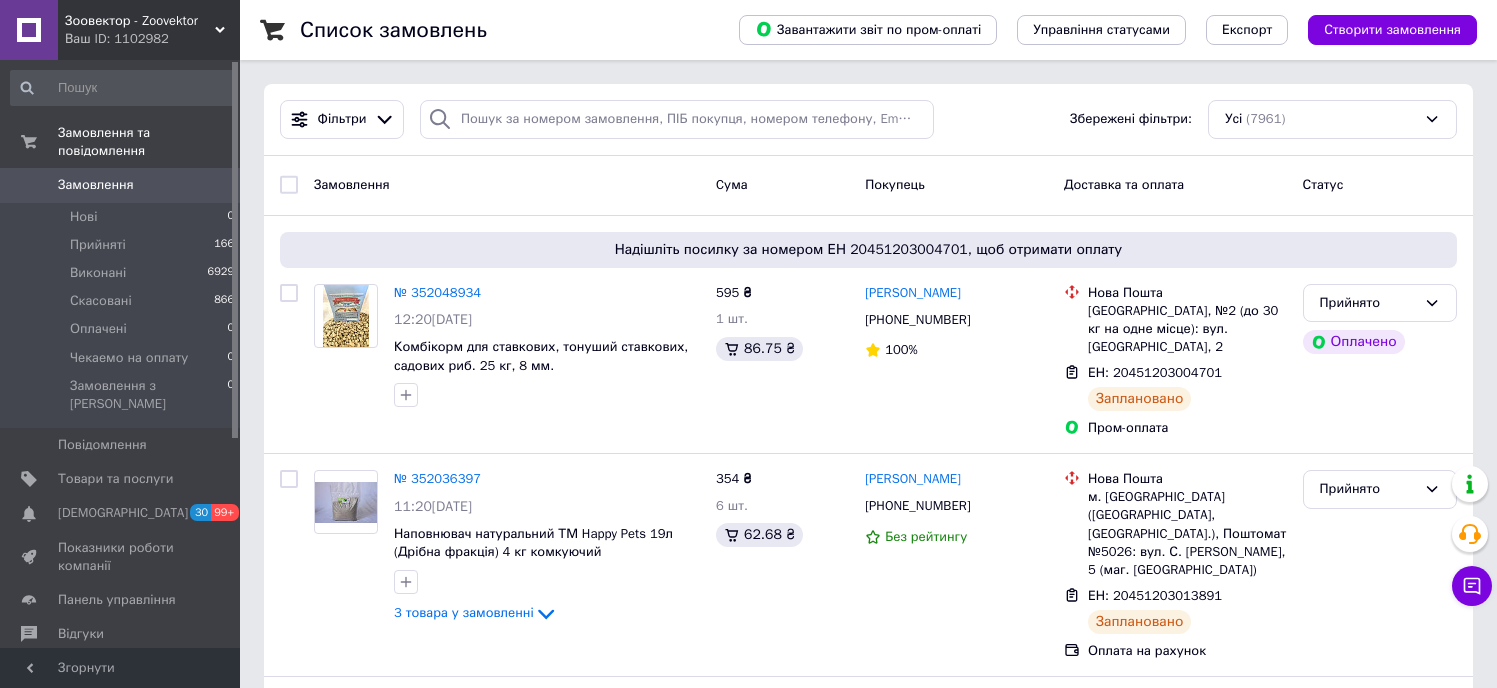 scroll, scrollTop: 0, scrollLeft: 0, axis: both 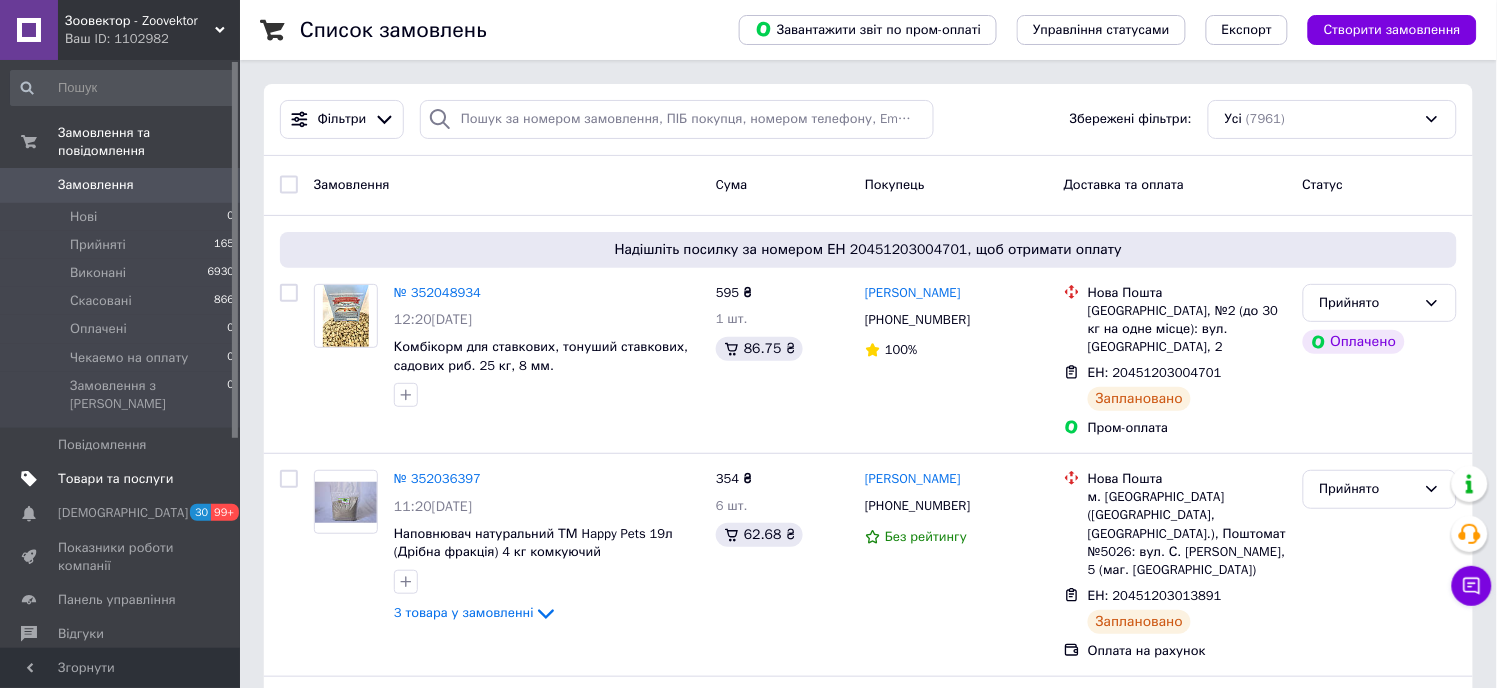 click on "Товари та послуги" at bounding box center [115, 479] 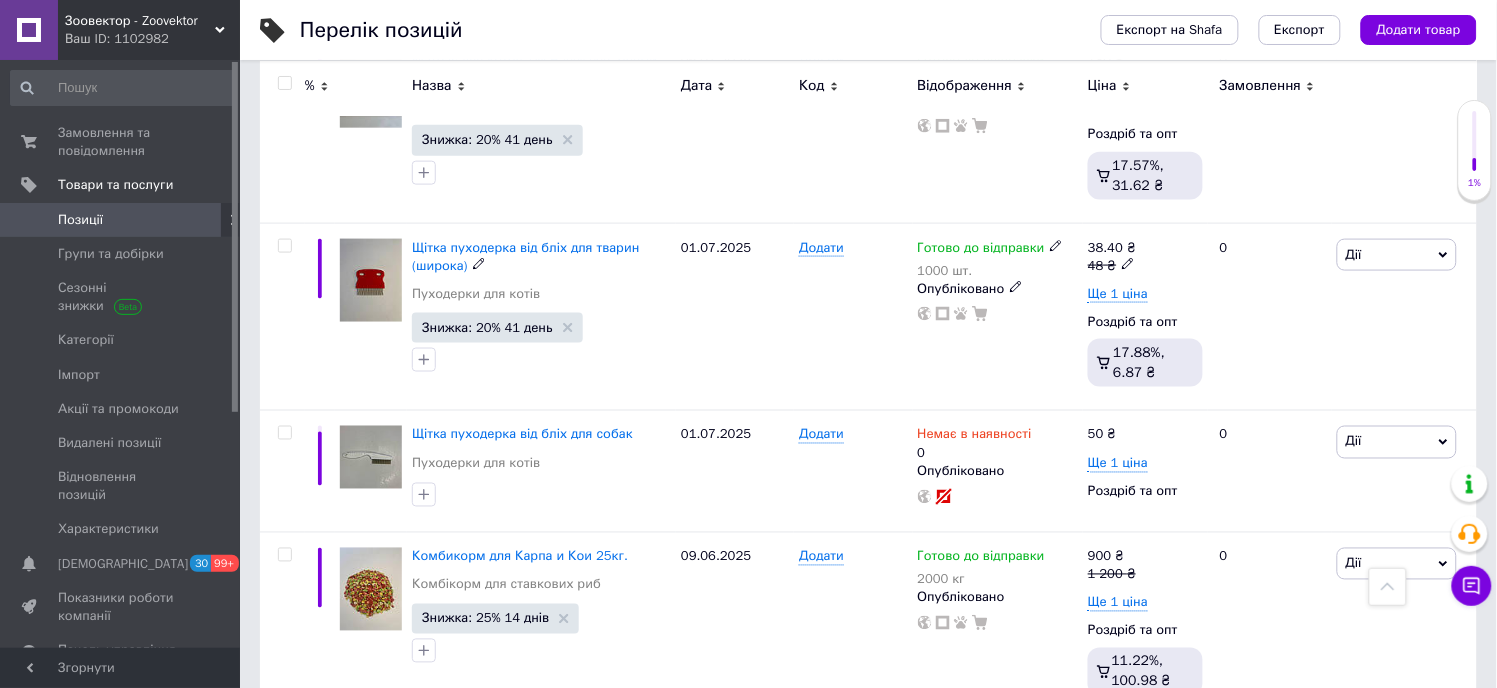 scroll, scrollTop: 0, scrollLeft: 0, axis: both 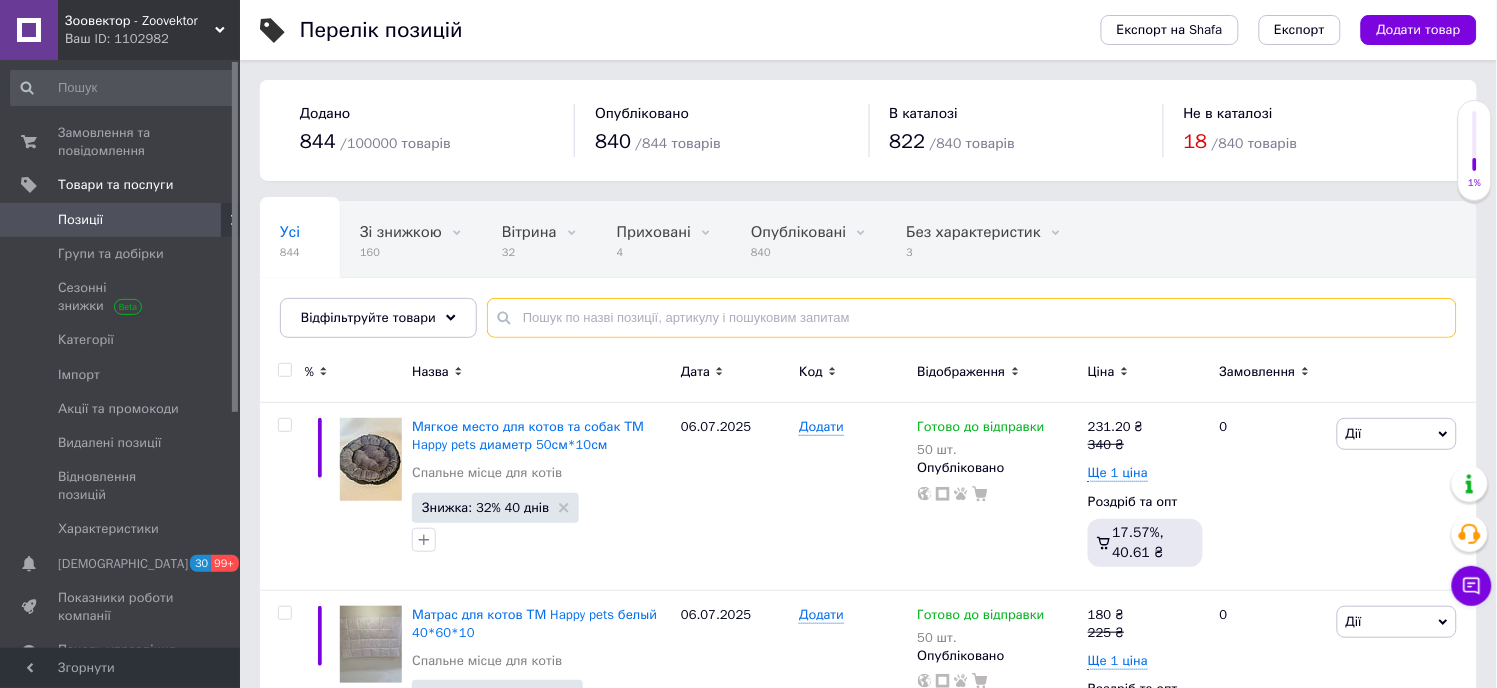 click at bounding box center (972, 318) 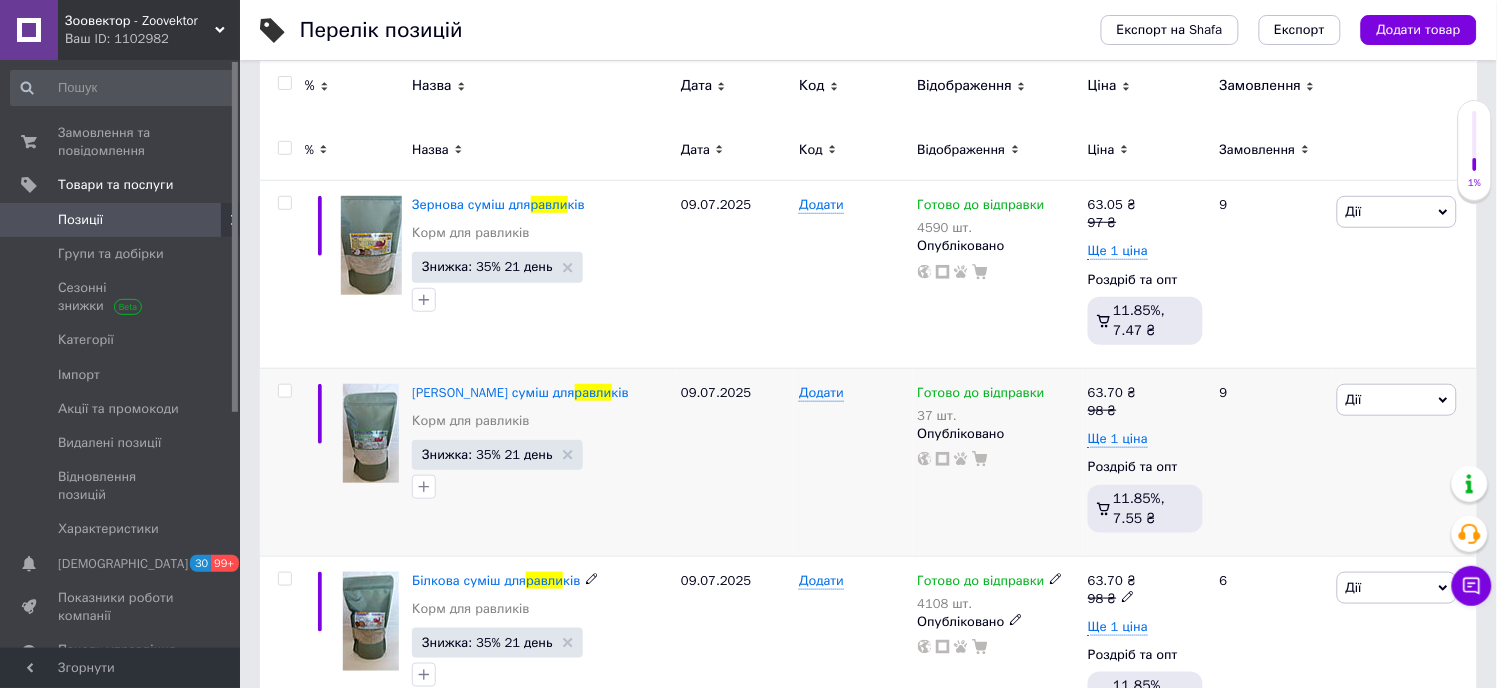 scroll, scrollTop: 333, scrollLeft: 0, axis: vertical 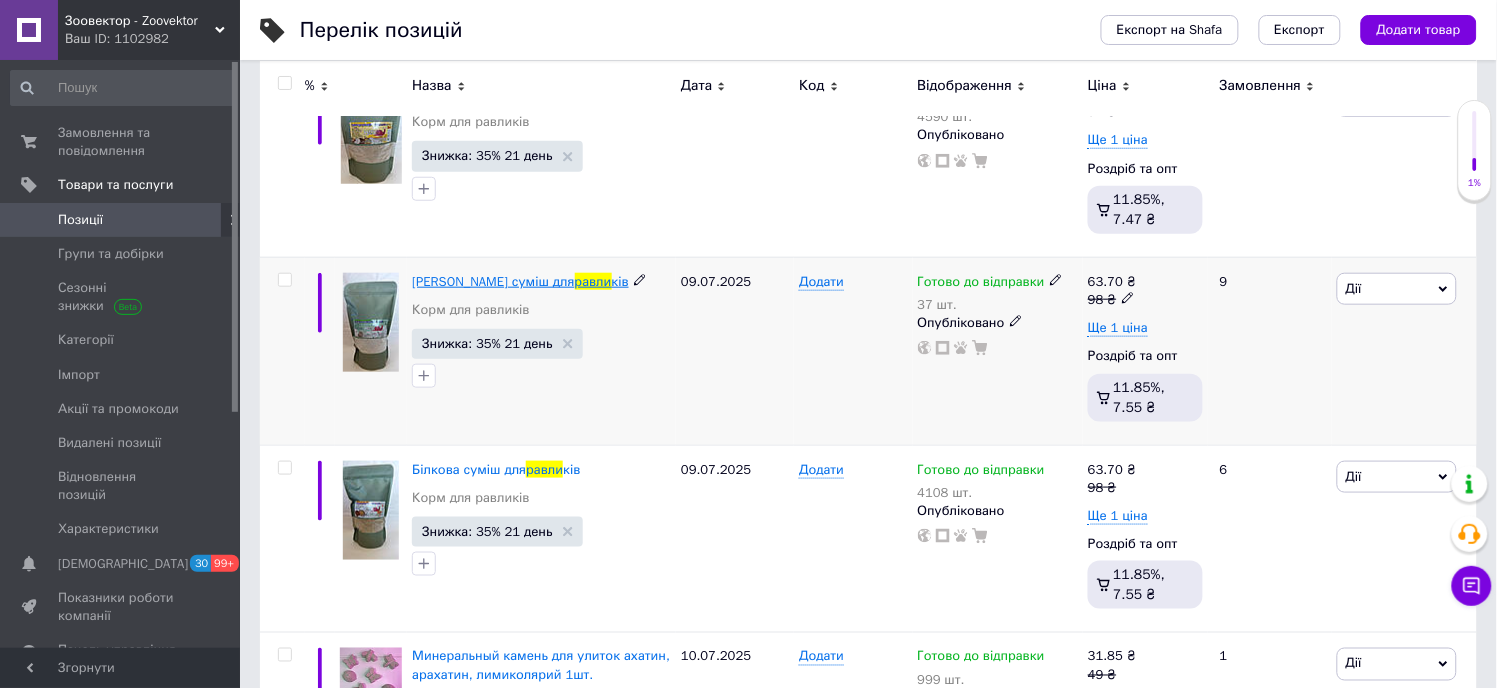 type on "равли" 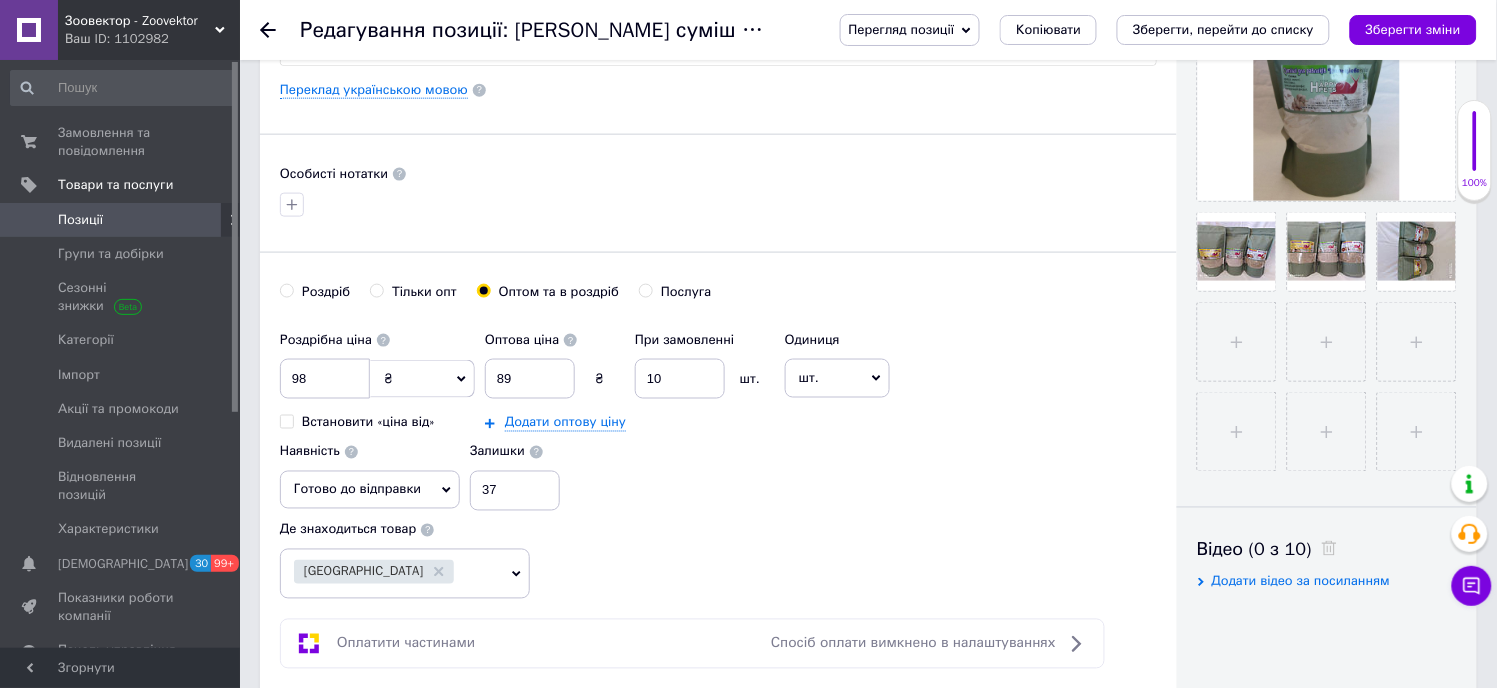 scroll, scrollTop: 222, scrollLeft: 0, axis: vertical 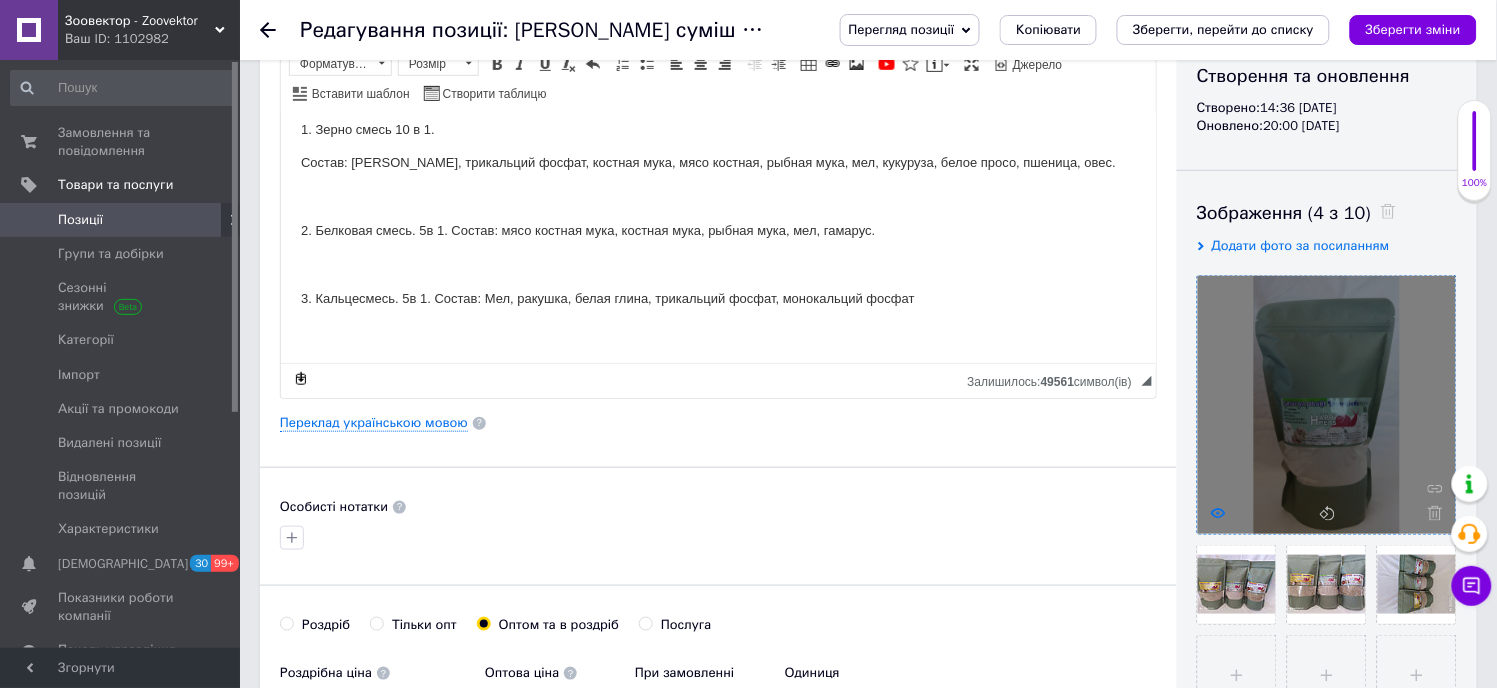 click 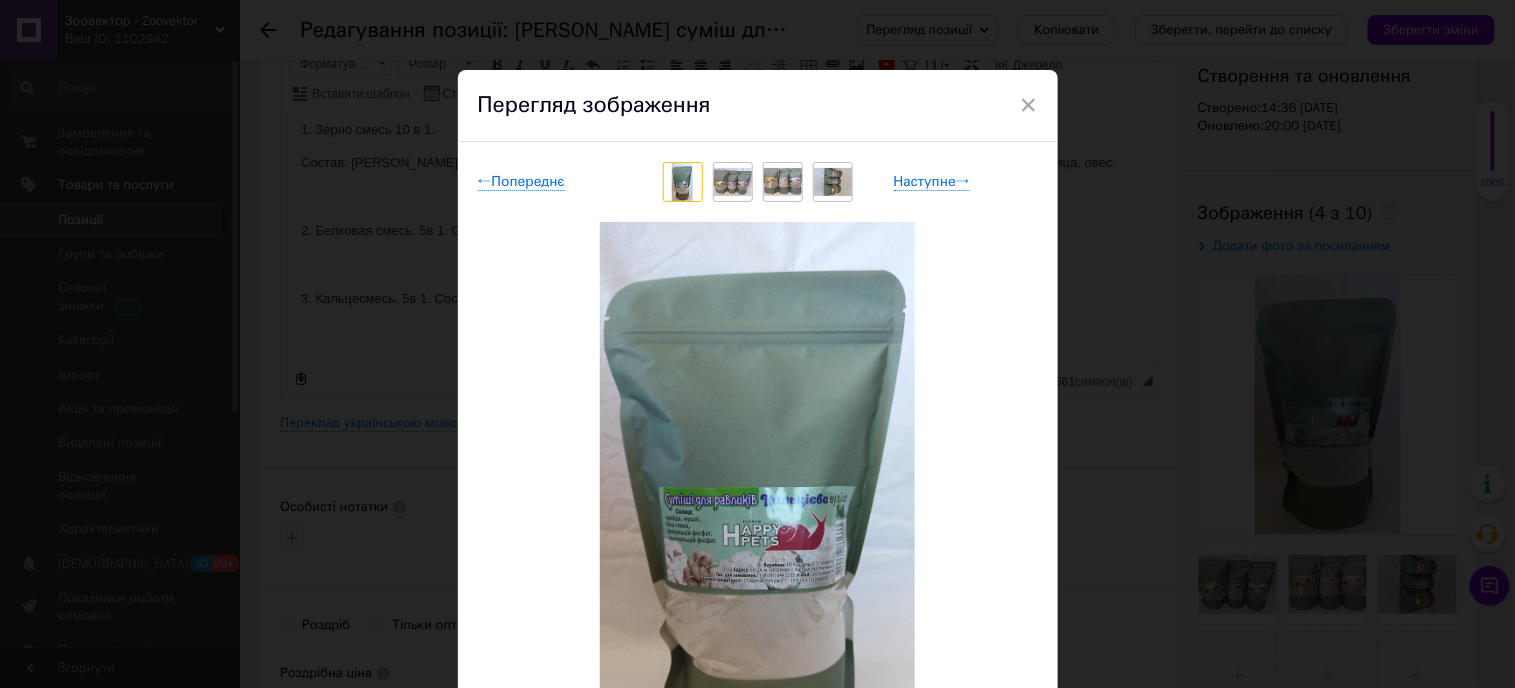click on "× Перегляд зображення ← Попереднє Наступне → Видалити зображення Видалити всі зображення" at bounding box center [757, 344] 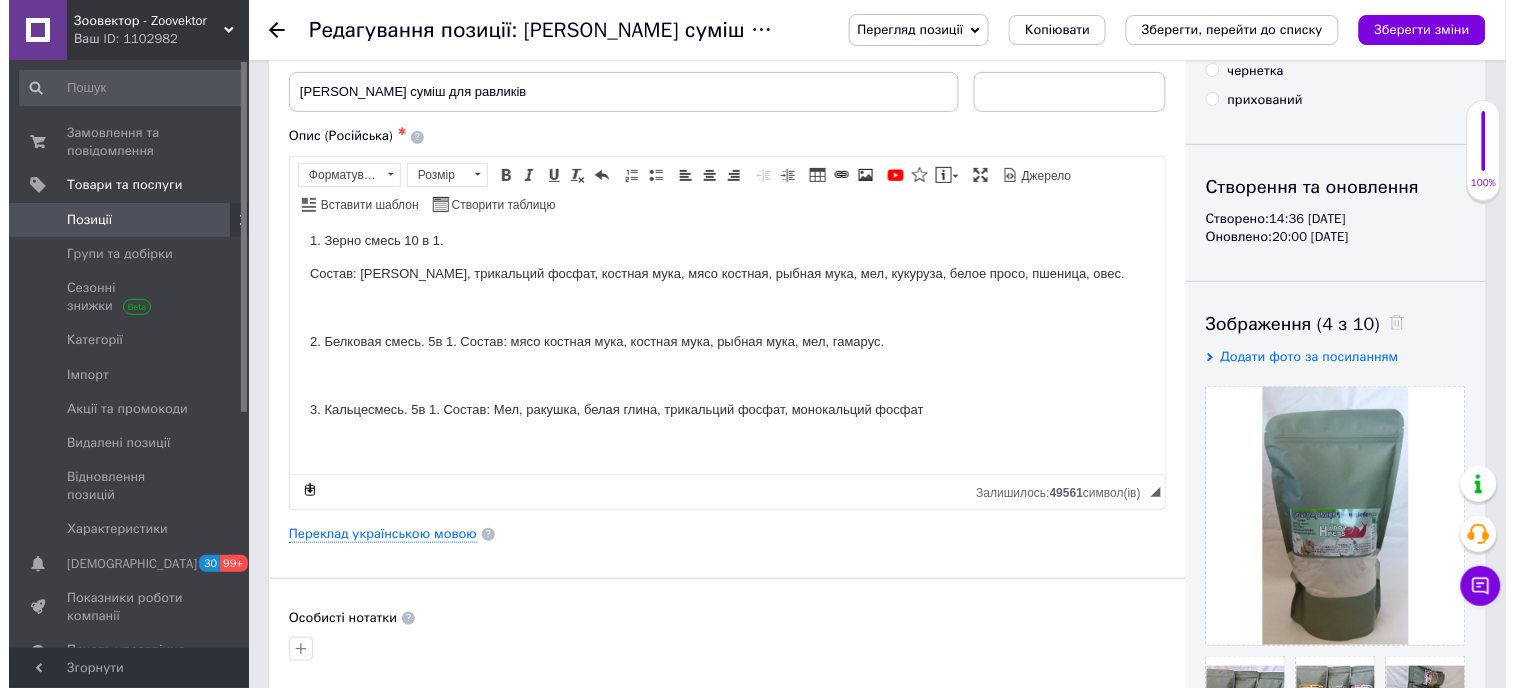 scroll, scrollTop: 0, scrollLeft: 0, axis: both 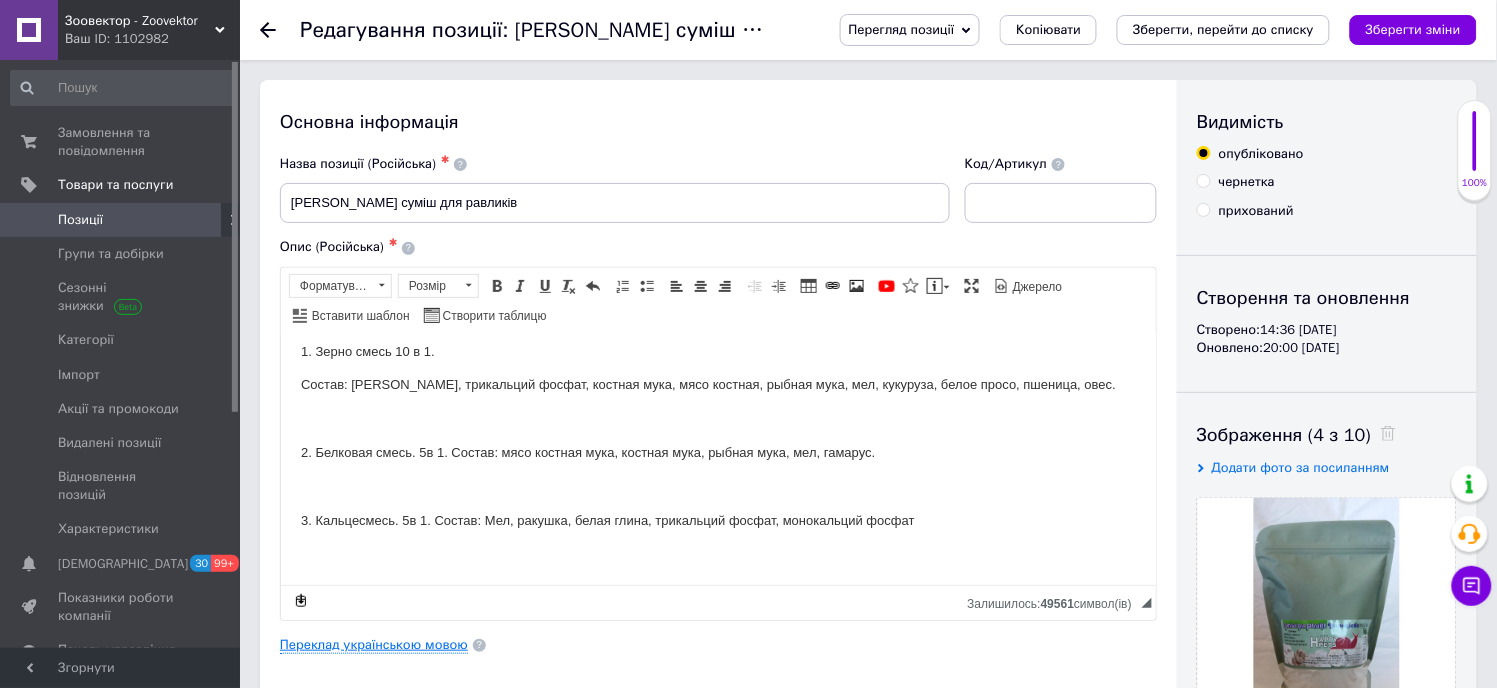 click on "Переклад українською мовою" at bounding box center (374, 645) 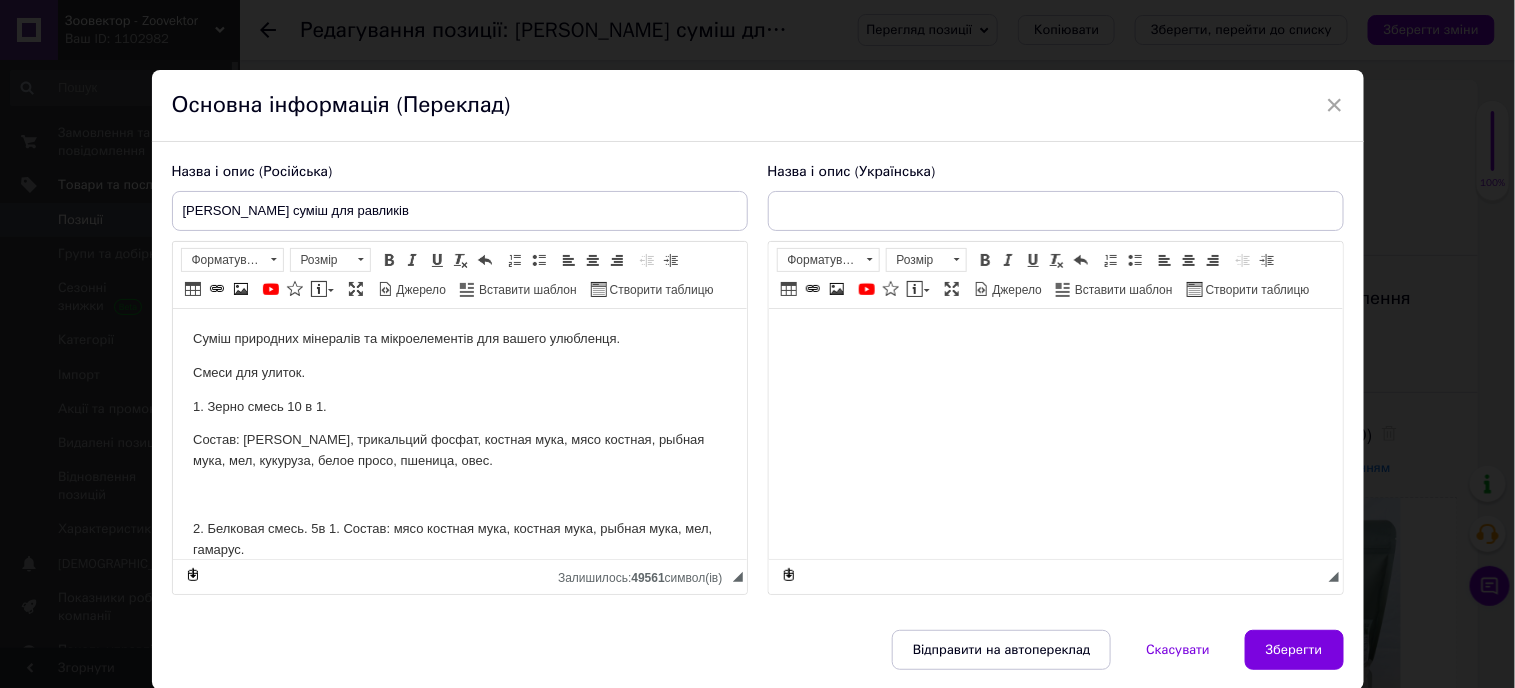 scroll, scrollTop: 0, scrollLeft: 0, axis: both 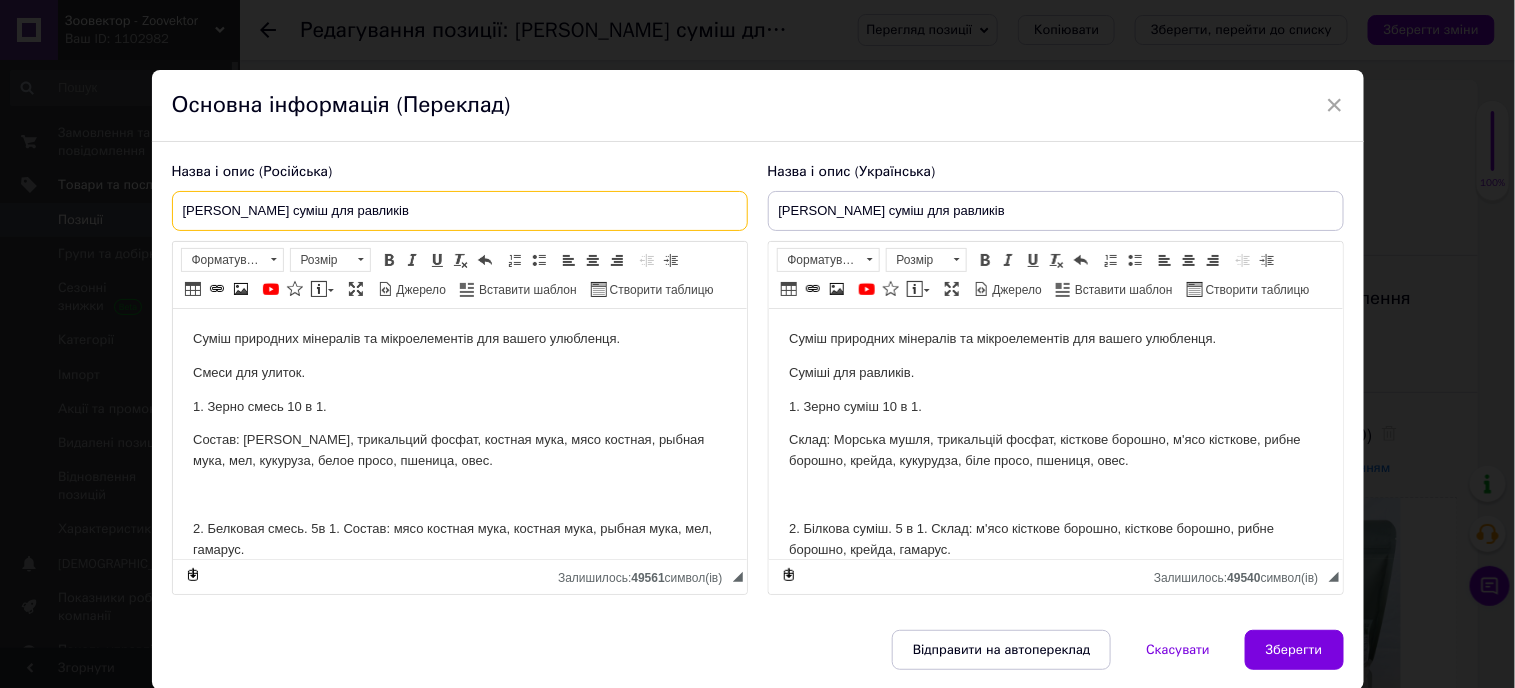 click on "[PERSON_NAME] суміш для равликів" at bounding box center [460, 211] 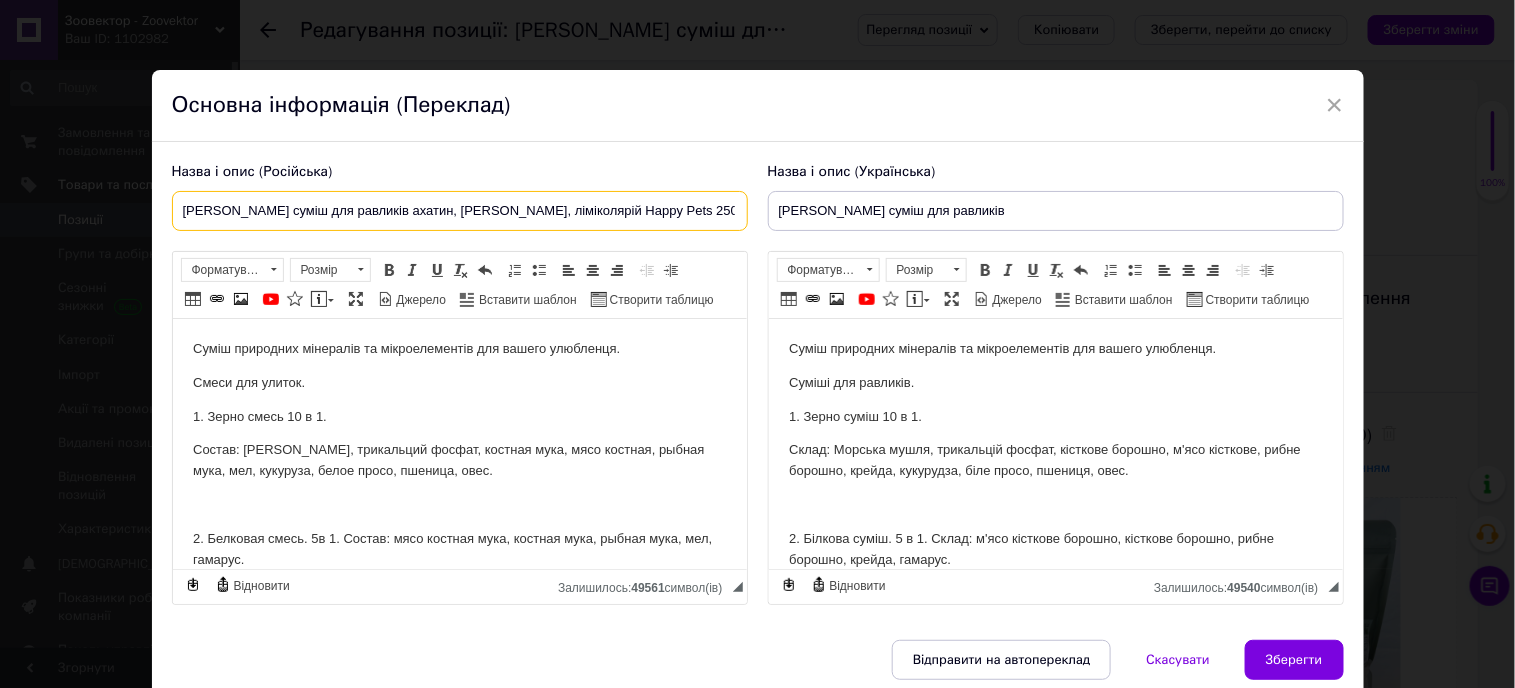 click on "[PERSON_NAME] суміш для равликів ахатин, [PERSON_NAME], ліміколярій Happy Pets 250г." at bounding box center (460, 211) 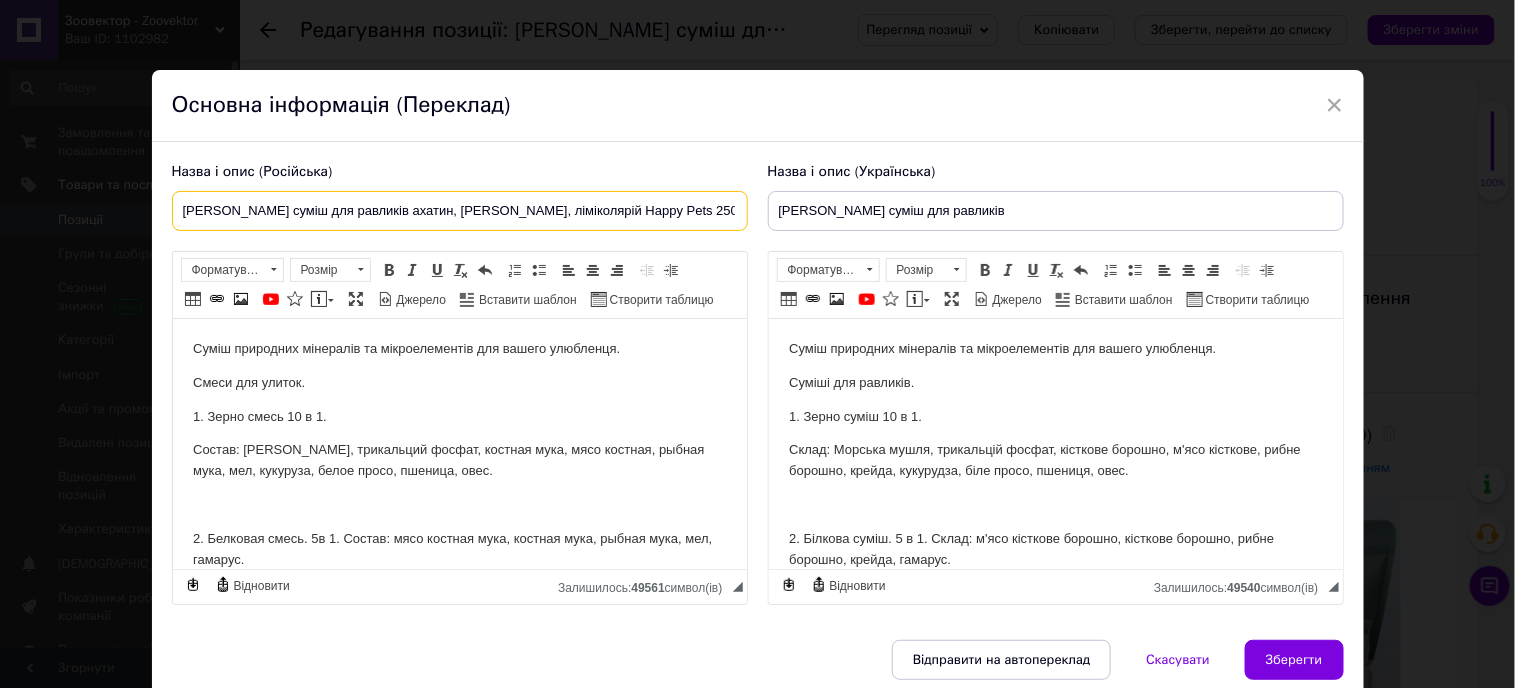 drag, startPoint x: 563, startPoint y: 214, endPoint x: 170, endPoint y: 220, distance: 393.0458 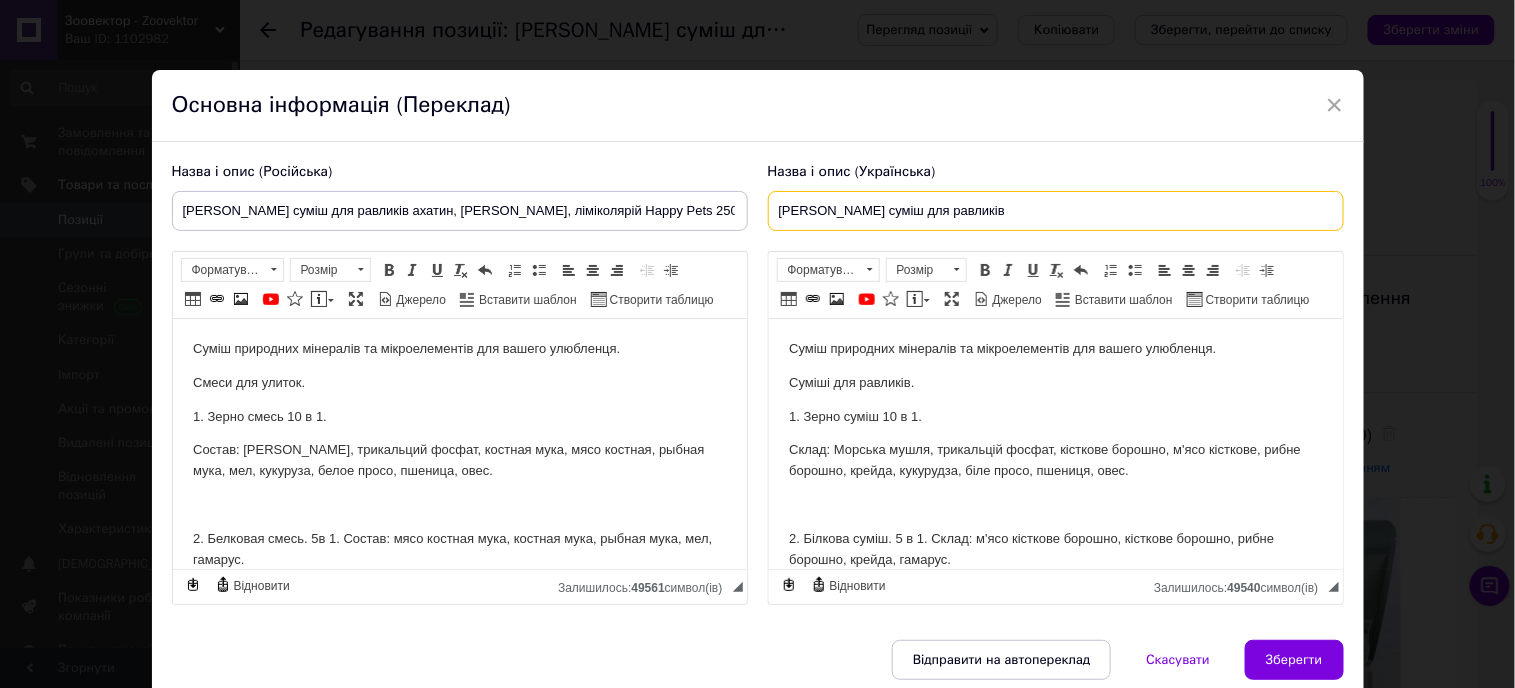 drag, startPoint x: 892, startPoint y: 212, endPoint x: 751, endPoint y: 213, distance: 141.00354 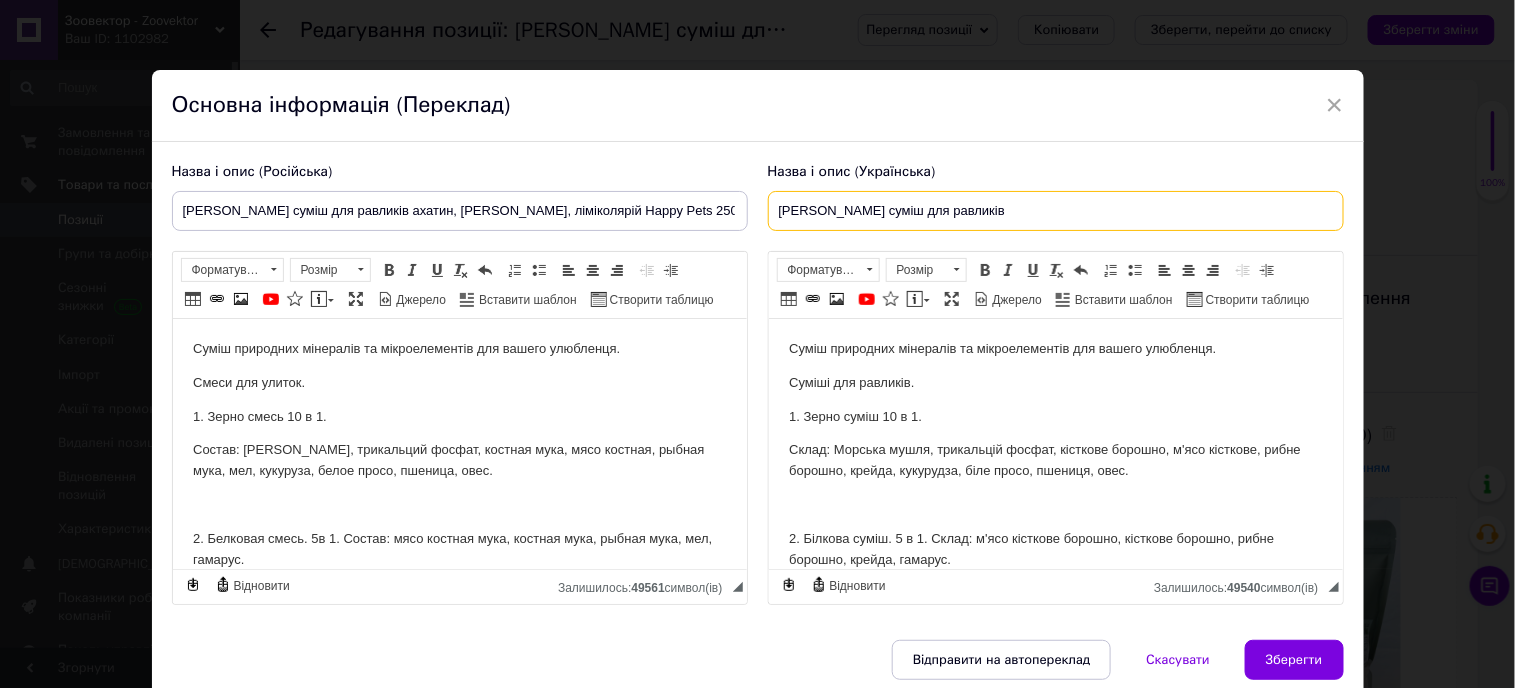 paste on "[PERSON_NAME], [PERSON_NAME], ліміколярій" 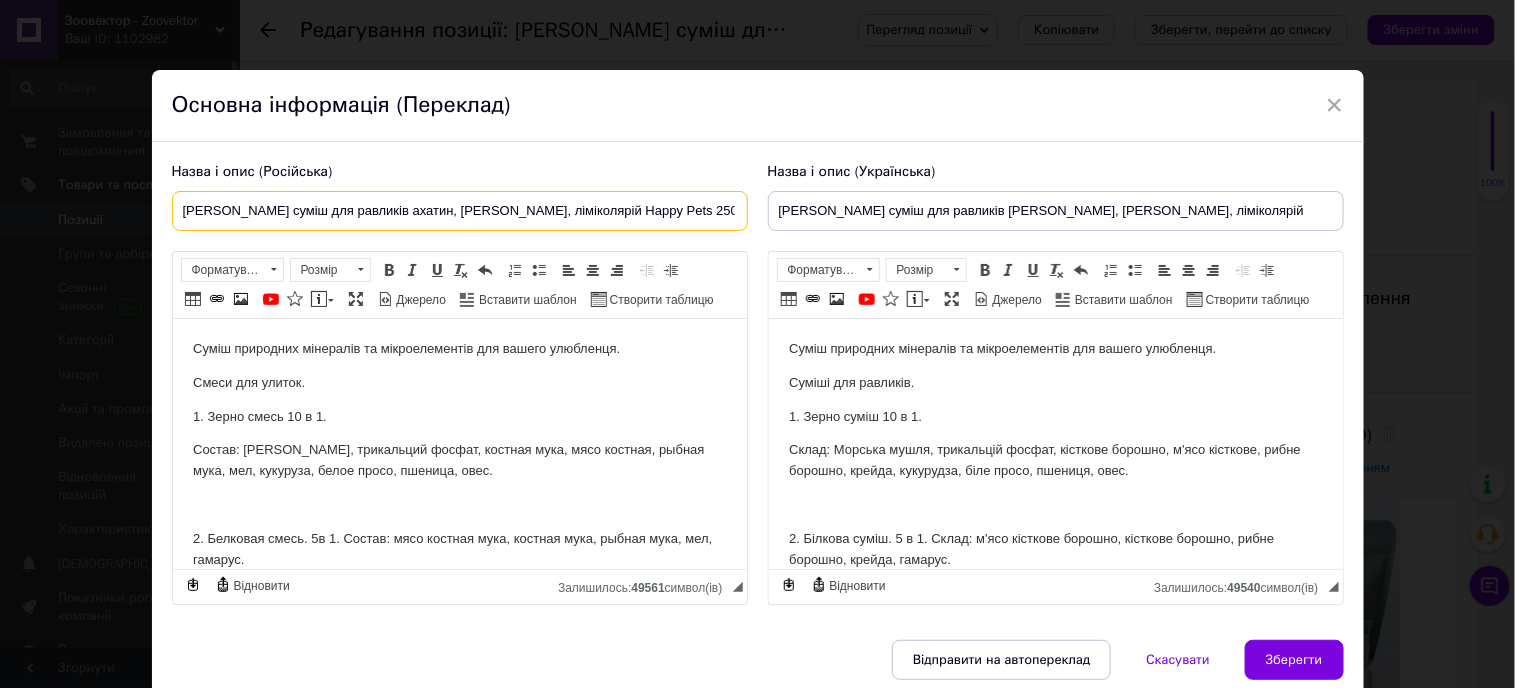 drag, startPoint x: 558, startPoint y: 212, endPoint x: 695, endPoint y: 206, distance: 137.13132 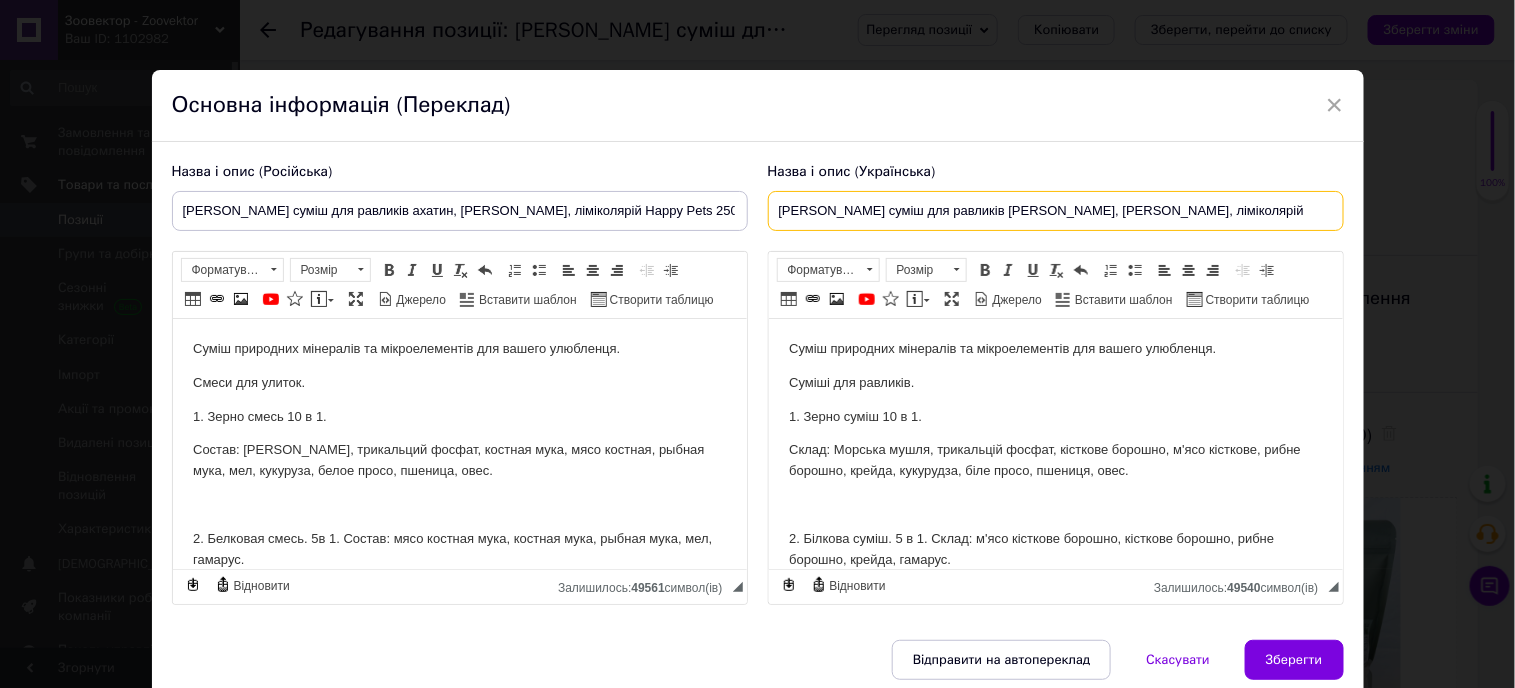 click on "[PERSON_NAME] суміш для равликів [PERSON_NAME], [PERSON_NAME], ліміколярій" at bounding box center [1056, 211] 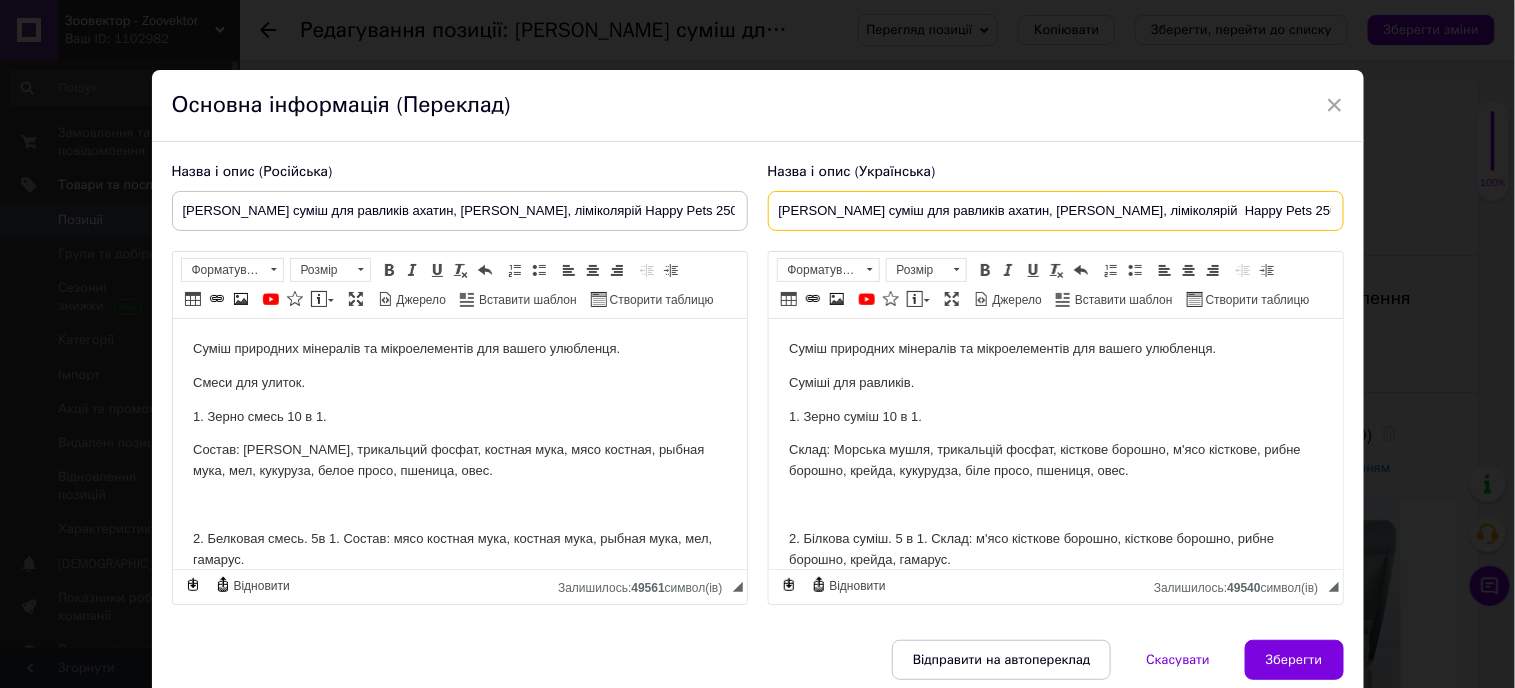 type on "[PERSON_NAME] суміш для равликів ахатин, [PERSON_NAME], ліміколярій  Happy Pets 250г." 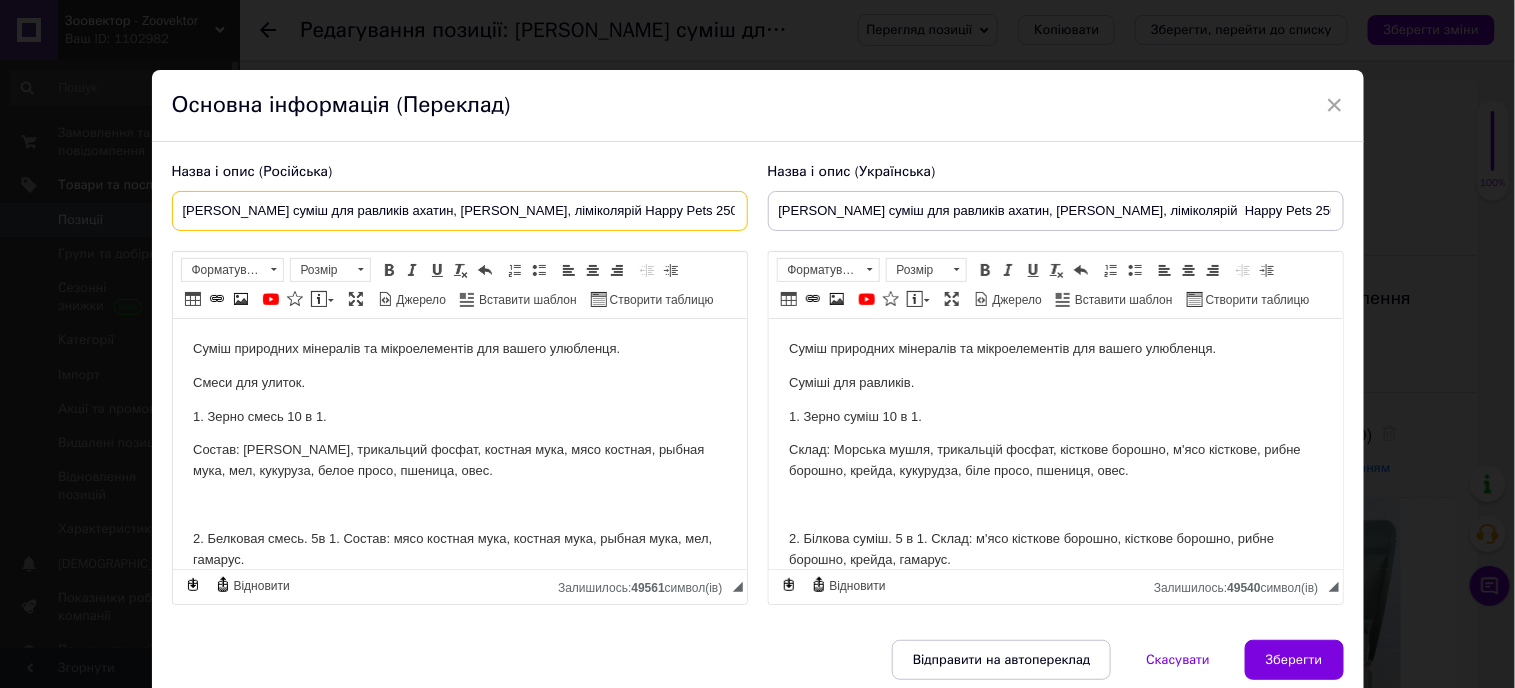 drag, startPoint x: 558, startPoint y: 212, endPoint x: 124, endPoint y: 210, distance: 434.0046 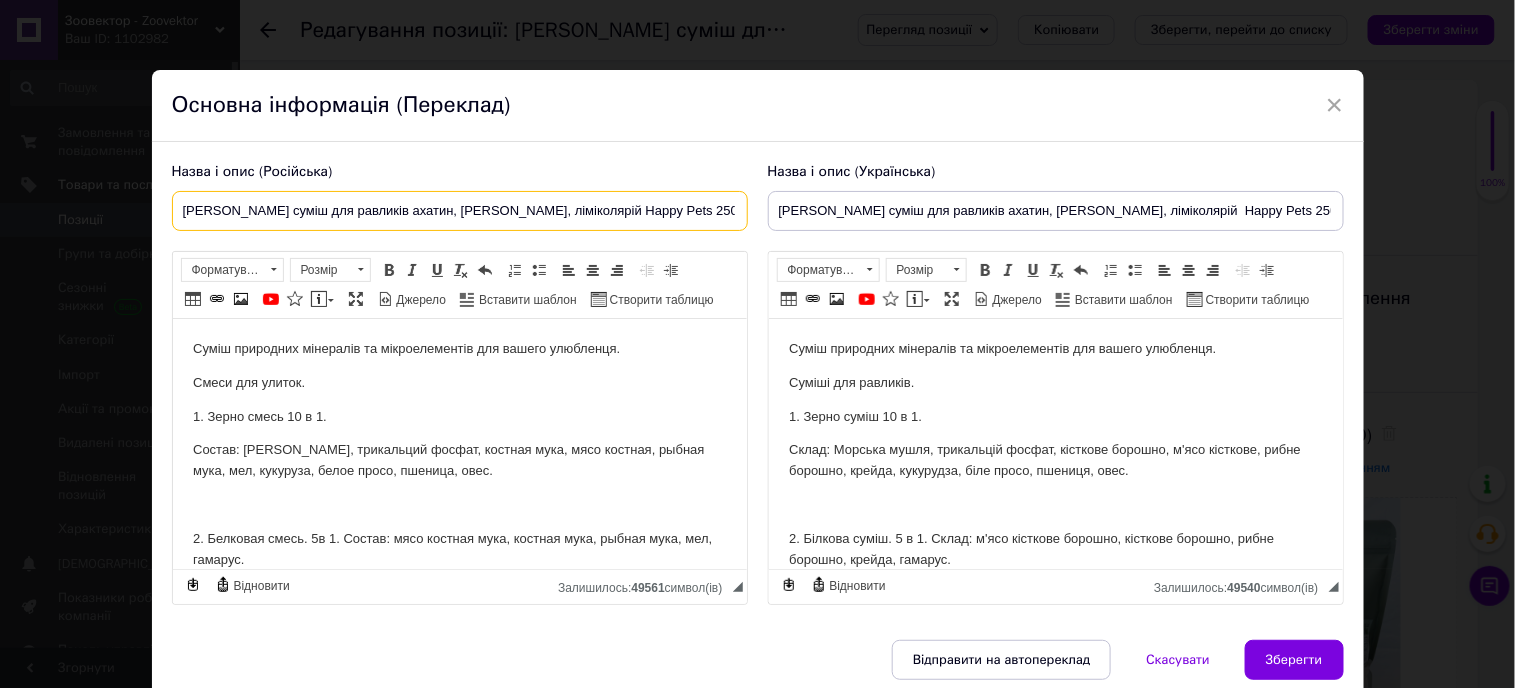 paste on "иевая смесь для улиток ахатин, [PERSON_NAME], лимиколяри" 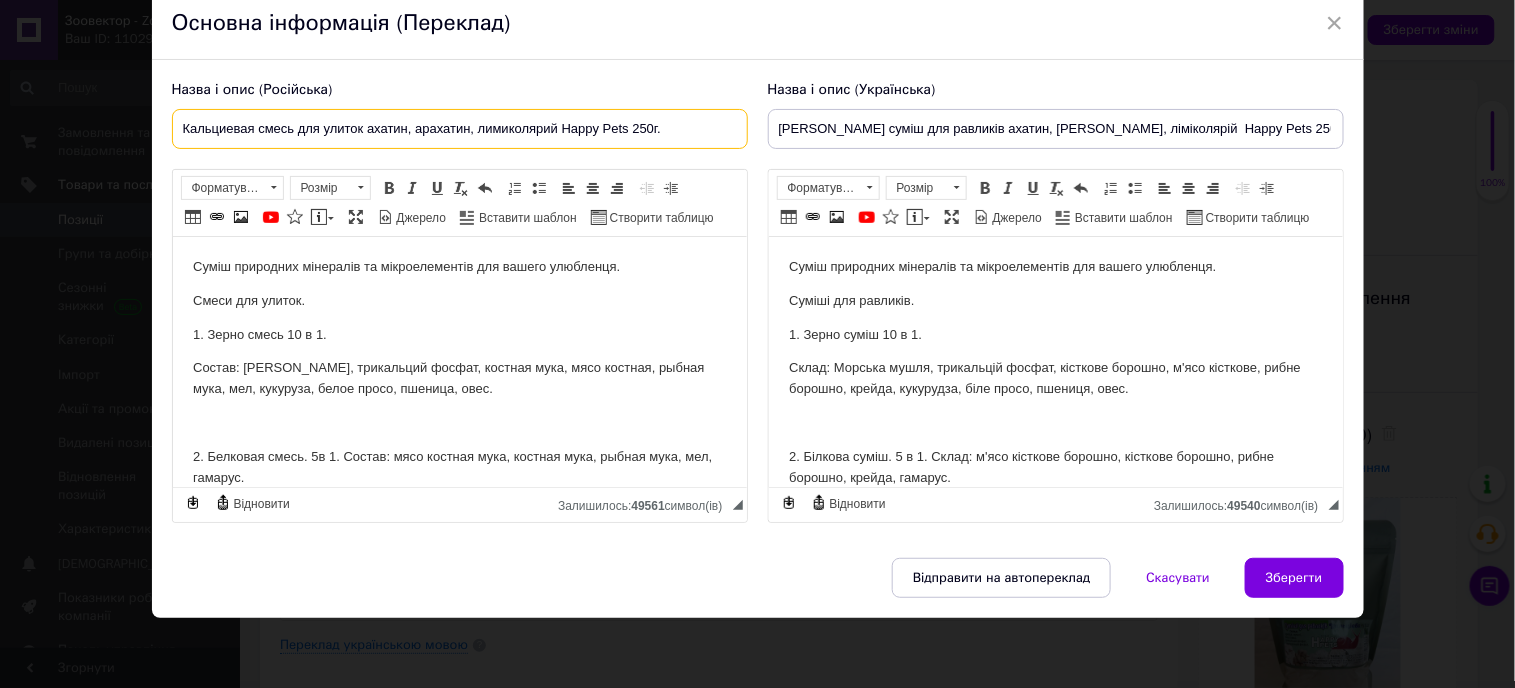 scroll, scrollTop: 116, scrollLeft: 0, axis: vertical 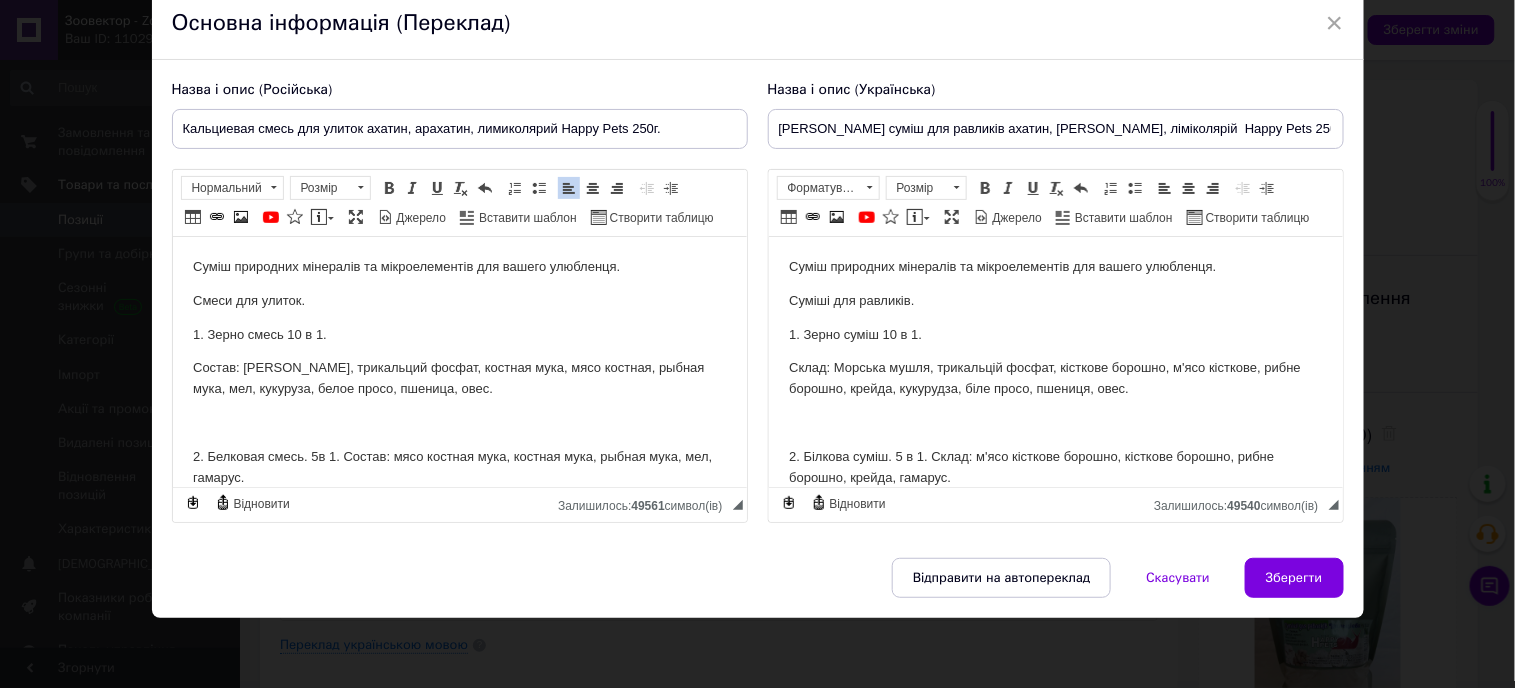 click at bounding box center [459, 423] 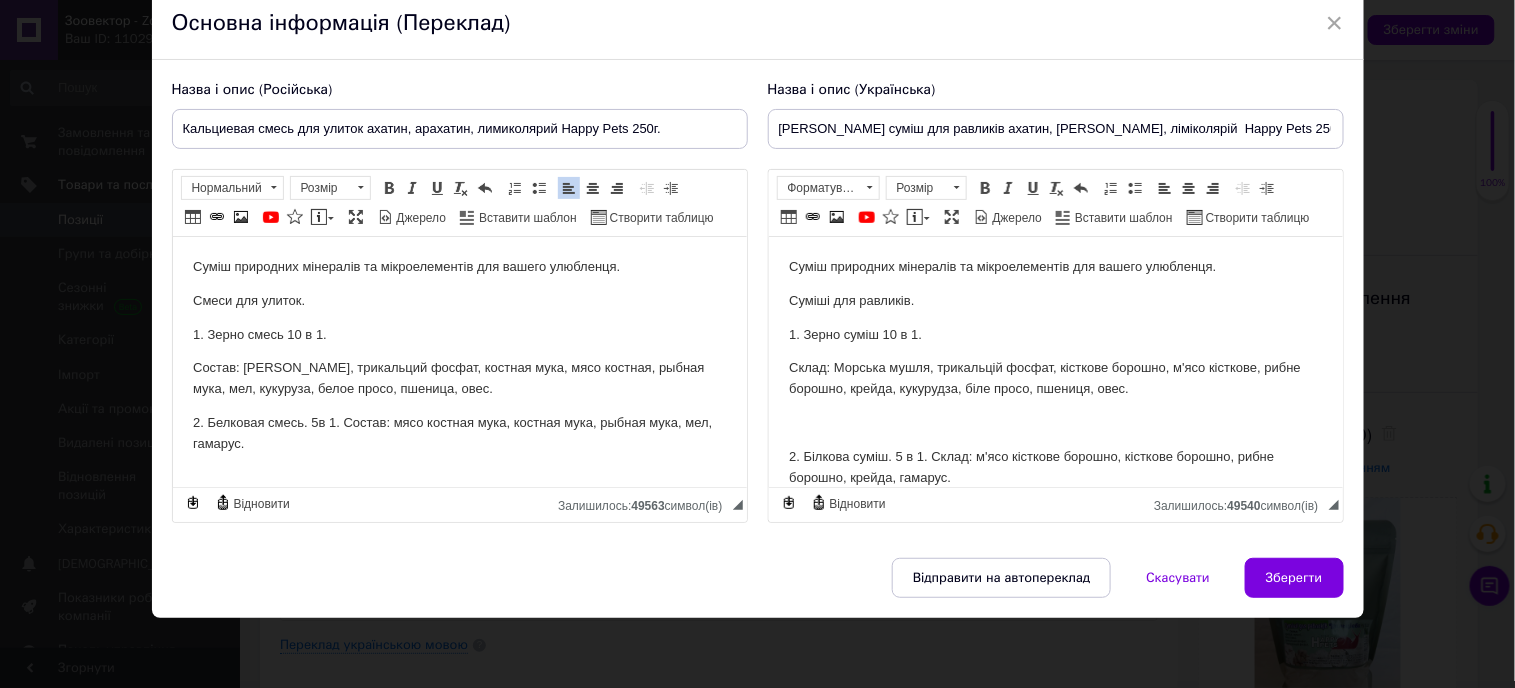 scroll, scrollTop: 110, scrollLeft: 0, axis: vertical 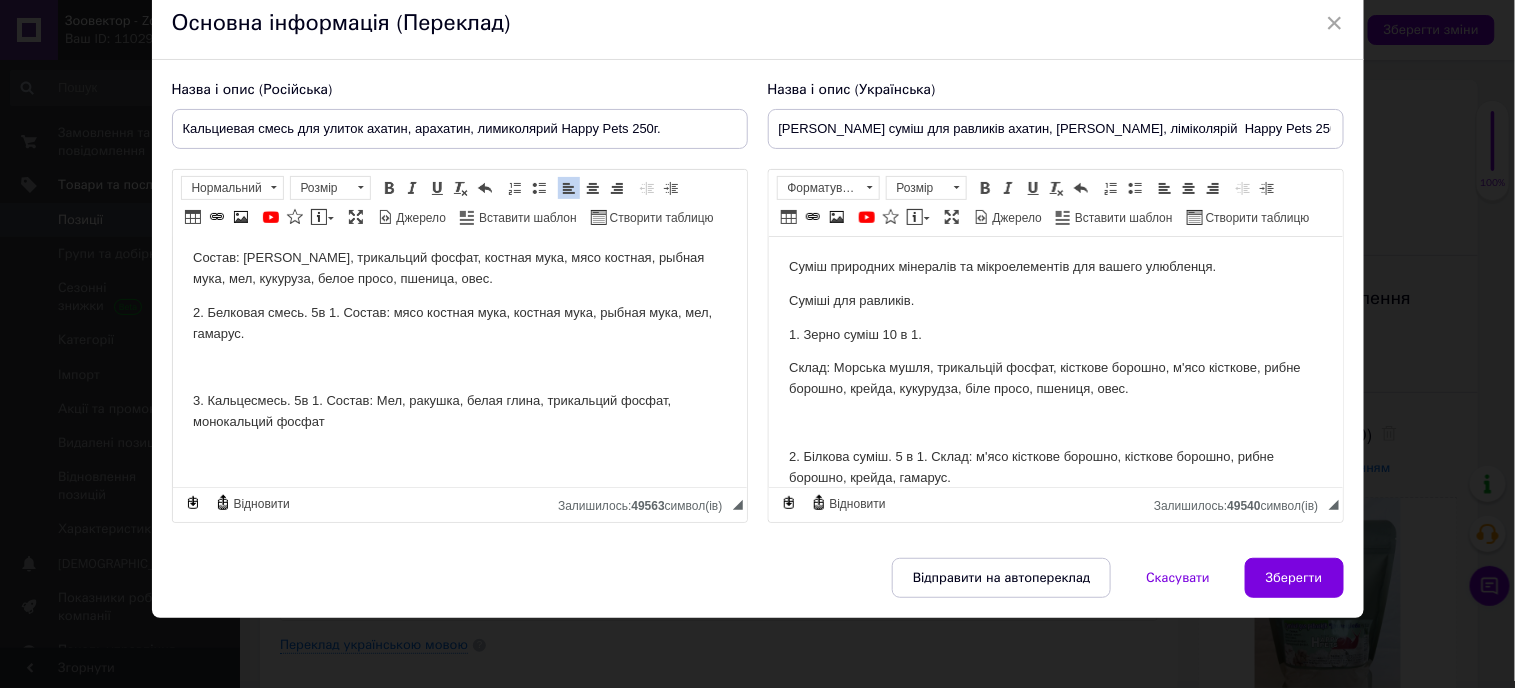 click at bounding box center (459, 368) 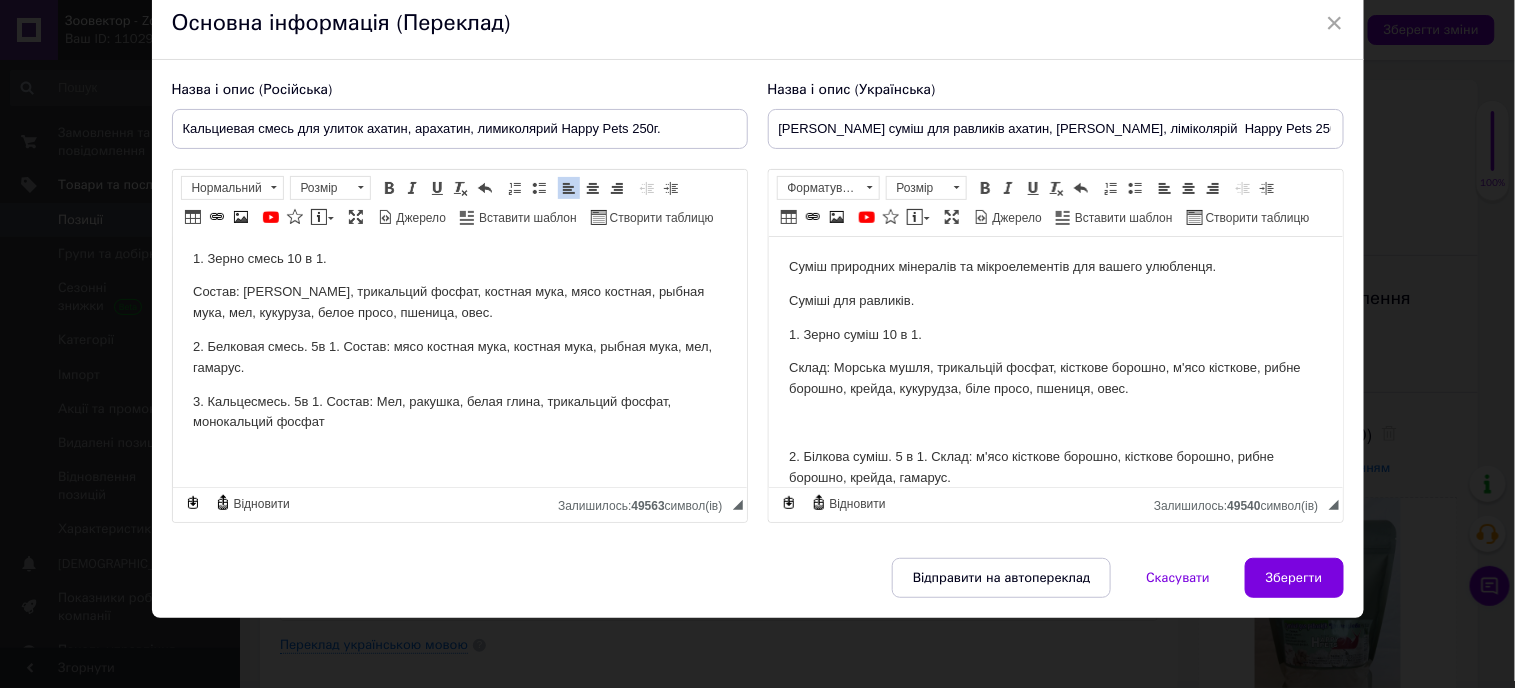 scroll, scrollTop: 75, scrollLeft: 0, axis: vertical 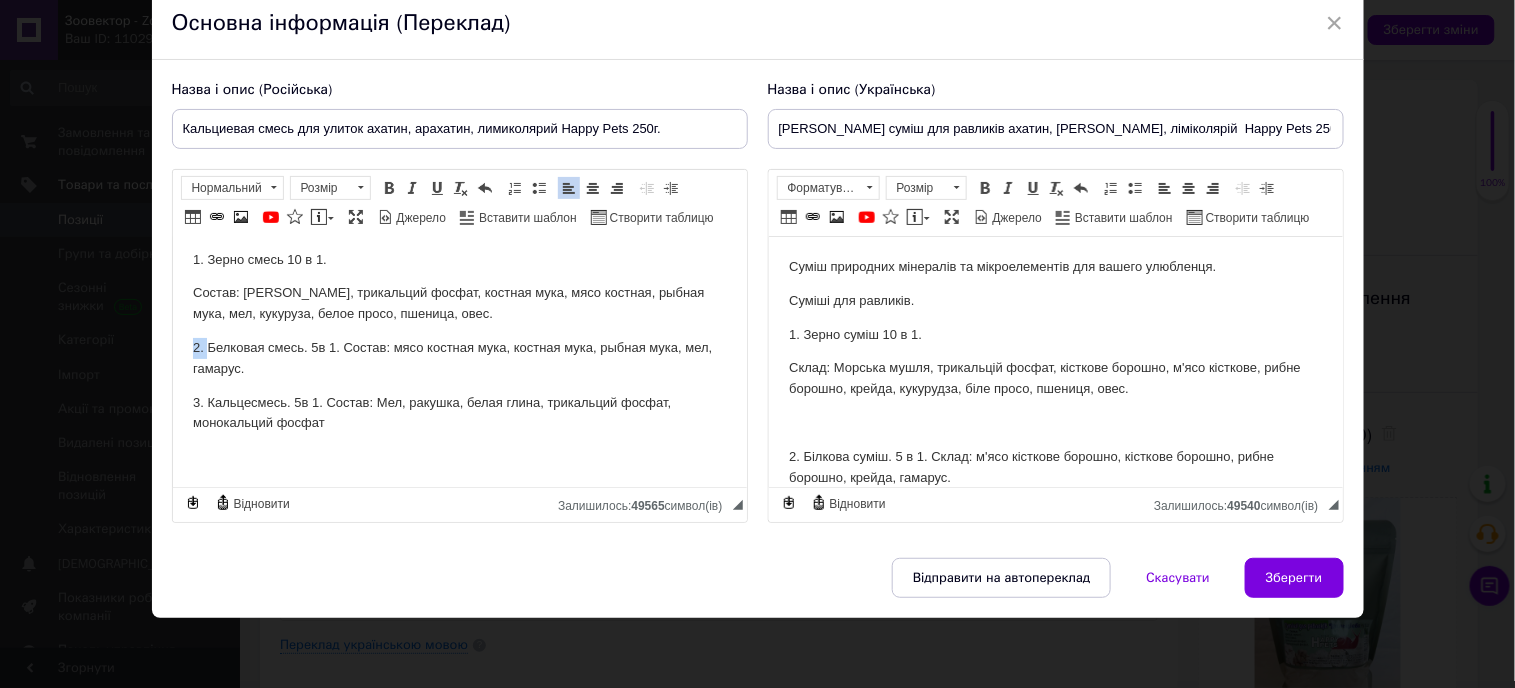 drag, startPoint x: 184, startPoint y: 342, endPoint x: 205, endPoint y: 344, distance: 21.095022 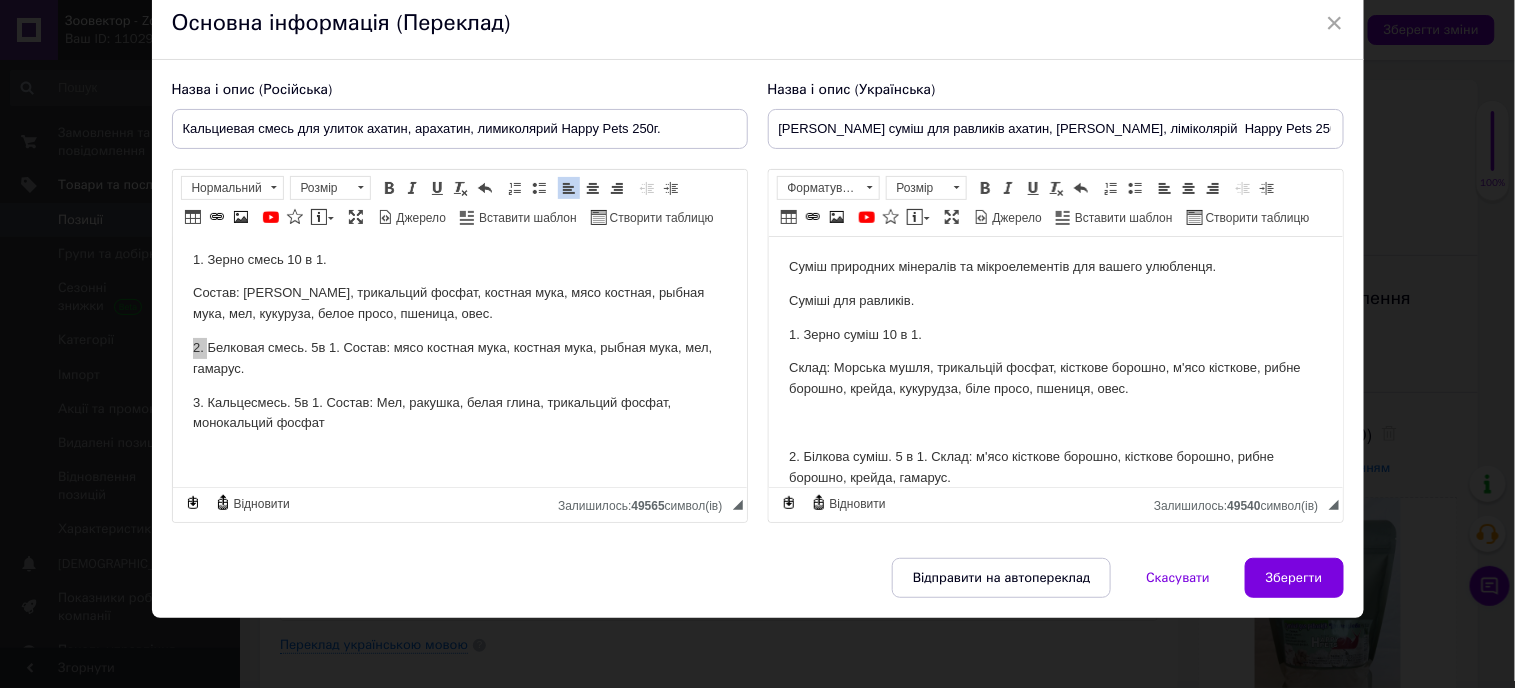 click on "Склад: Морська мушля, трикальцій фосфат, кісткове борошно, м'ясо кісткове, рибне борошно, крейда, кукурудза, біле просо, пшениця, овес." at bounding box center (1055, 379) 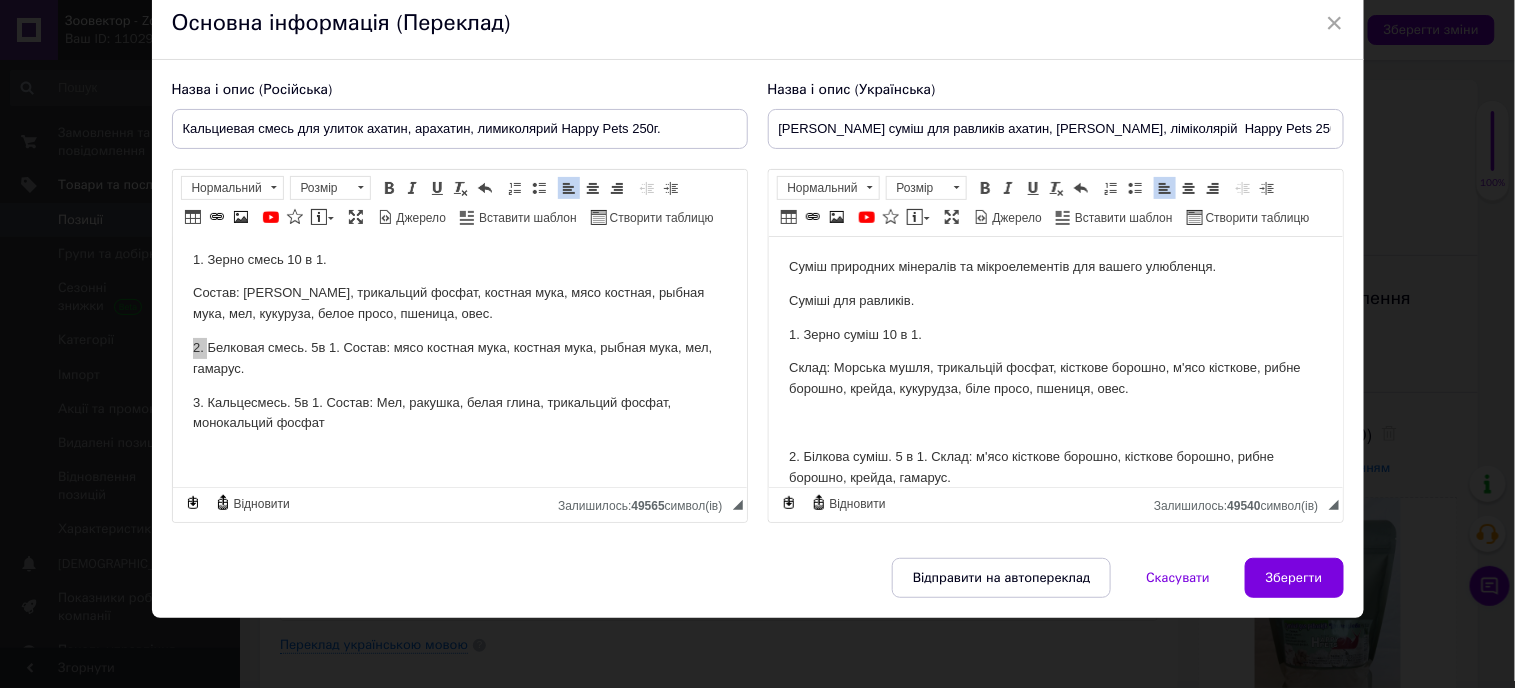 click at bounding box center [1055, 423] 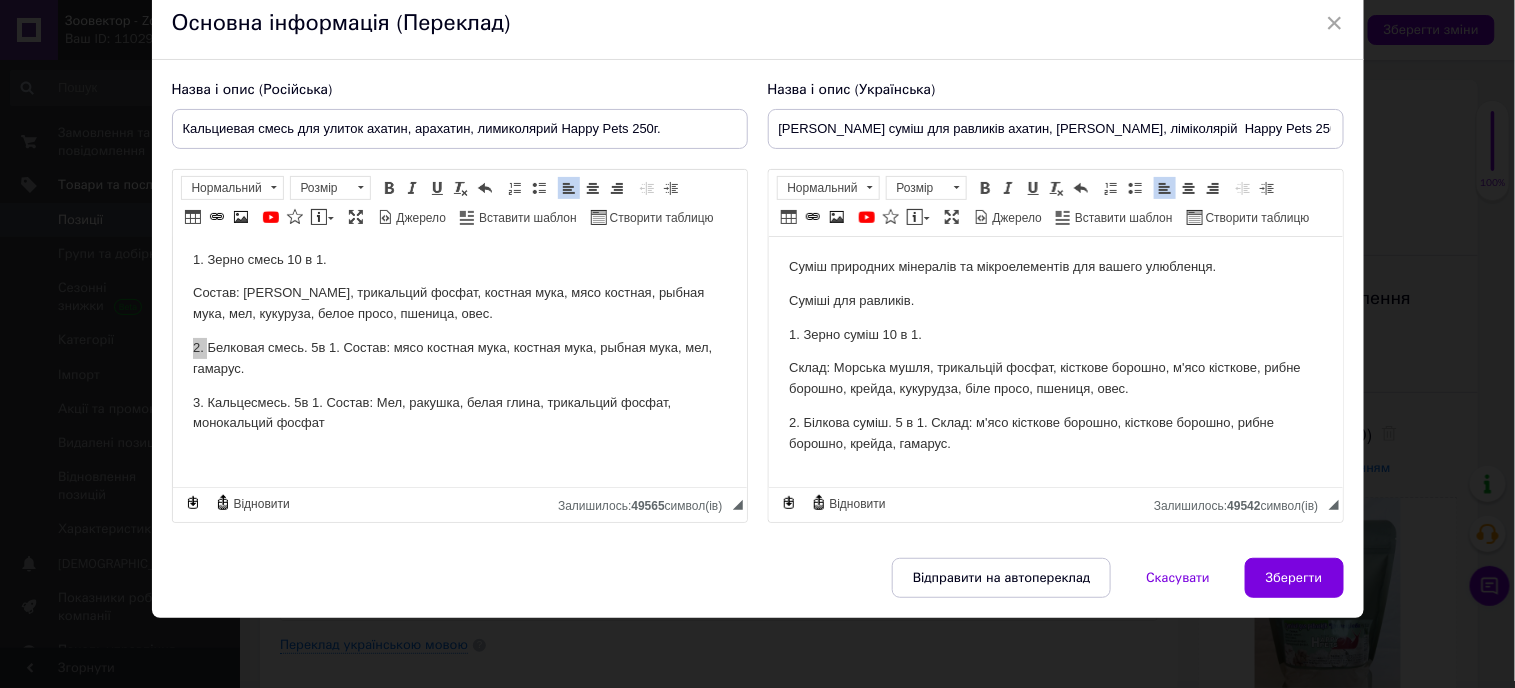 click on "Суміш природних мінералів та мікроелементів для вашего улюбленця.  Суміші для [DEMOGRAPHIC_DATA].  1. Зерно суміш 10 в 1.  Склад: Морська мушля, трикальцій фосфат, кісткове борошно, м'ясо кісткове, рибне борошно, крейда, кукурудза, біле просо, пшениця, овес. 2. Білкова суміш. 5 в 1. Склад: м'ясо кісткове борошно, кісткове борошно, рибне борошно, крейда, гамарус. 3. Кальцисмісь. 5 в 1. Склад: Мел, мушля, біла глина, трикальцій фосфат, монокальцій фосфат" at bounding box center [1055, 417] 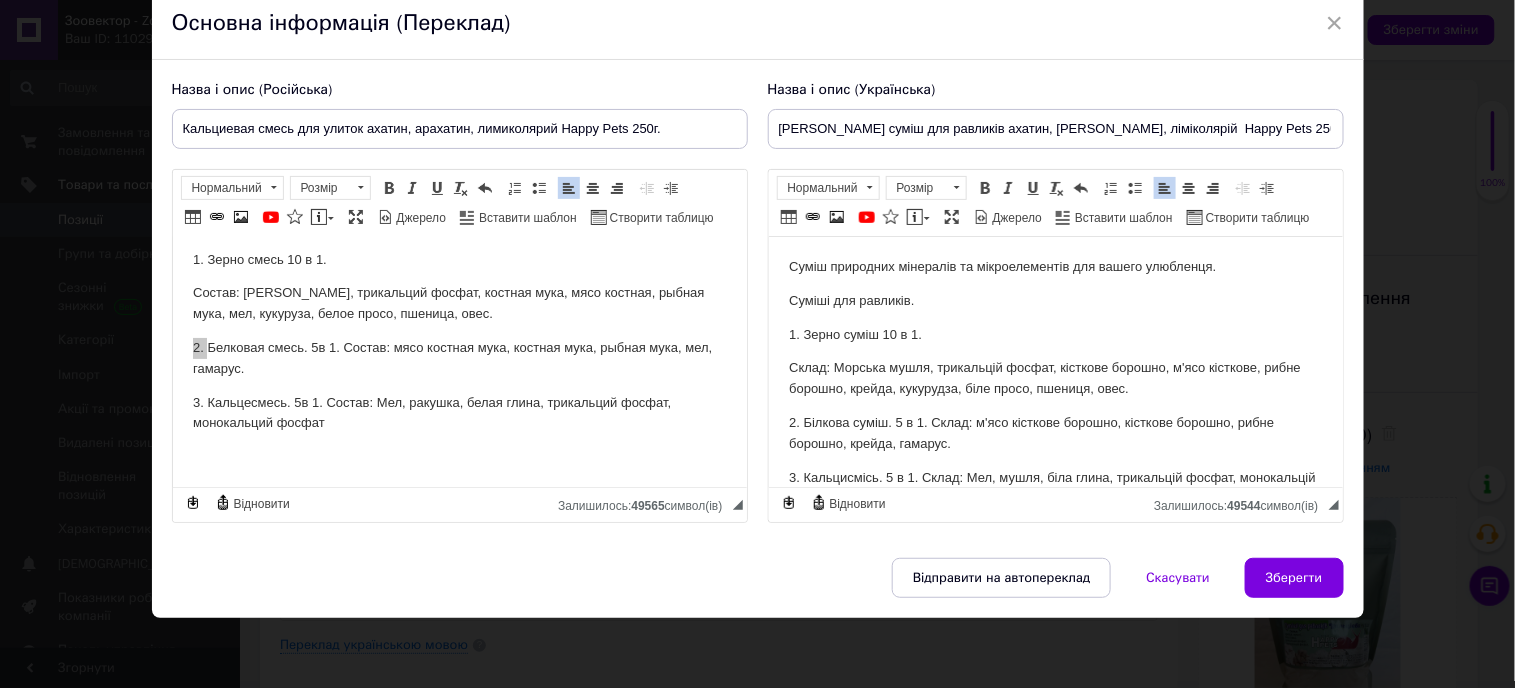scroll, scrollTop: 75, scrollLeft: 0, axis: vertical 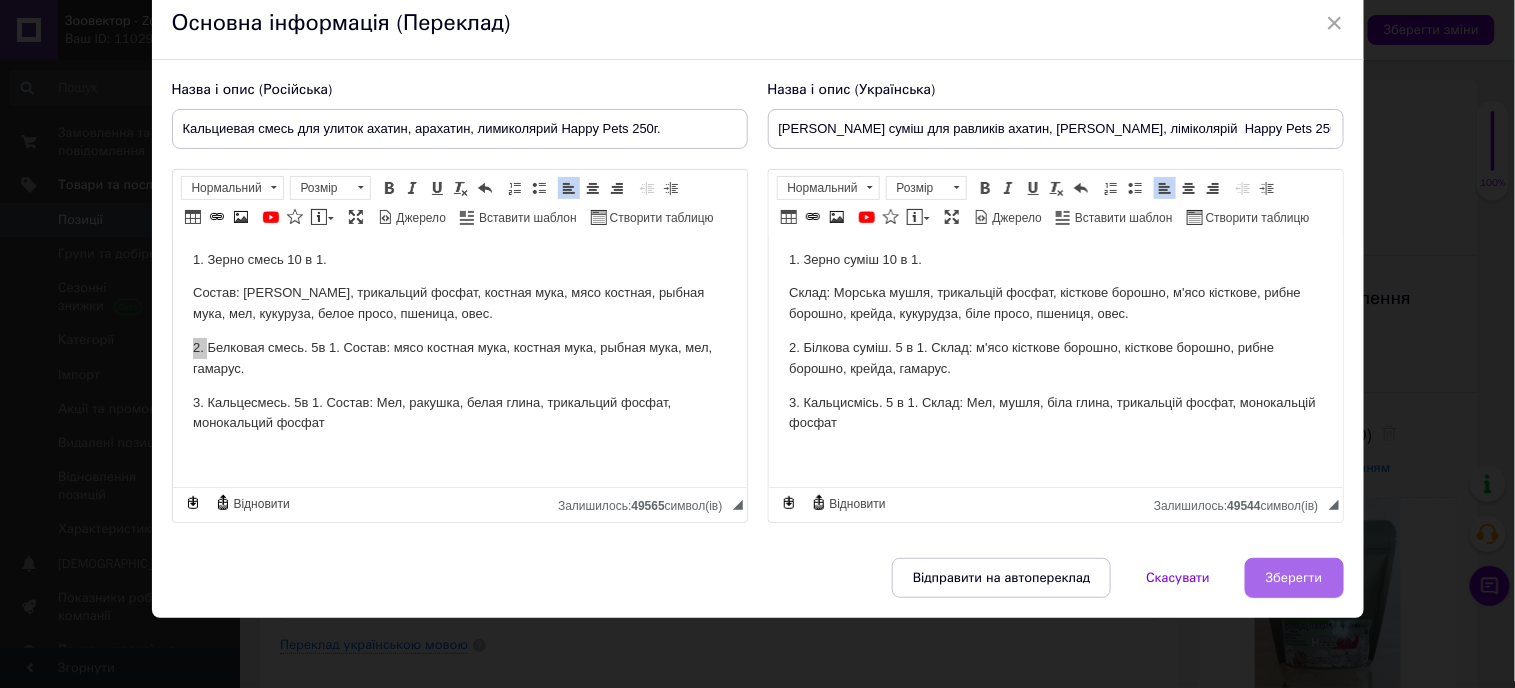 click on "Зберегти" at bounding box center (1294, 578) 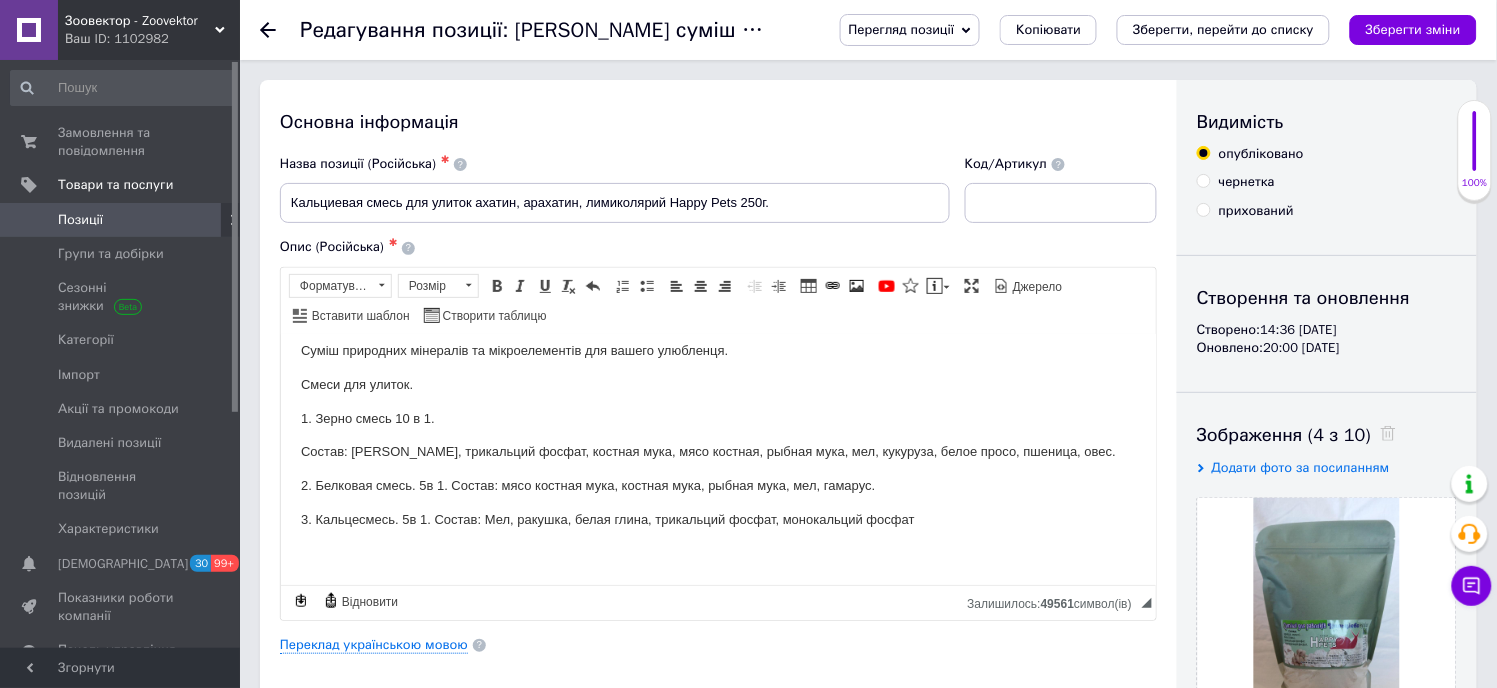 scroll, scrollTop: 0, scrollLeft: 0, axis: both 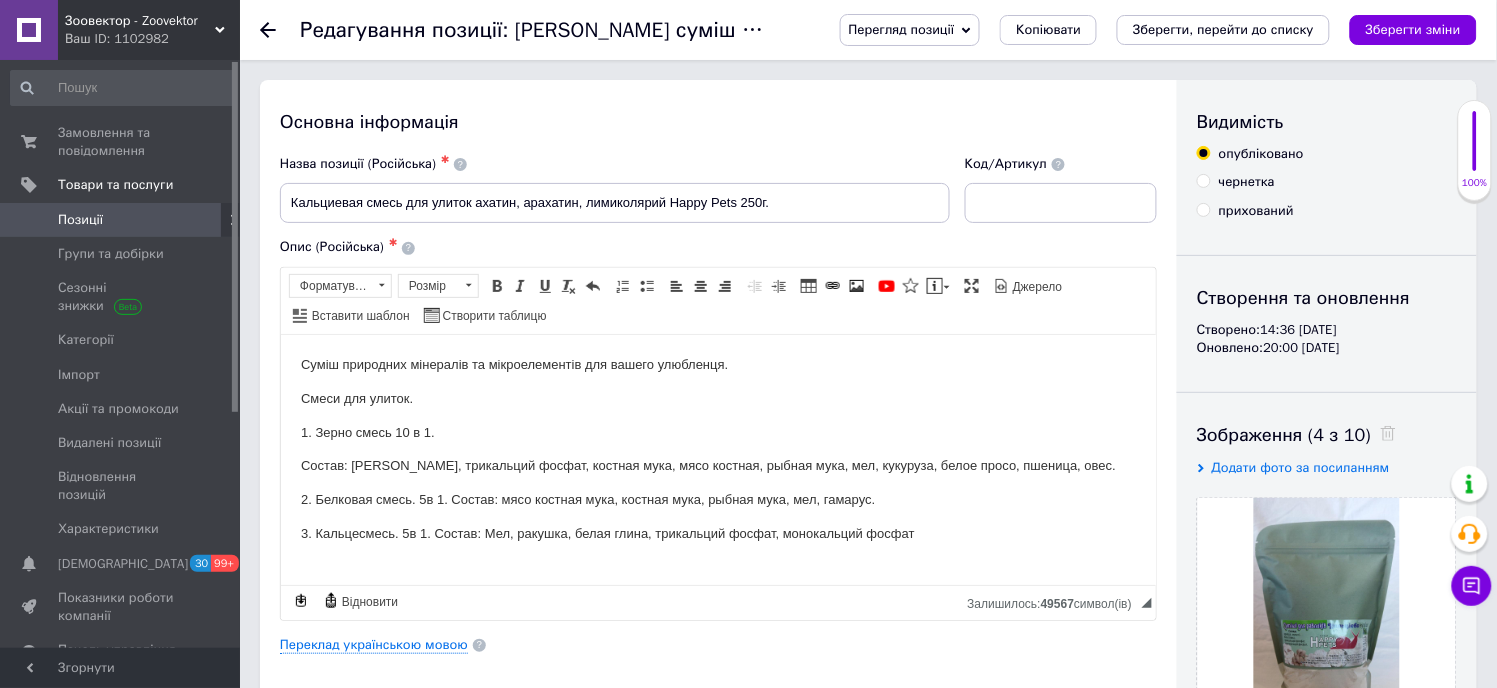 click on "Зберегти зміни" at bounding box center [1413, 29] 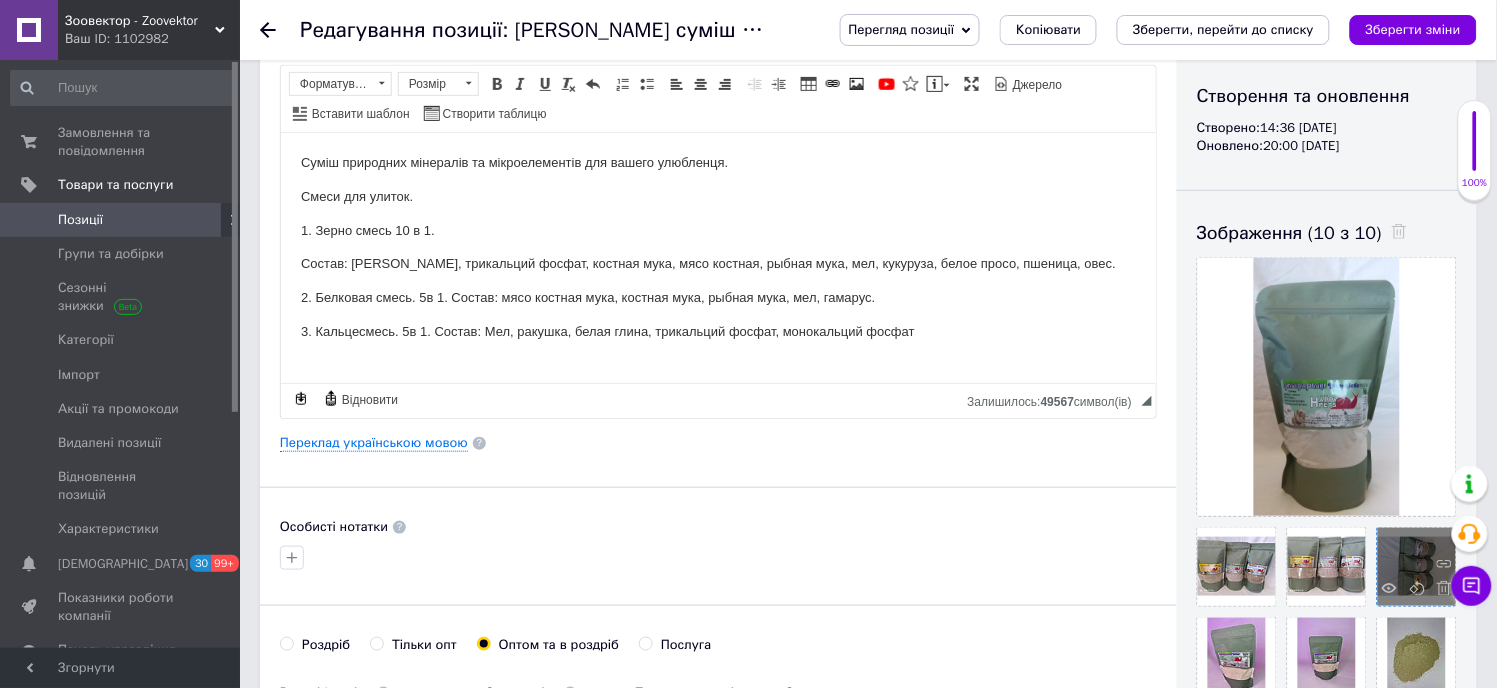 scroll, scrollTop: 535, scrollLeft: 0, axis: vertical 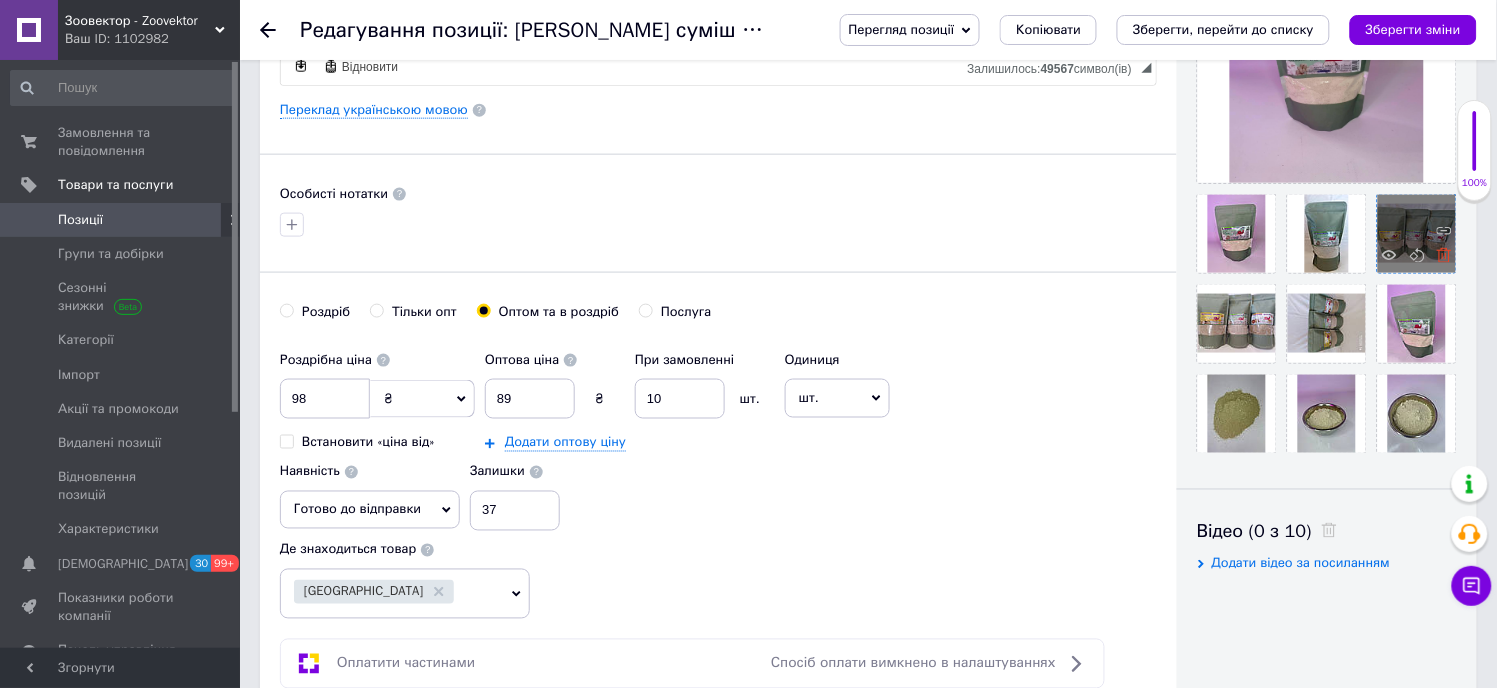 click 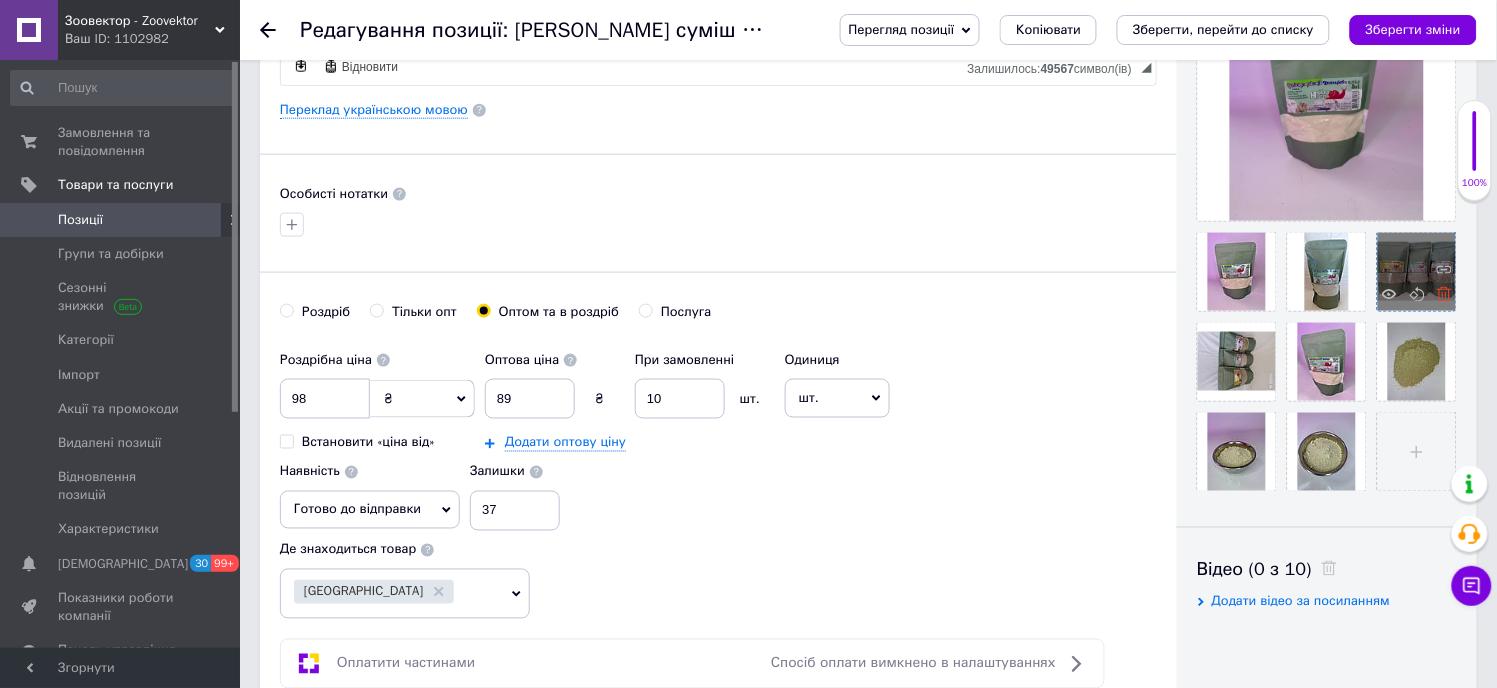 click 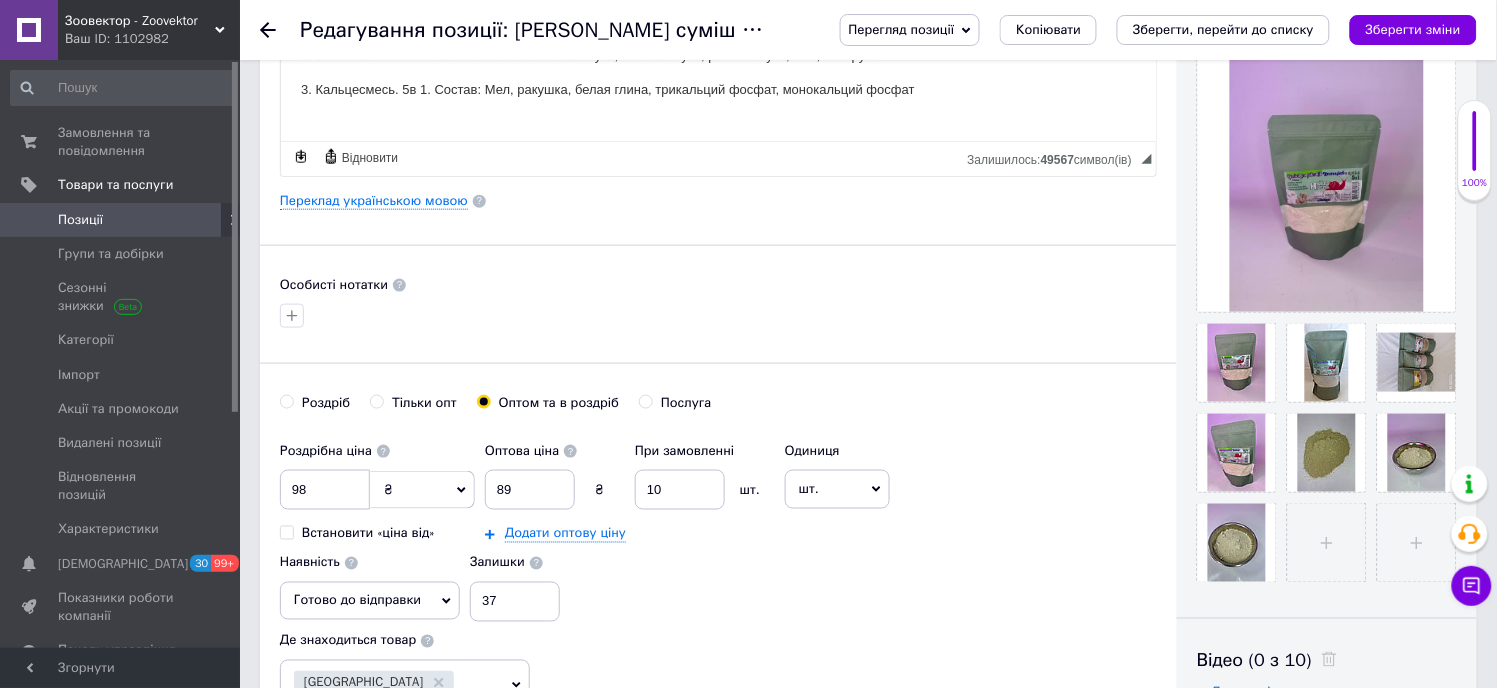 scroll, scrollTop: 0, scrollLeft: 0, axis: both 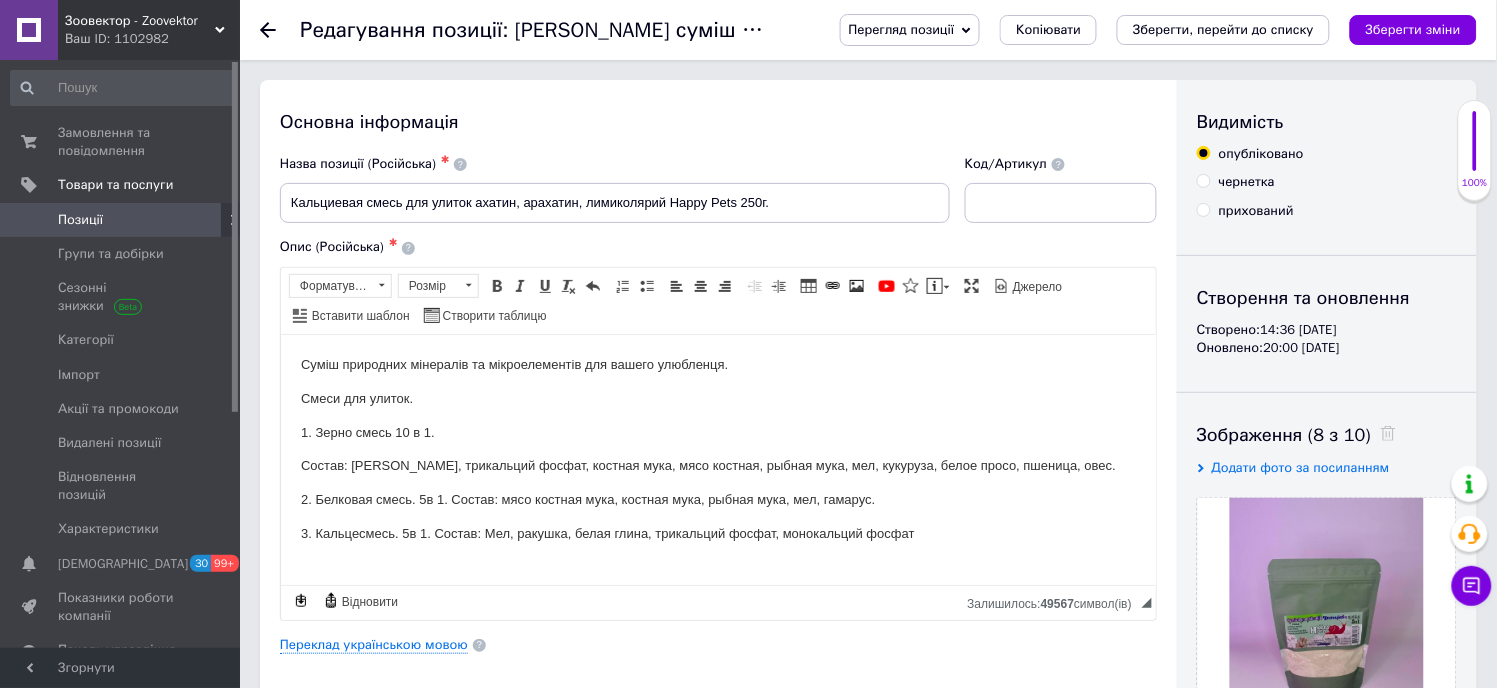 click on "Зберегти зміни" at bounding box center (1413, 29) 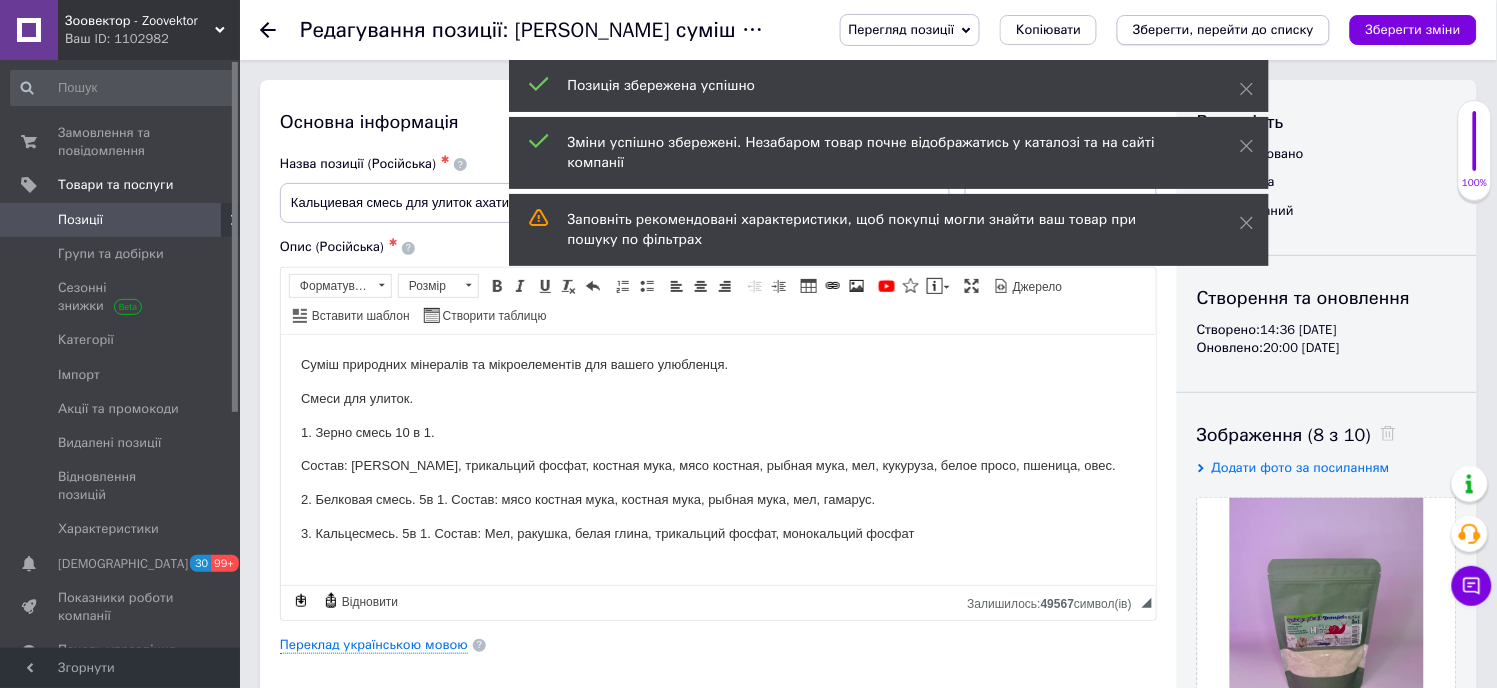 click on "Зберегти, перейти до списку" at bounding box center (1223, 29) 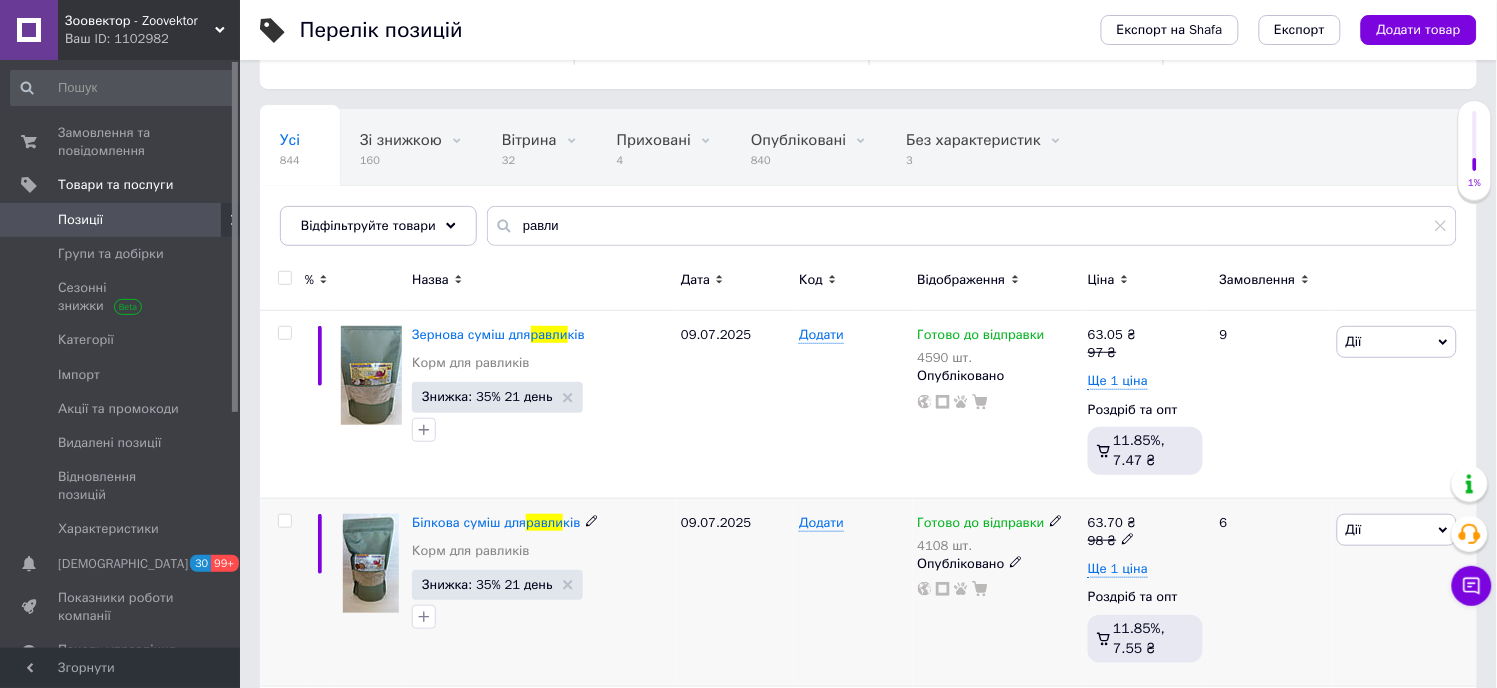 scroll, scrollTop: 203, scrollLeft: 0, axis: vertical 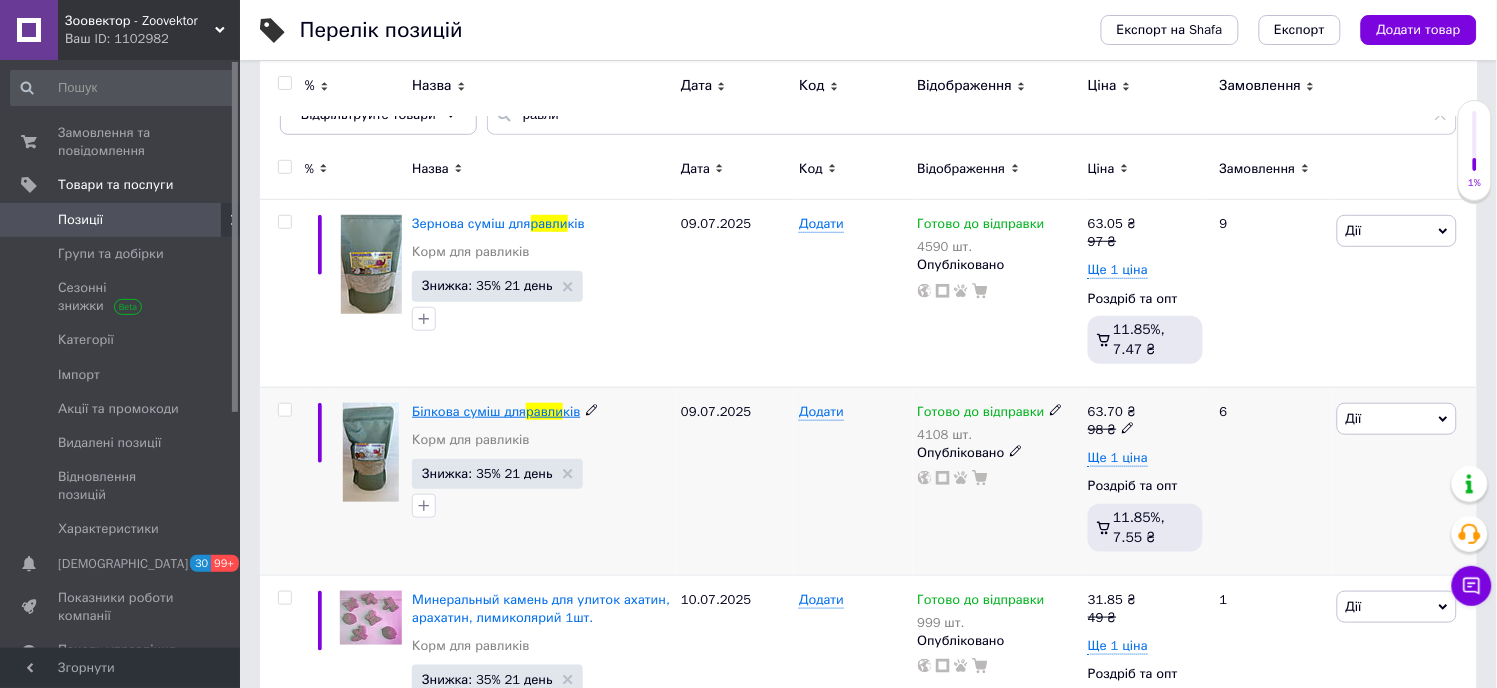 click on "Білкова суміш для" at bounding box center (469, 411) 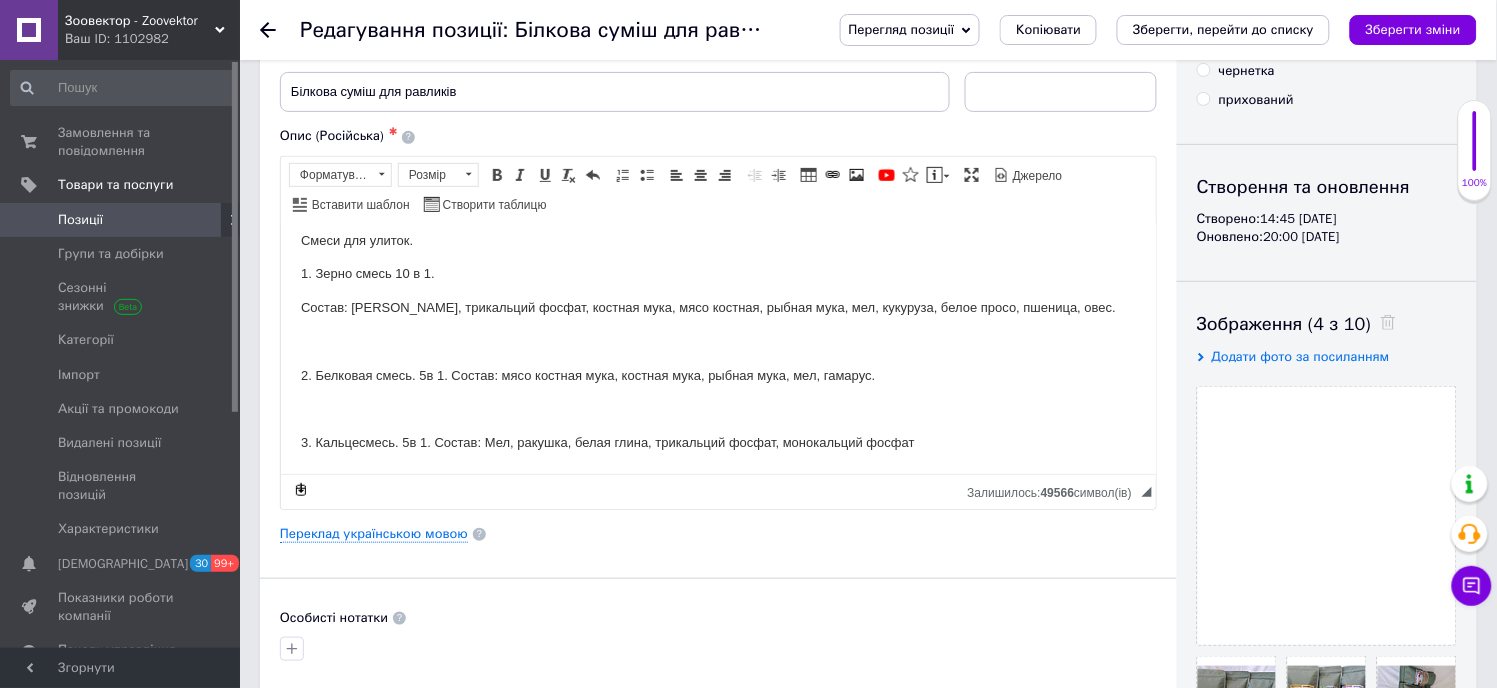 scroll, scrollTop: 222, scrollLeft: 0, axis: vertical 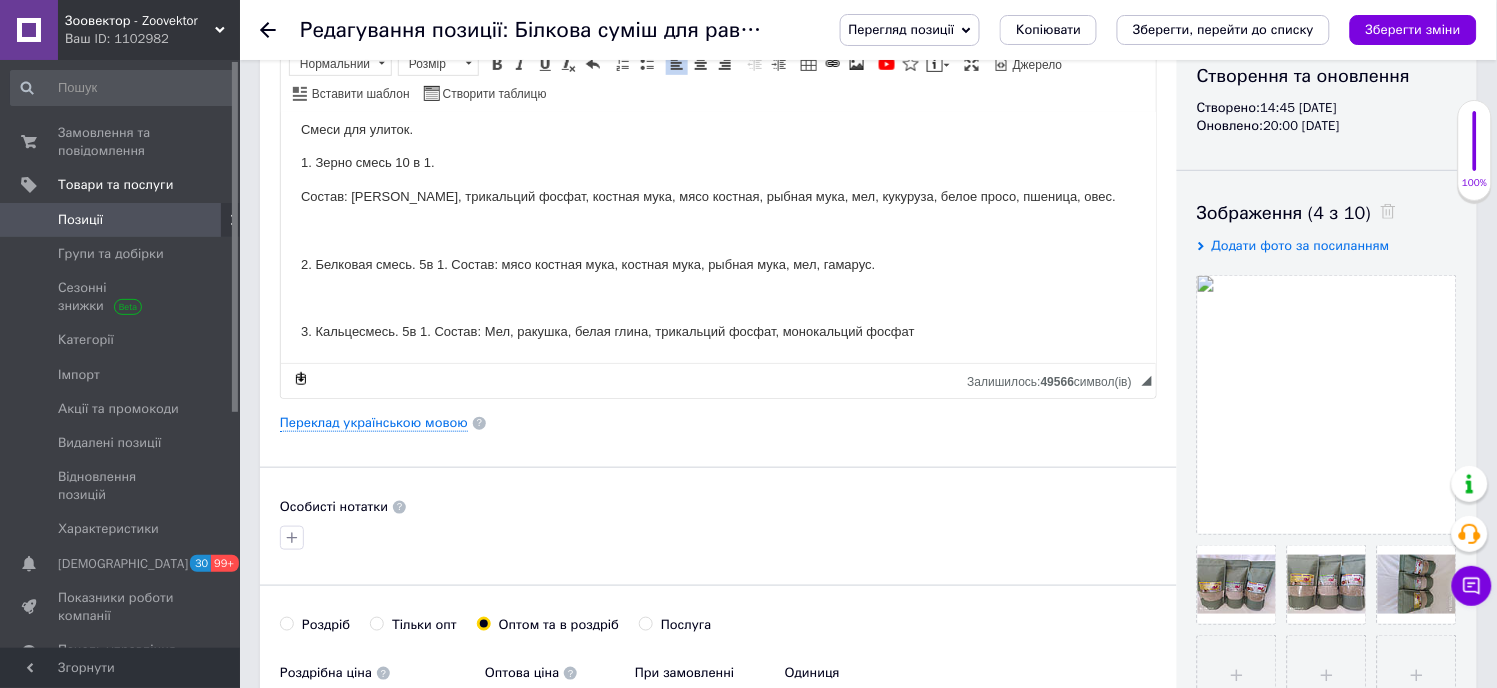 click at bounding box center [717, 230] 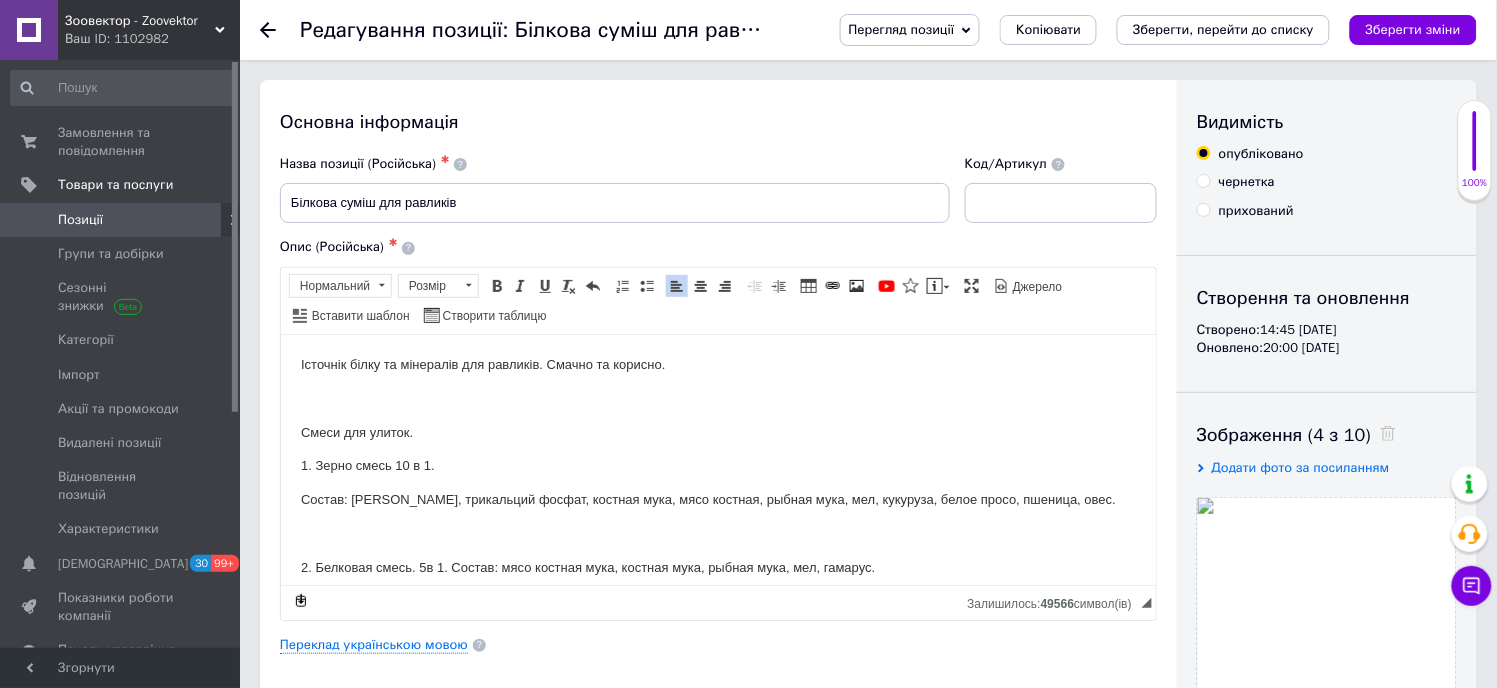 scroll, scrollTop: 111, scrollLeft: 0, axis: vertical 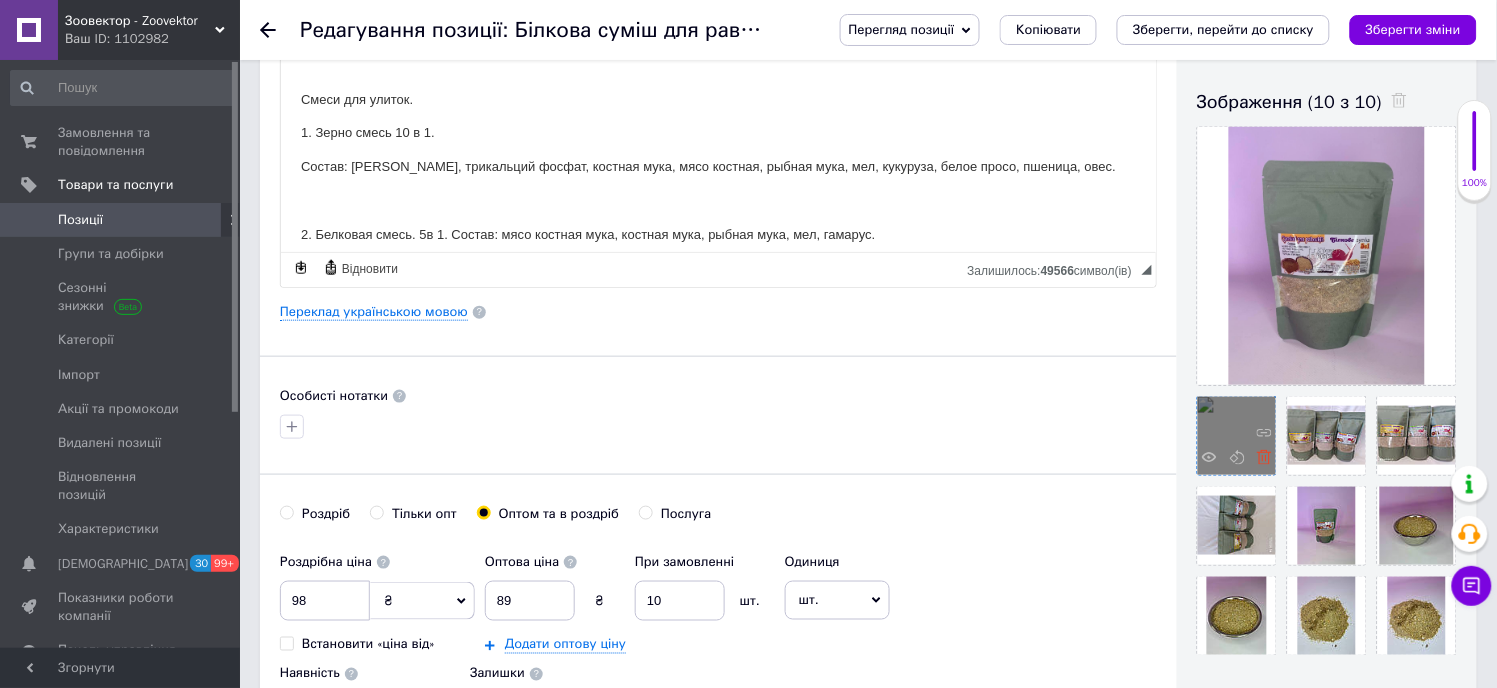 click 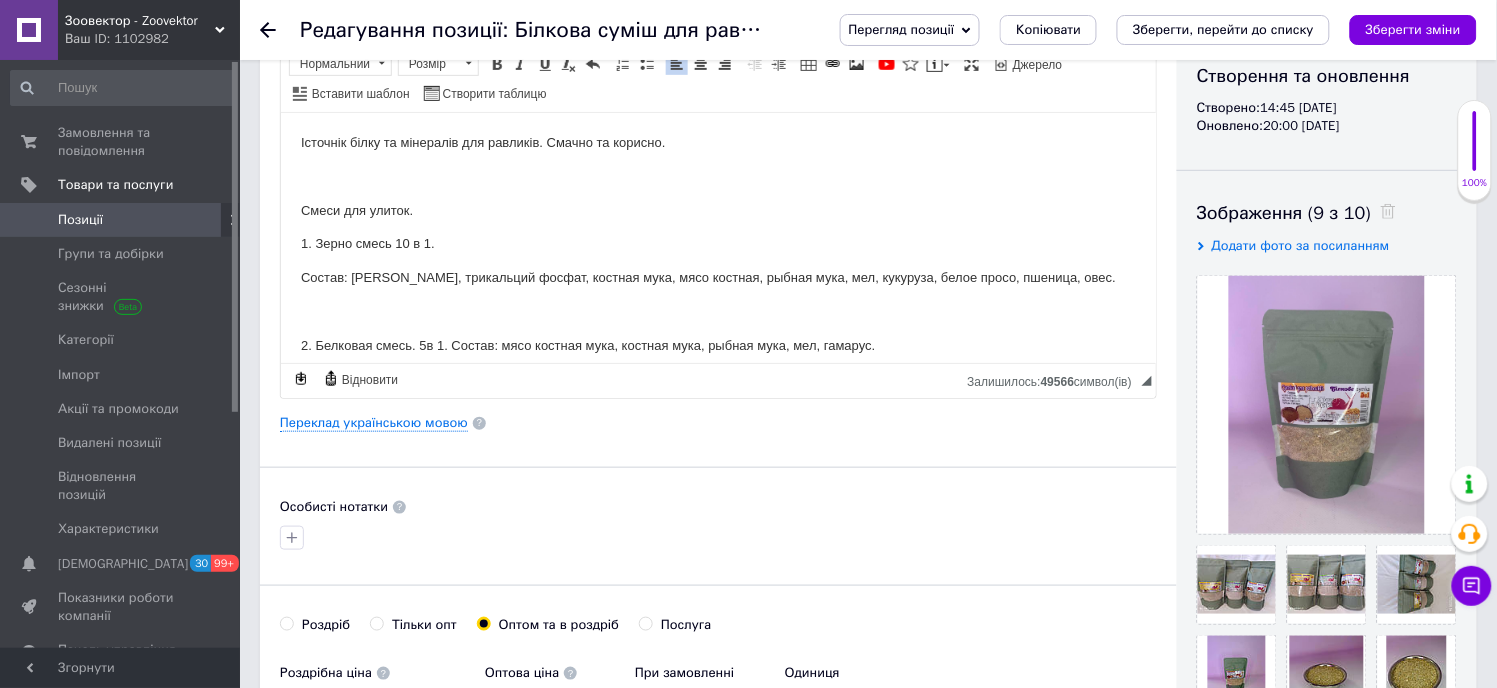 scroll, scrollTop: 0, scrollLeft: 0, axis: both 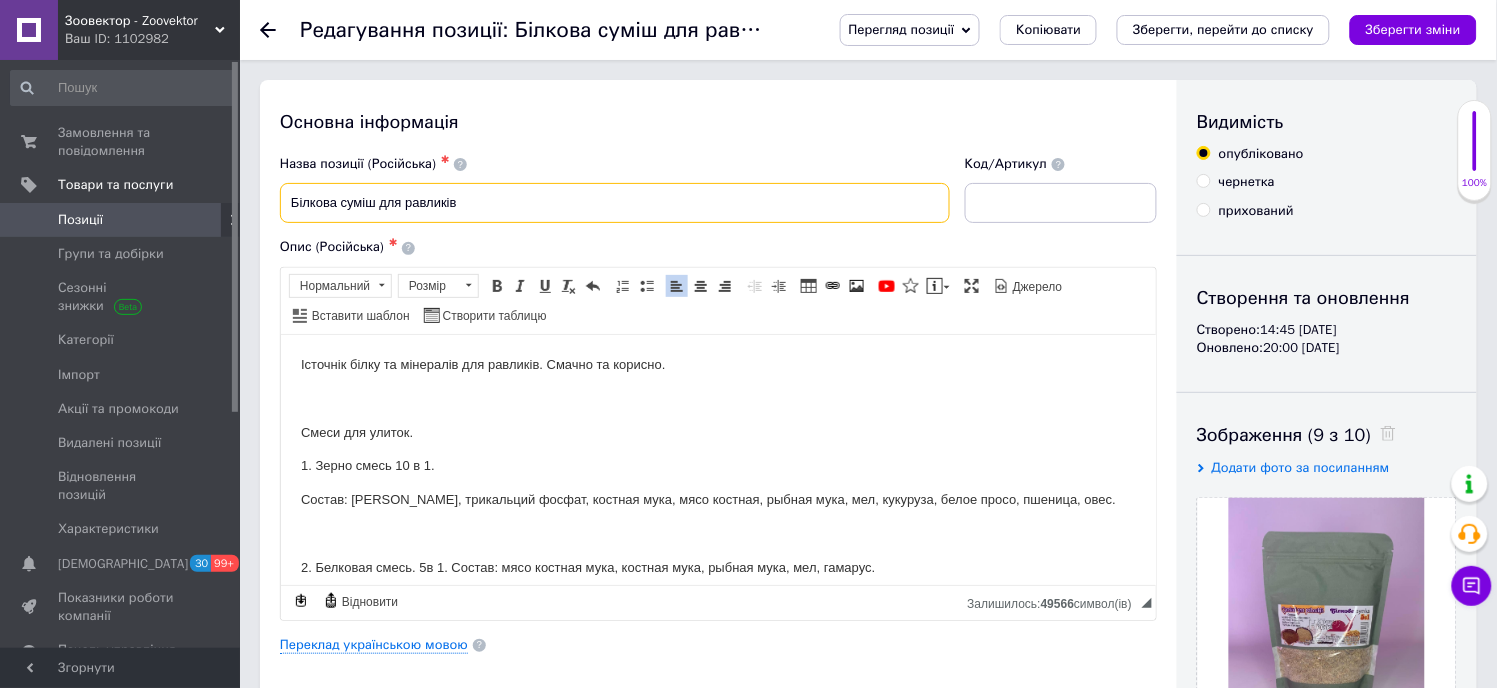 drag, startPoint x: 484, startPoint y: 204, endPoint x: 227, endPoint y: 225, distance: 257.85654 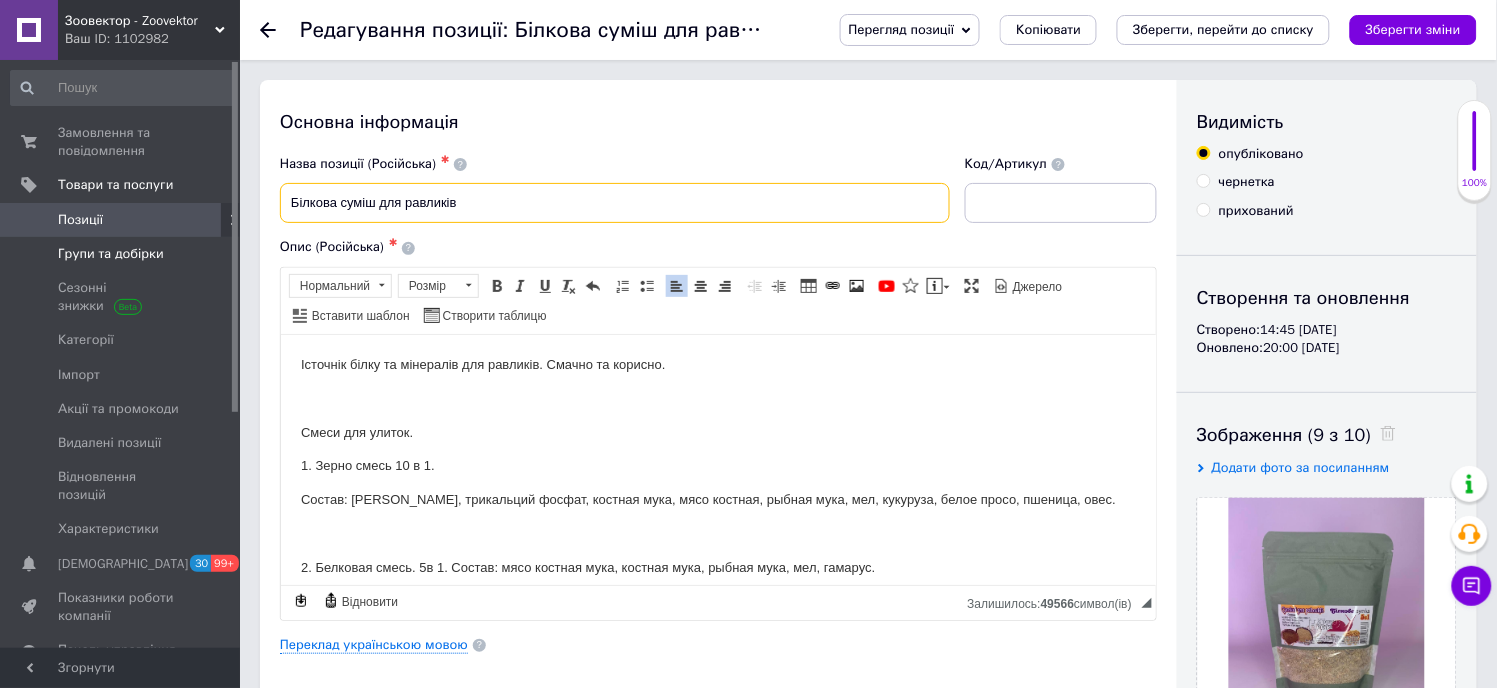 paste on "альциевая смесь для улиток ахатин, арахатин, лимиколярий" 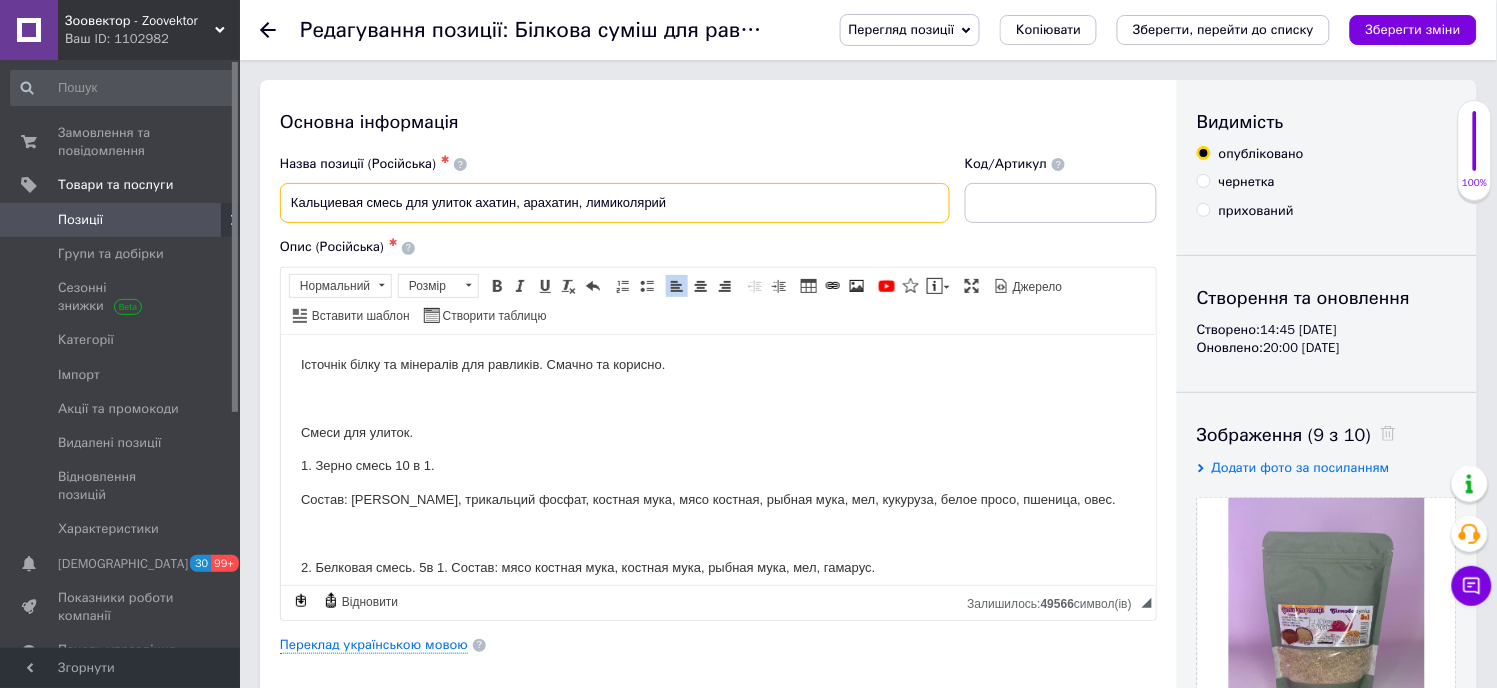 click on "Кальциевая смесь для улиток ахатин, арахатин, лимиколярий" at bounding box center [615, 203] 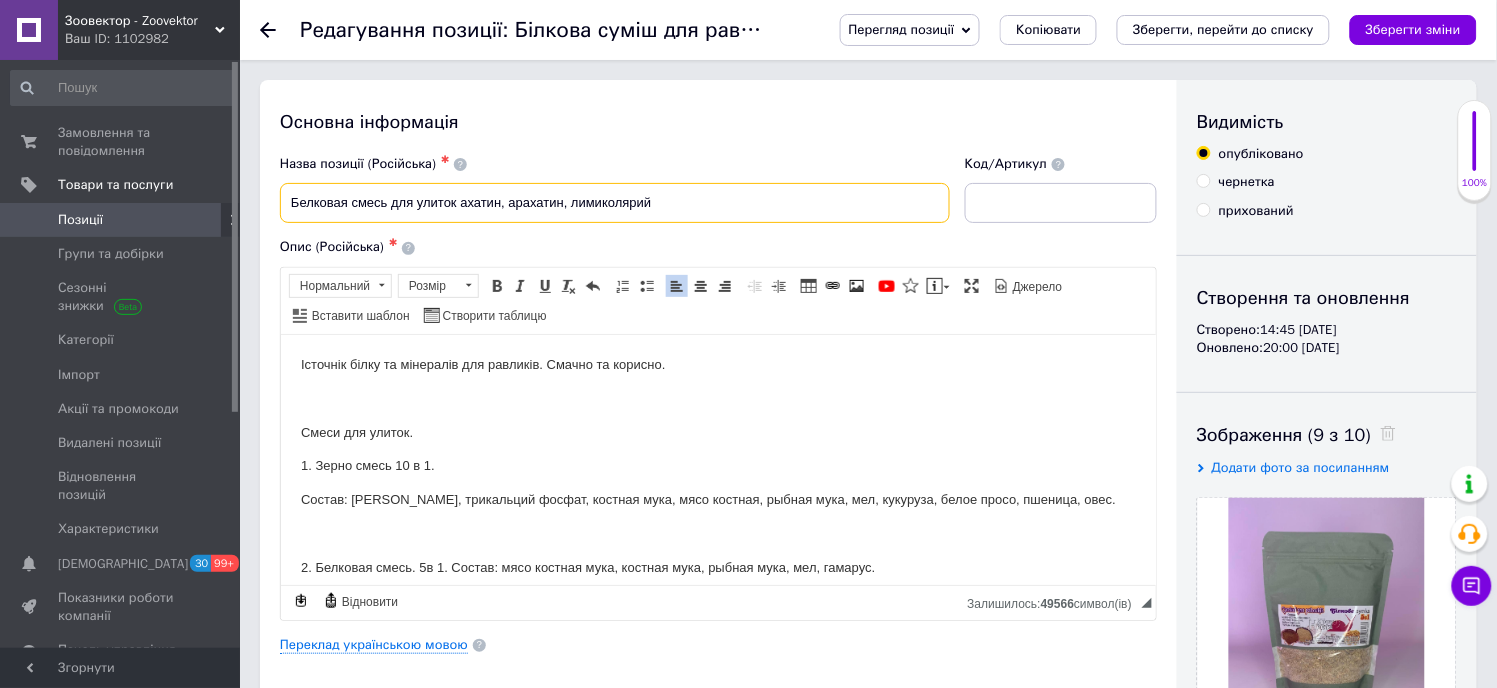 click on "Белковая смесь для улиток ахатин, арахатин, лимиколярий" at bounding box center (615, 203) 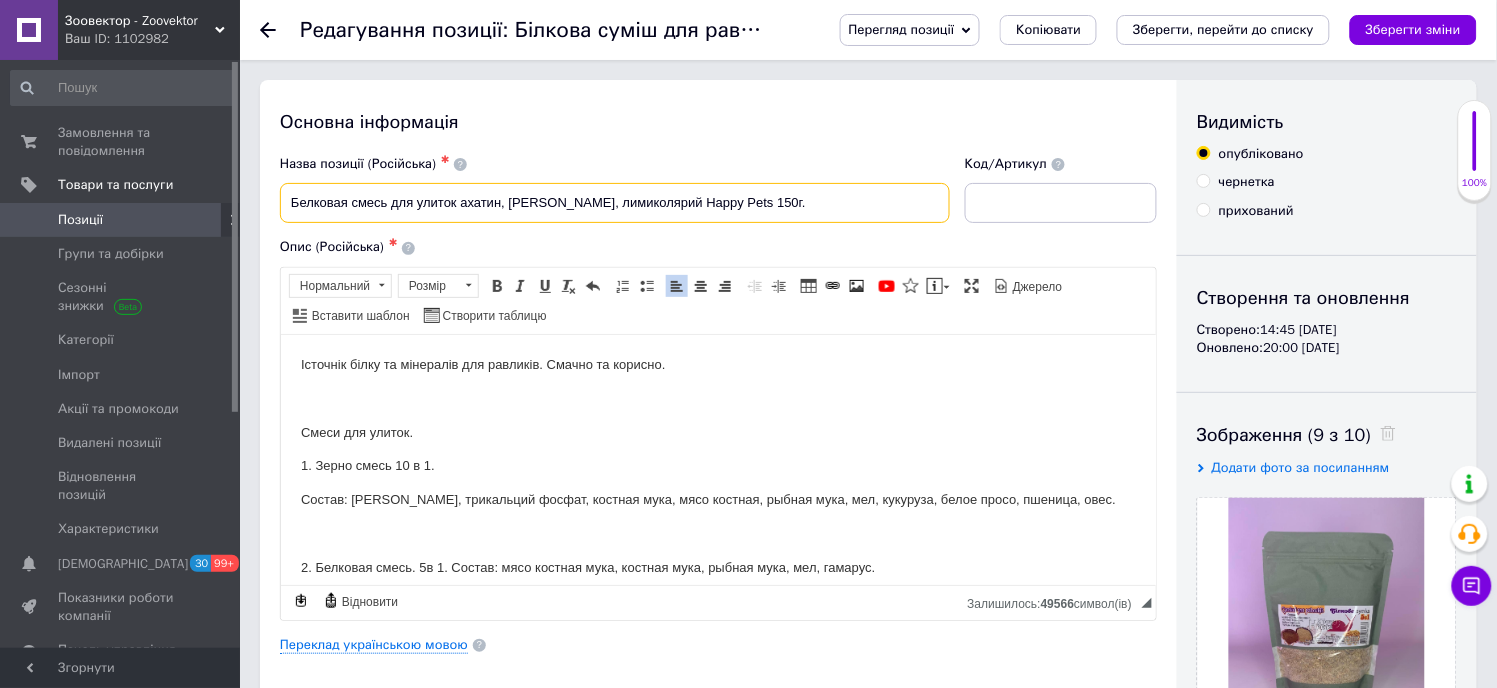 click on "Белковая смесь для улиток ахатин, [PERSON_NAME], лимиколярий Happy Pets 150г." at bounding box center [615, 203] 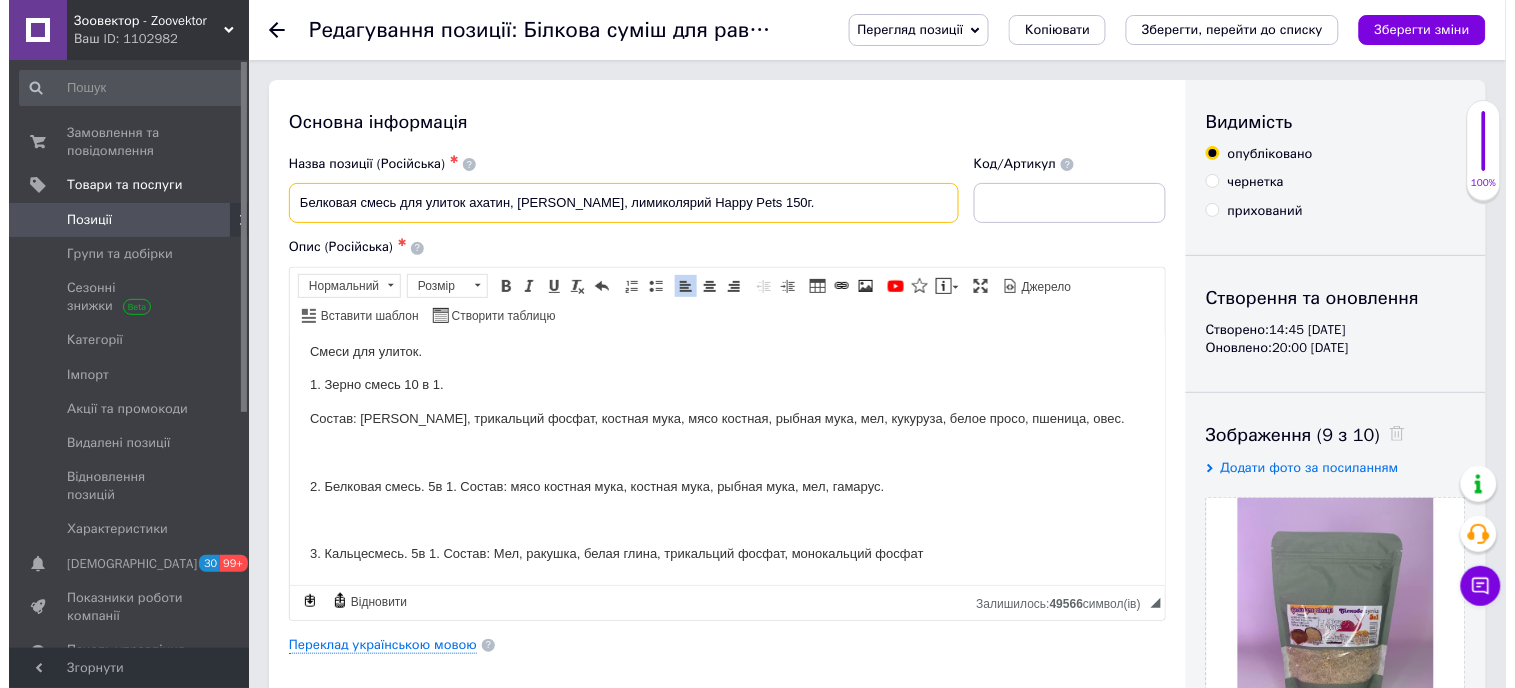 scroll, scrollTop: 111, scrollLeft: 0, axis: vertical 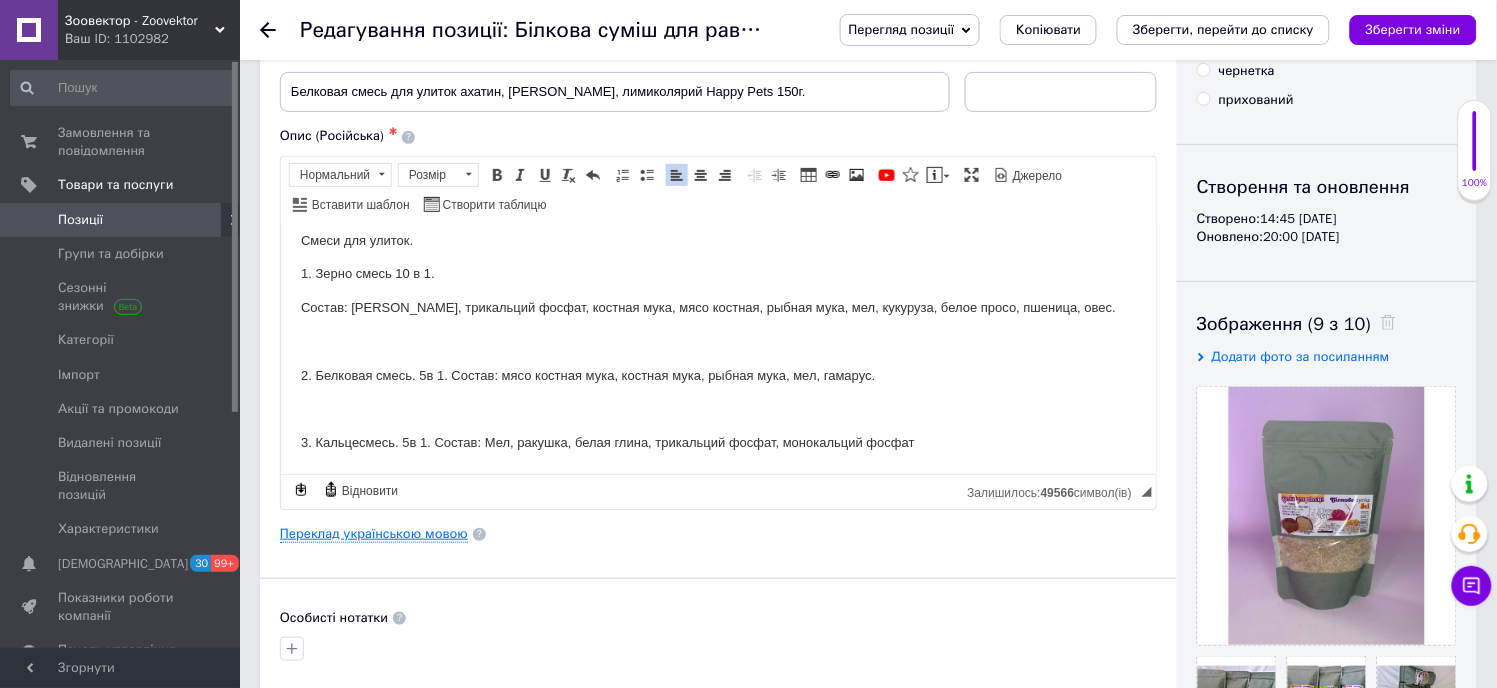click on "Переклад українською мовою" at bounding box center (374, 534) 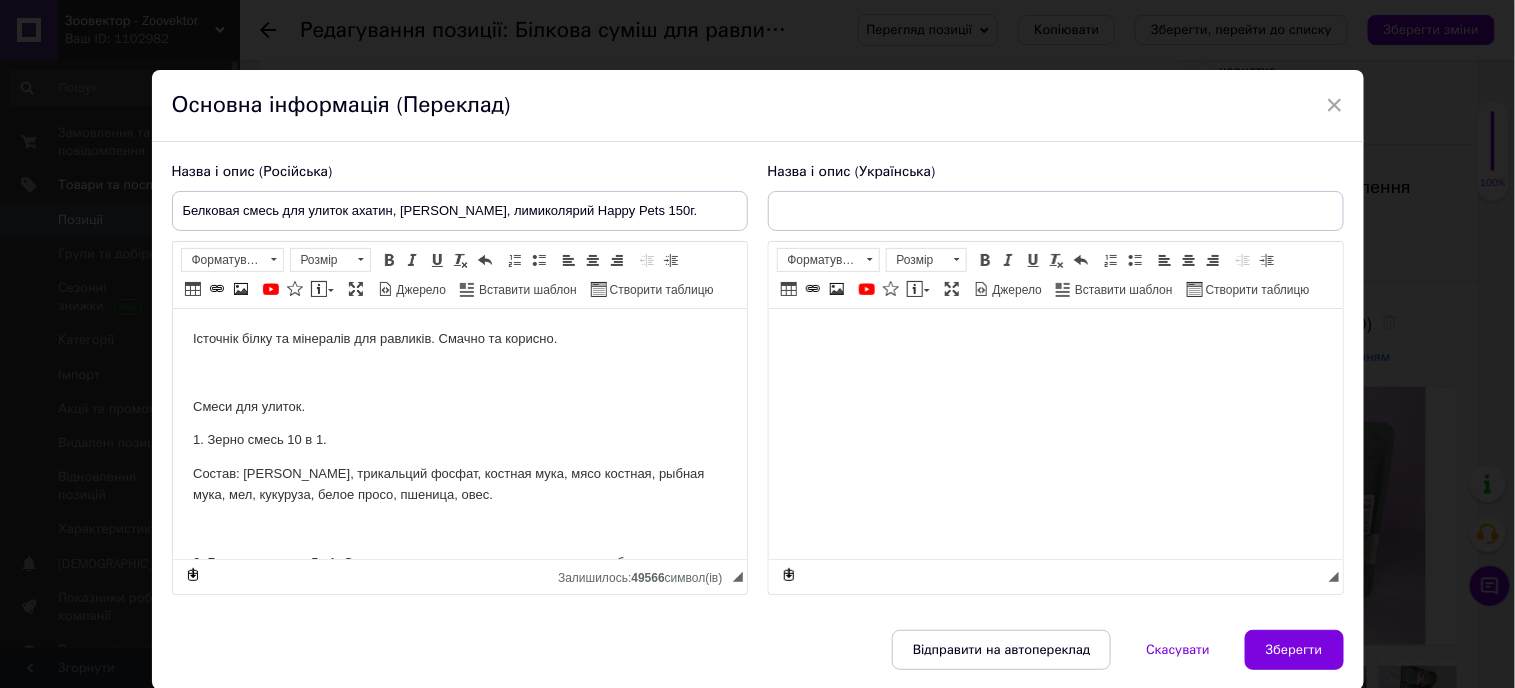 scroll, scrollTop: 0, scrollLeft: 0, axis: both 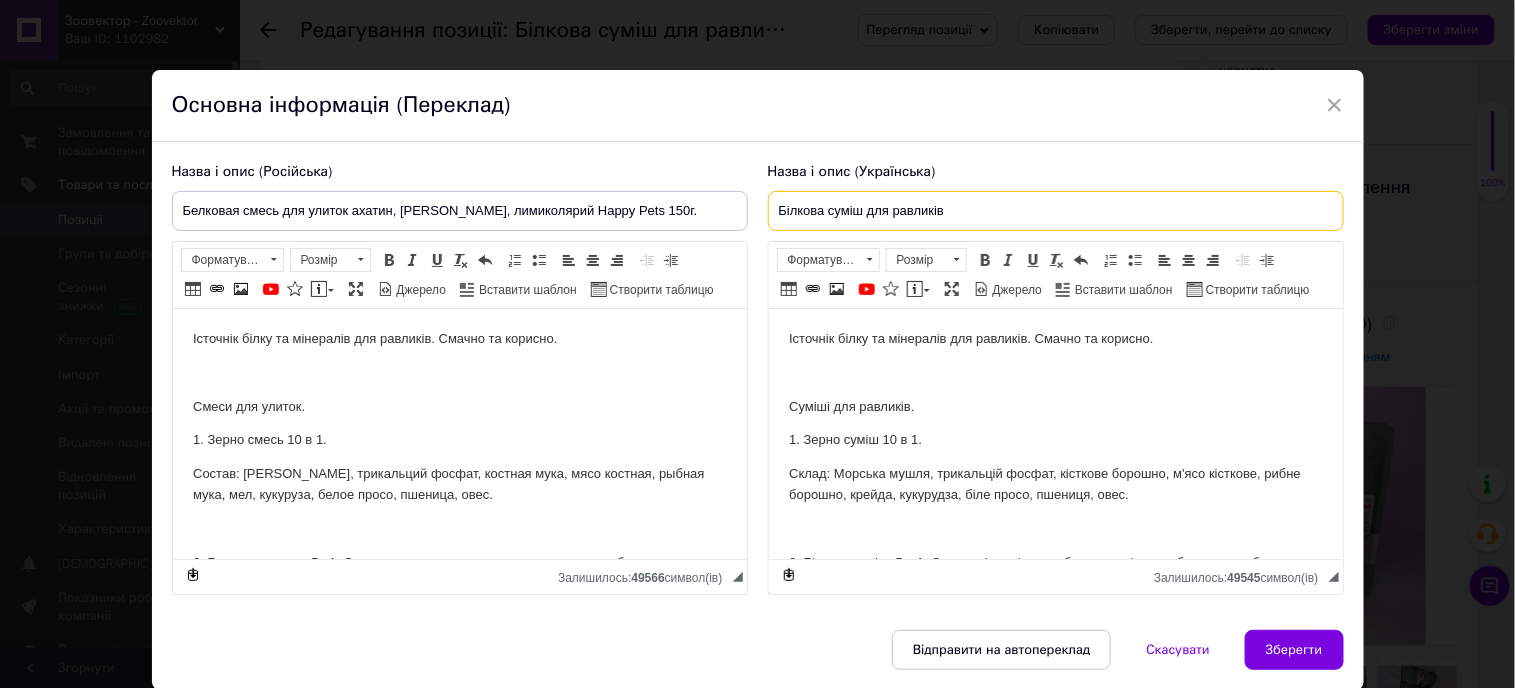 drag, startPoint x: 1002, startPoint y: 212, endPoint x: 692, endPoint y: 227, distance: 310.3627 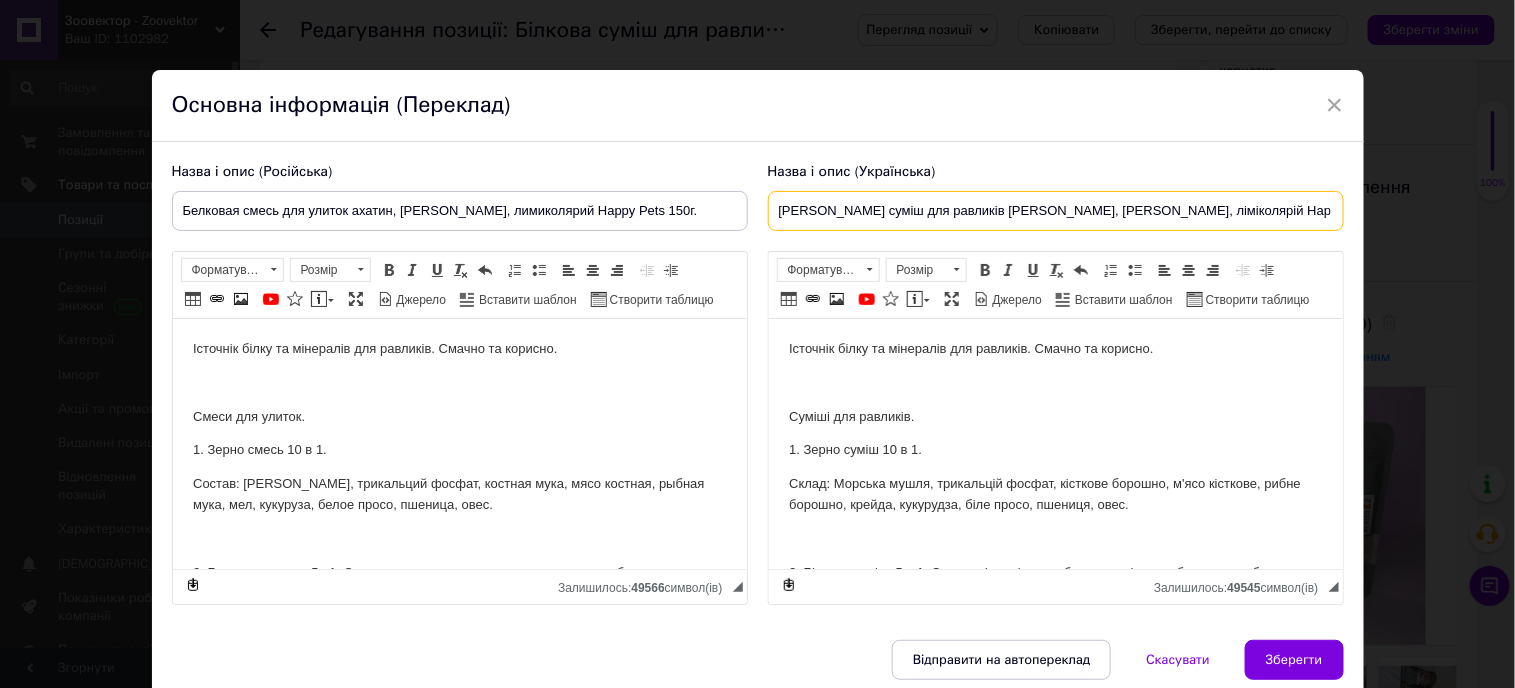 scroll, scrollTop: 111, scrollLeft: 0, axis: vertical 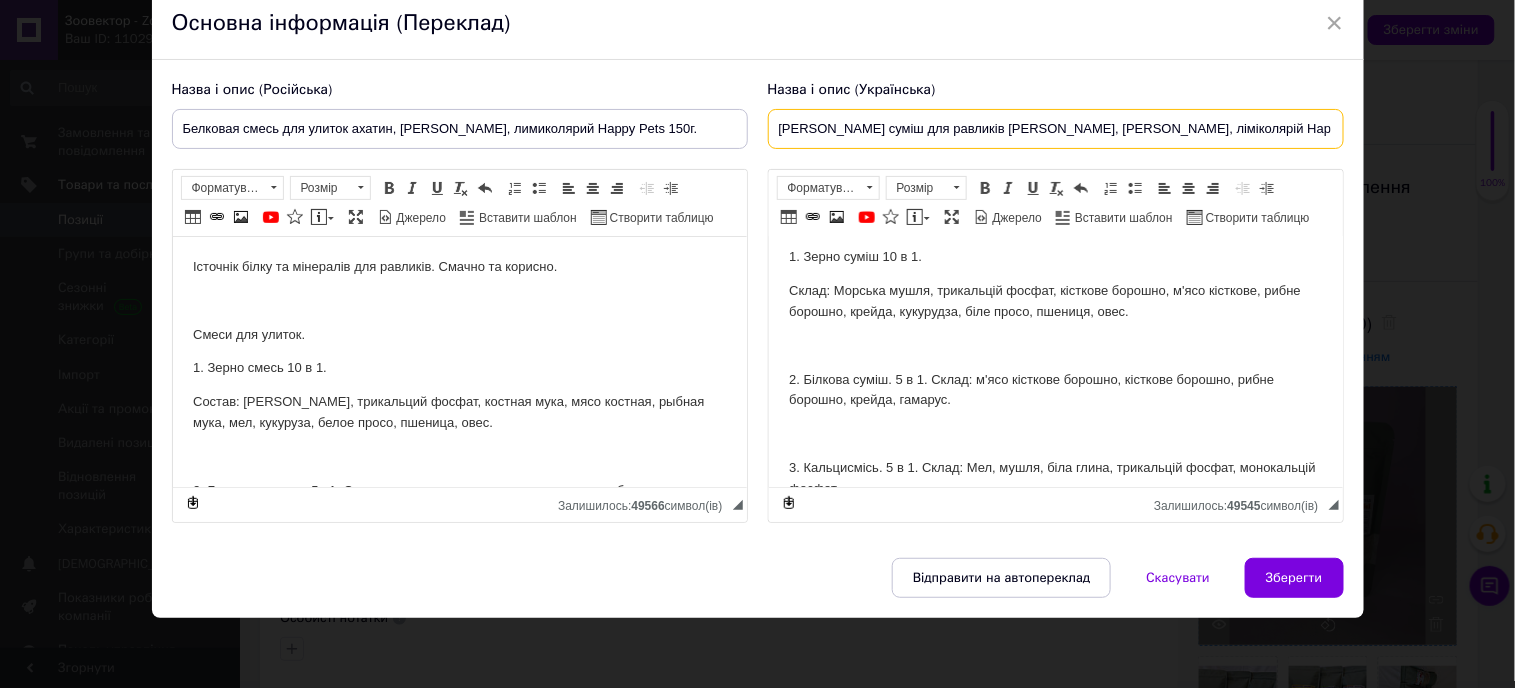 type on "[PERSON_NAME] суміш для равликів [PERSON_NAME], [PERSON_NAME], ліміколярій Happy Pets 150г." 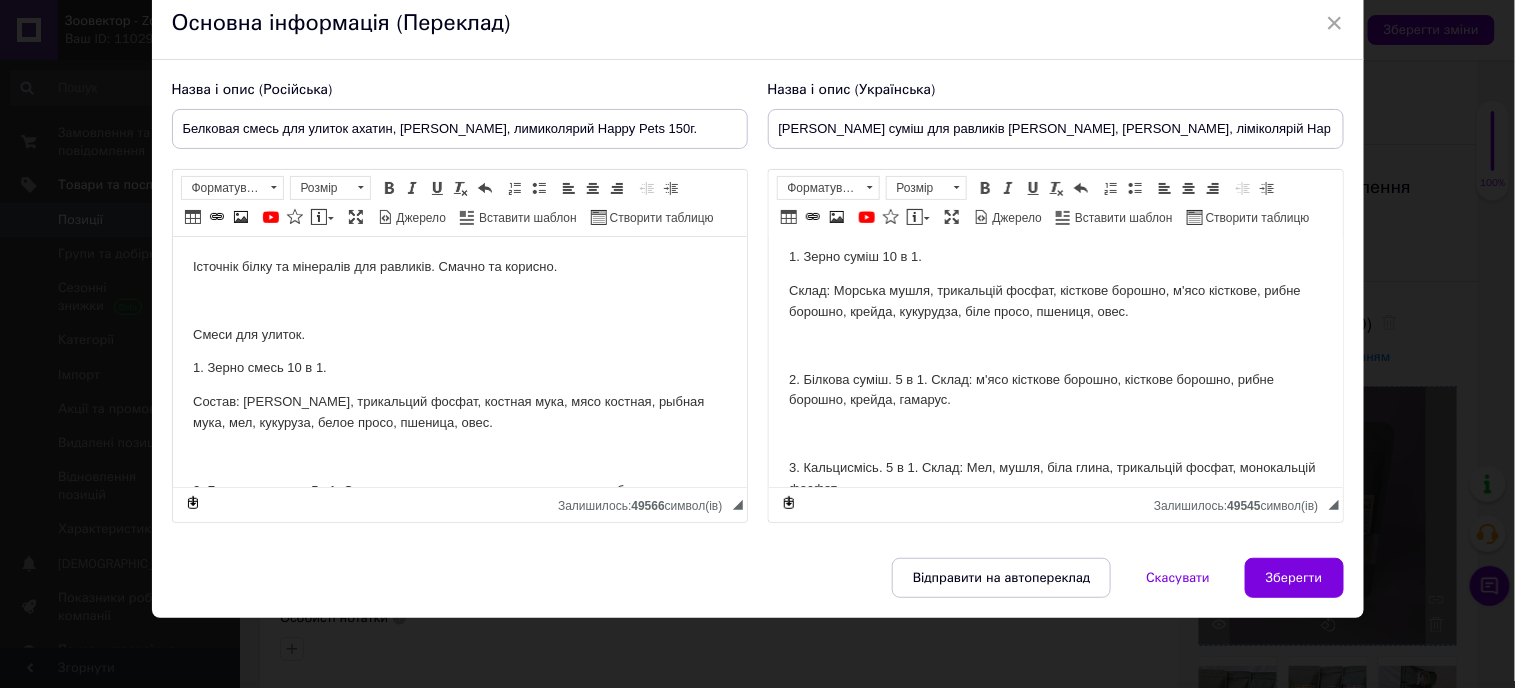 click on "Зберегти" at bounding box center (1294, 578) 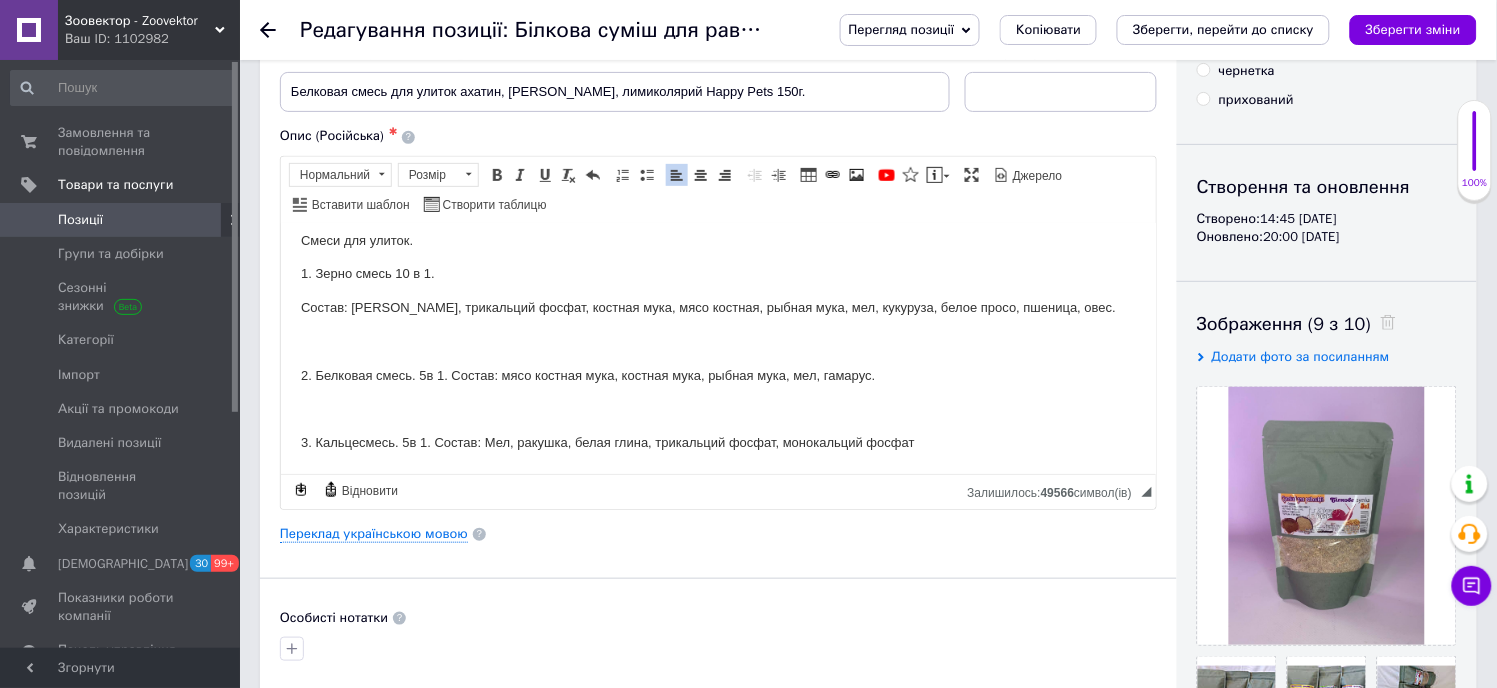 click at bounding box center [717, 341] 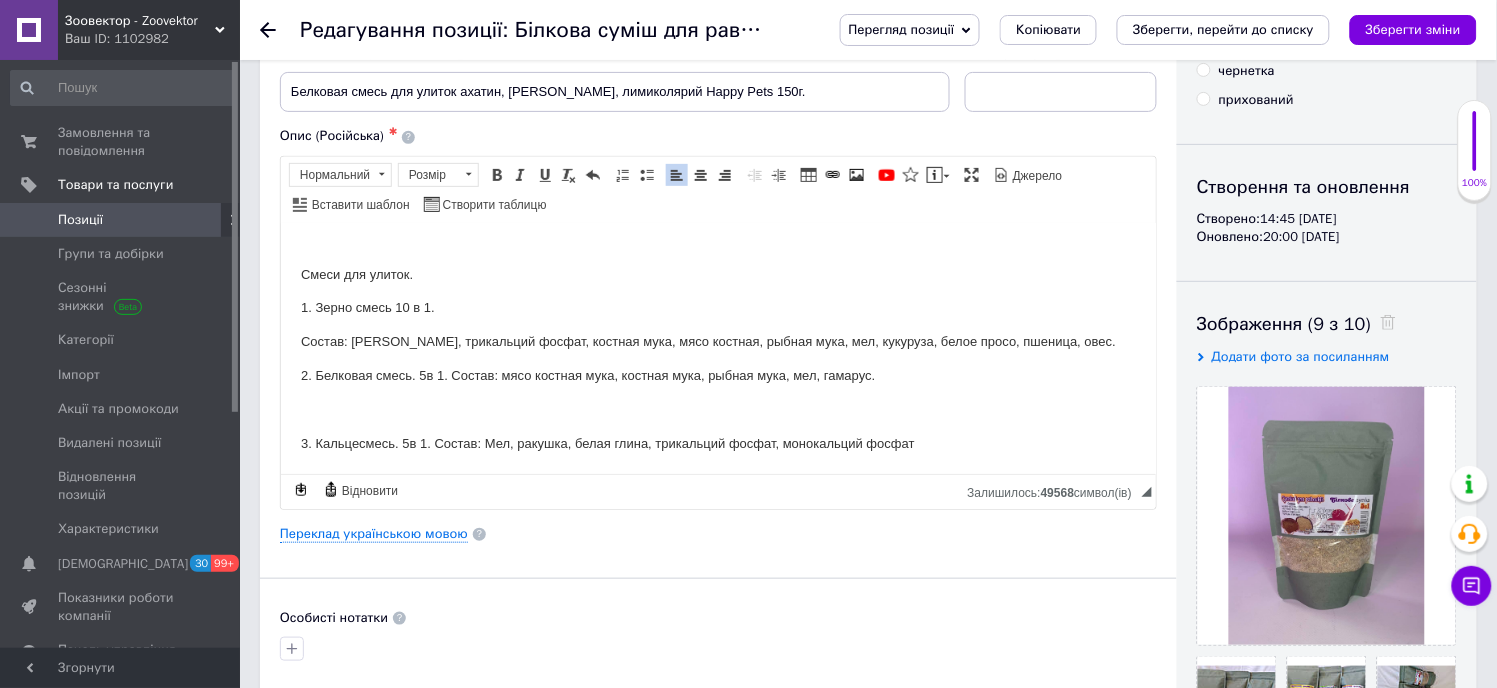 click on "Істочнік білку та мінералів для равликів. Смачно та корисно.  Смеси для улиток.  1. Зерно смесь 10 в 1.  Состав: [PERSON_NAME], трикальций фосфат, костная мука, мясо костная, рыбная мука, мел, кукуруза, белое просо, пшеница, овес. 2. Белковая смесь. 5в 1. Состав: мясо костная мука, костная мука, рыбная мука, мел, гамарус. 3. Кальцесмесь. 5в 1. Состав: Мел, ракушка, белая глина, трикальций фосфат, монокальций фосфат" at bounding box center [717, 324] 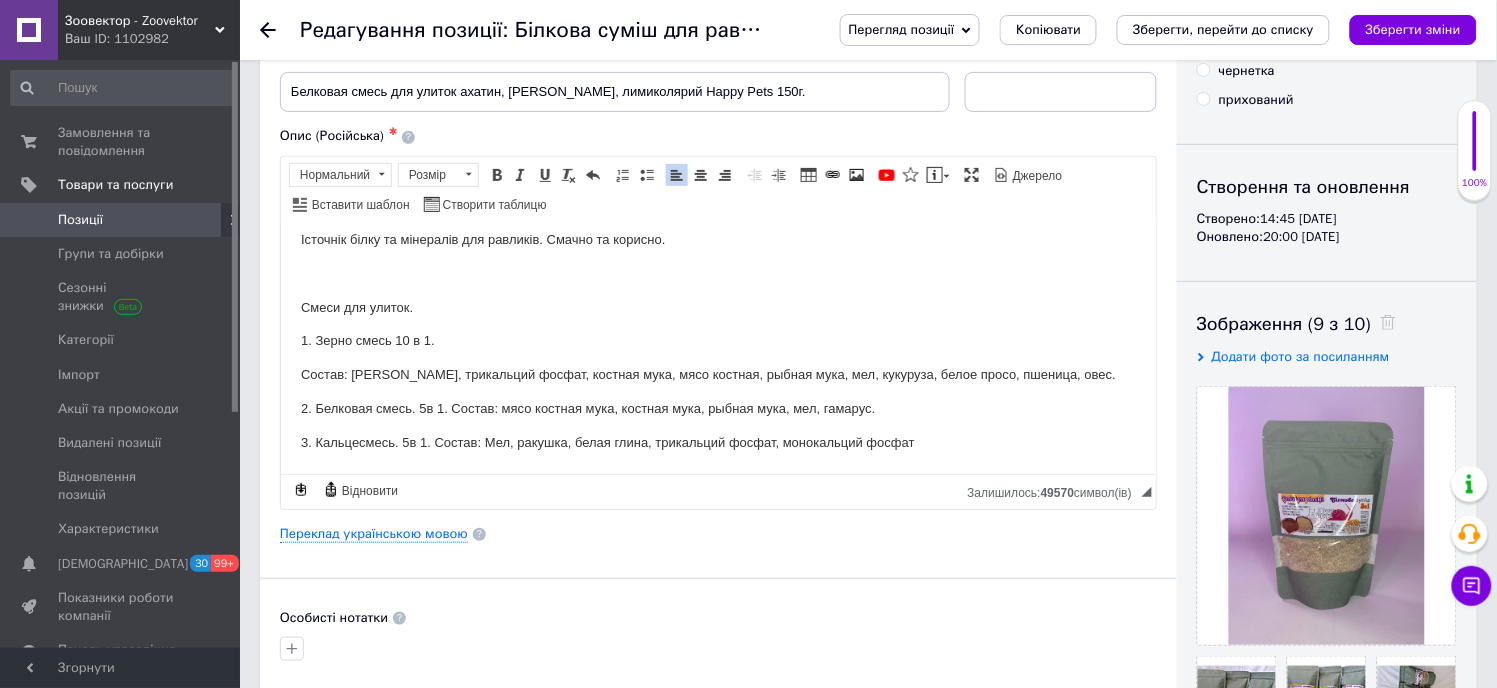 scroll, scrollTop: 0, scrollLeft: 0, axis: both 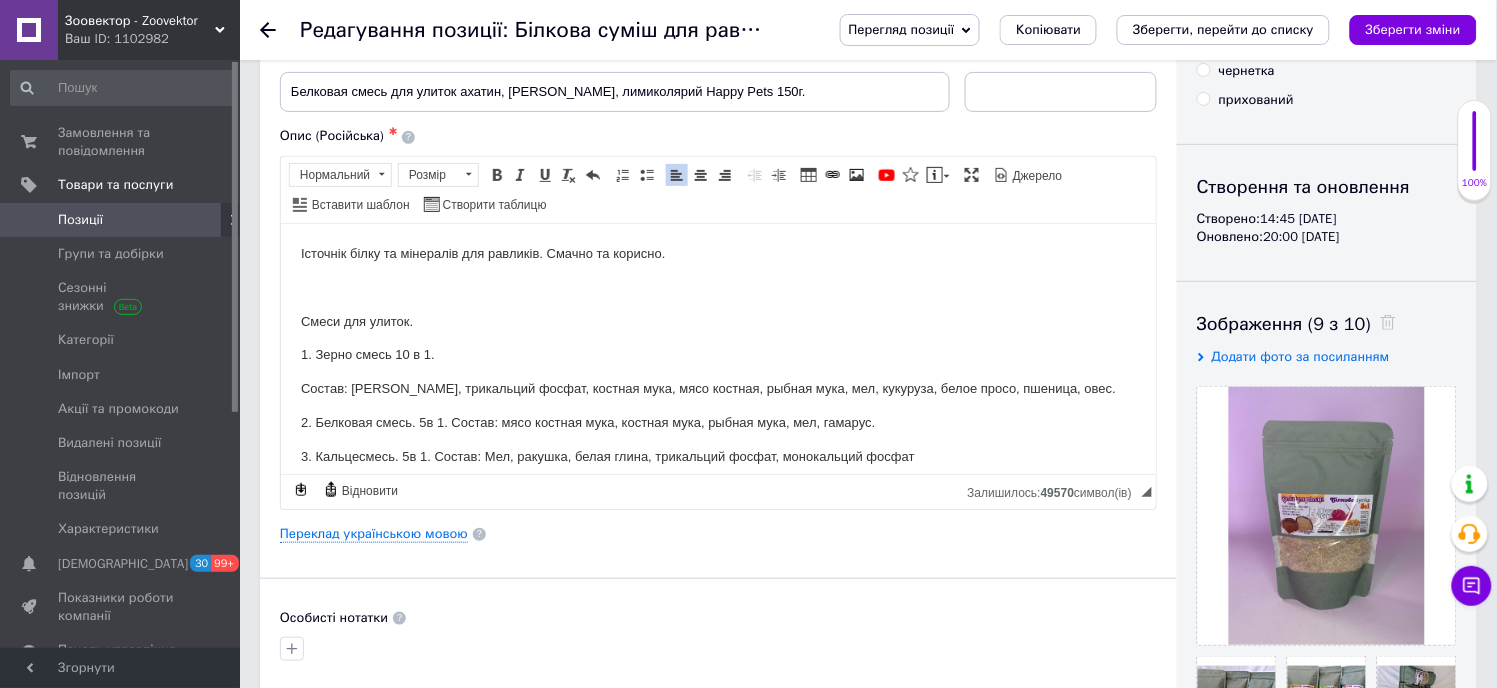 click on "Істочнік білку та мінералів для равликів. Смачно та корисно.  Смеси для улиток.  1. Зерно смесь 10 в 1.  Состав: [PERSON_NAME], трикальций фосфат, костная мука, мясо костная, рыбная мука, мел, кукуруза, белое просо, пшеница, овес. 2. Белковая смесь. 5в 1. Состав: мясо костная мука, костная мука, рыбная мука, мел, гамарус. 3. Кальцесмесь. 5в 1. Состав: Мел, ракушка, белая глина, трикальций фосфат, монокальций фосфат" at bounding box center (717, 355) 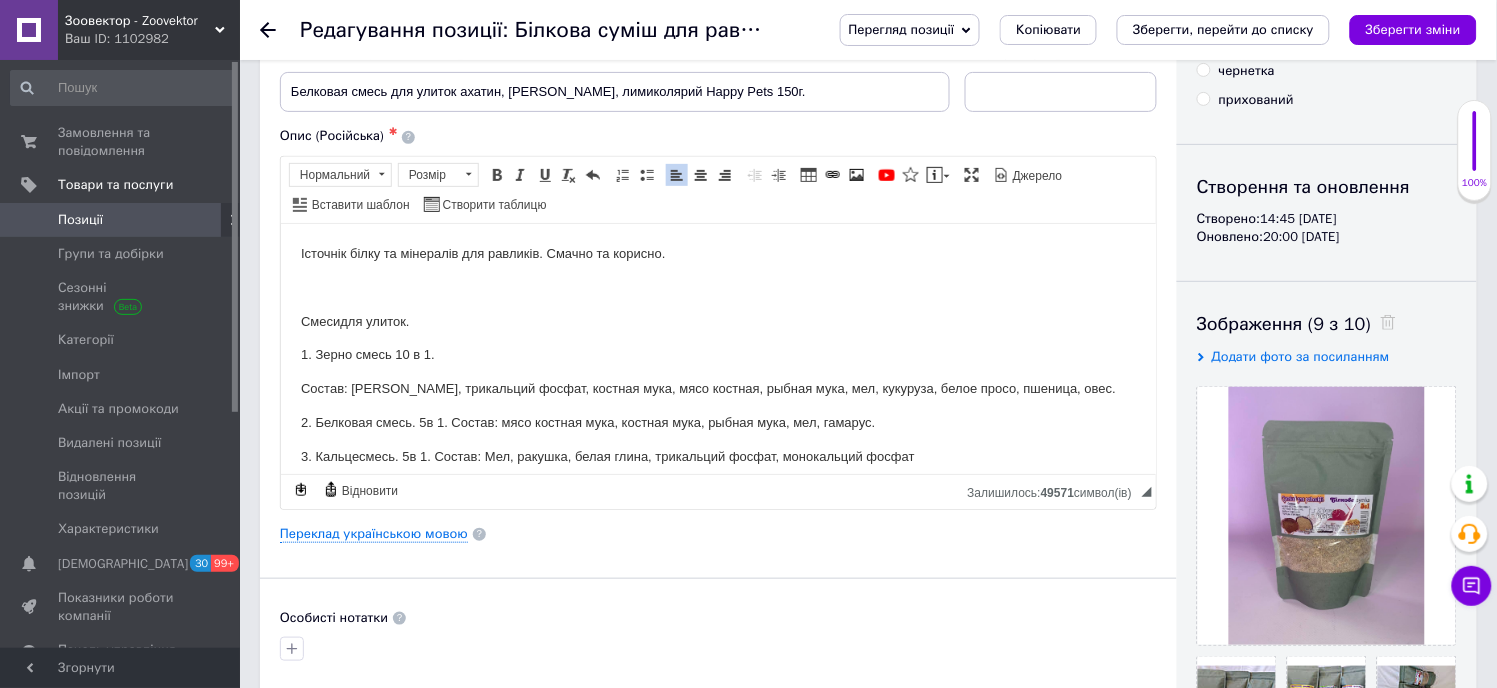 click on "Істочнік білку та мінералів для равликів. Смачно та корисно.  Смесидля улиток.  1. Зерно смесь 10 в 1.  Состав: [PERSON_NAME], трикальций фосфат, костная мука, мясо костная, рыбная мука, мел, кукуруза, белое просо, пшеница, овес. 2. Белковая смесь. 5в 1. Состав: мясо костная мука, костная мука, рыбная мука, мел, гамарус. 3. Кальцесмесь. 5в 1. Состав: Мел, ракушка, белая глина, трикальций фосфат, монокальций фосфат" at bounding box center [717, 355] 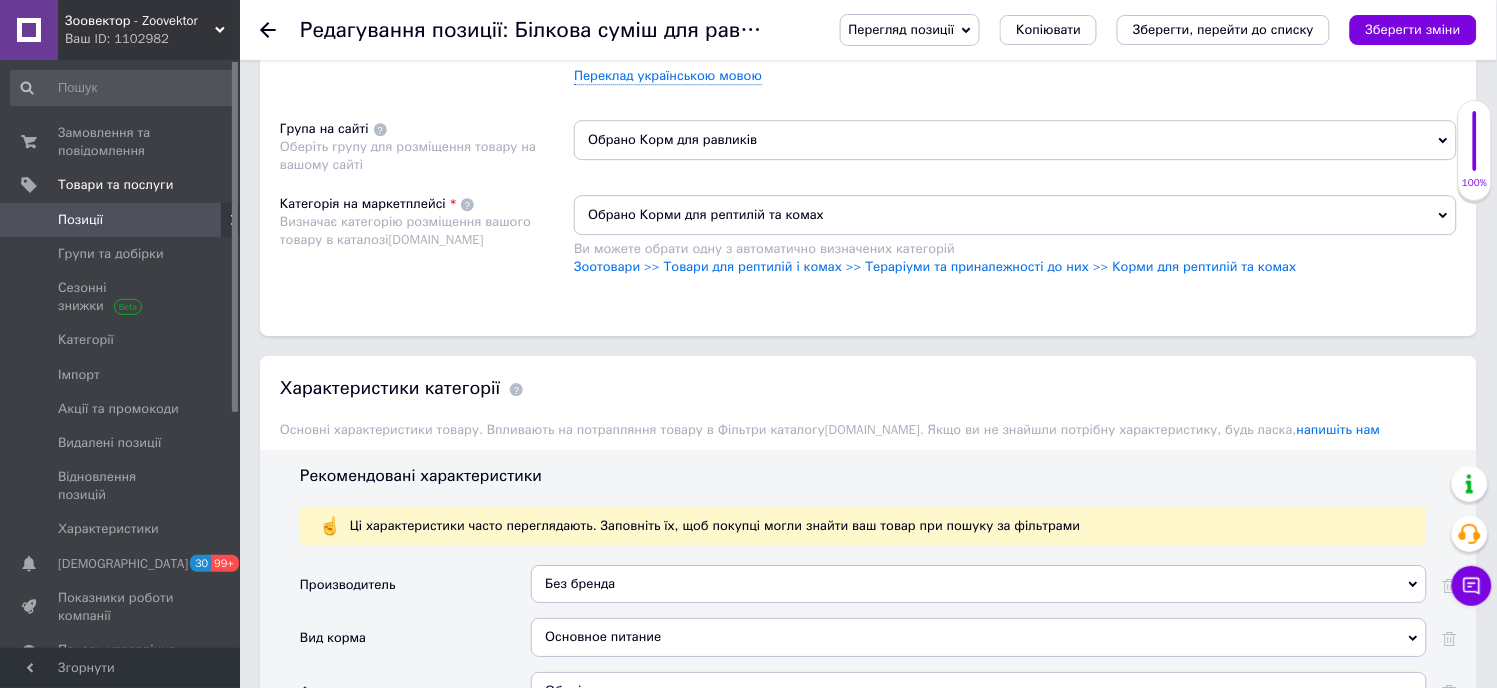 scroll, scrollTop: 1666, scrollLeft: 0, axis: vertical 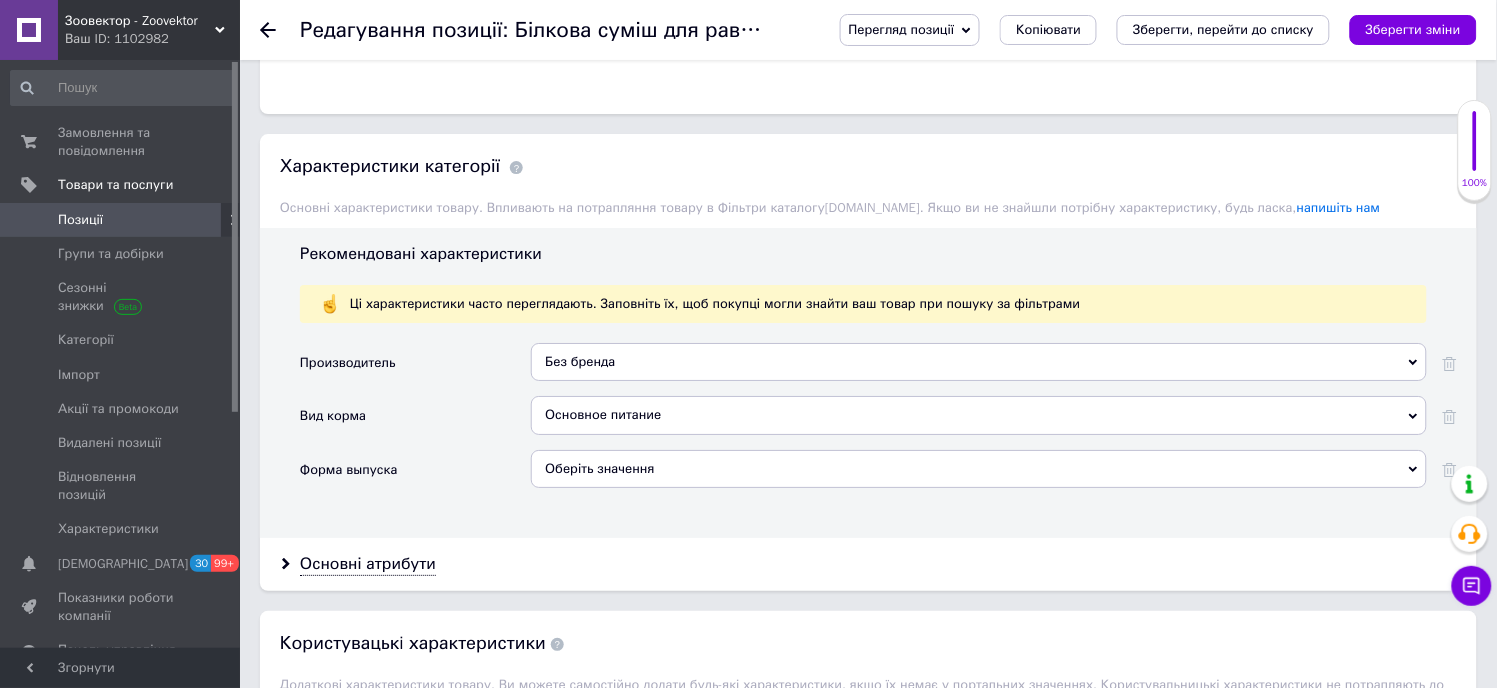click on "Без бренда" at bounding box center [979, 362] 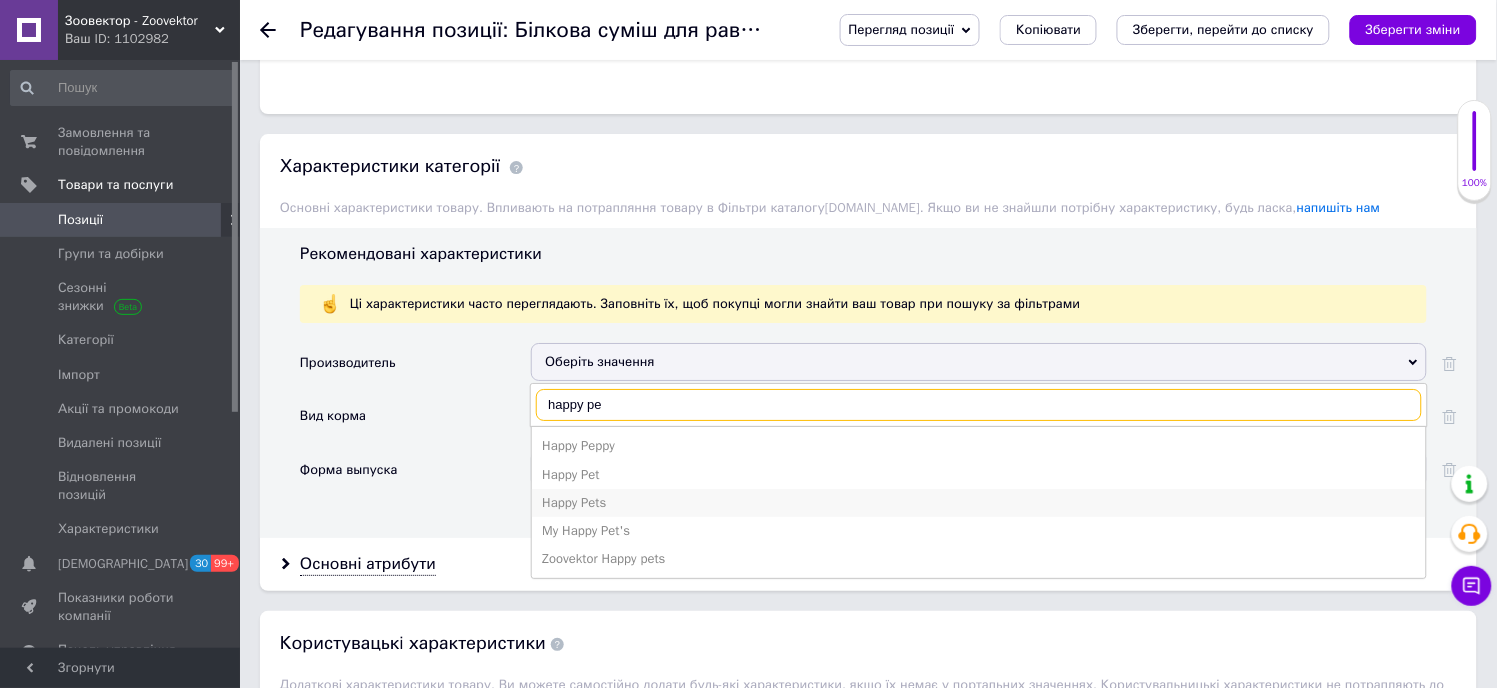 type on "happy pe" 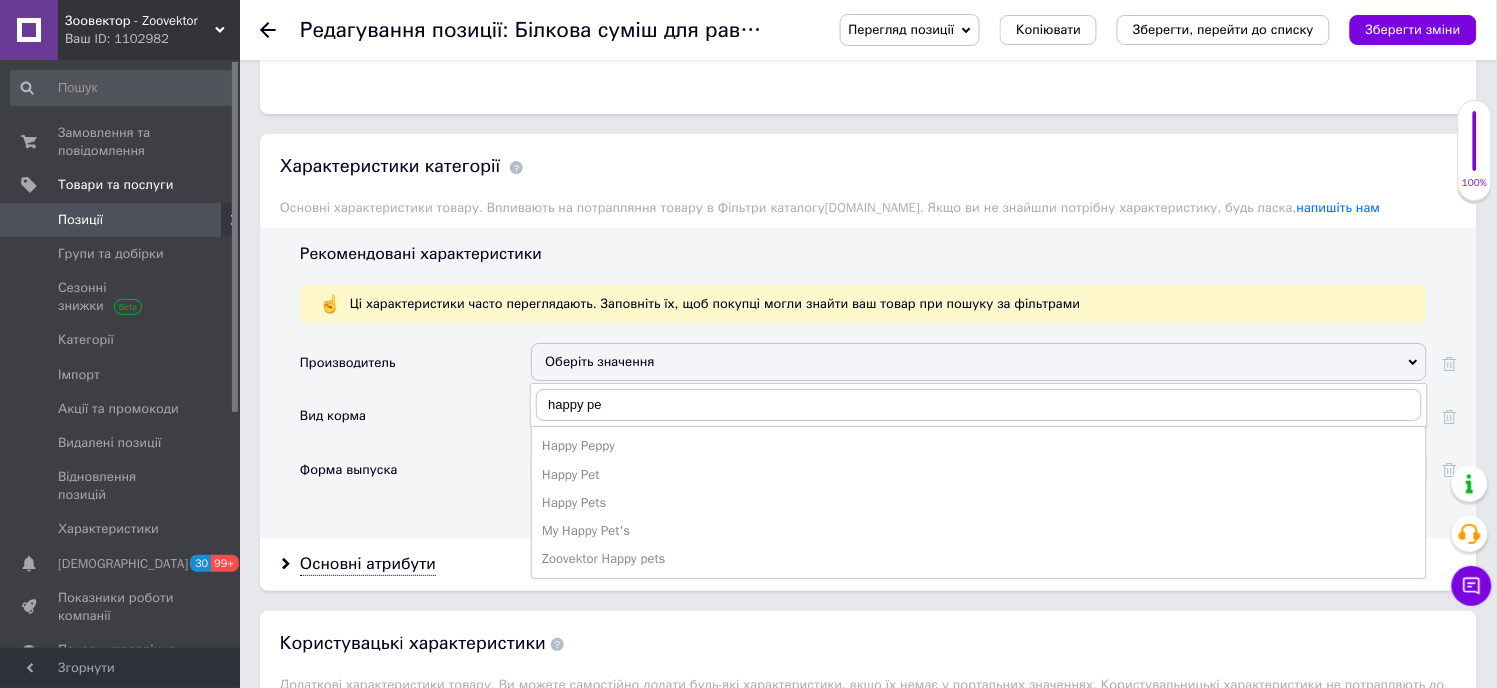 click on "Happy Pets" at bounding box center [979, 503] 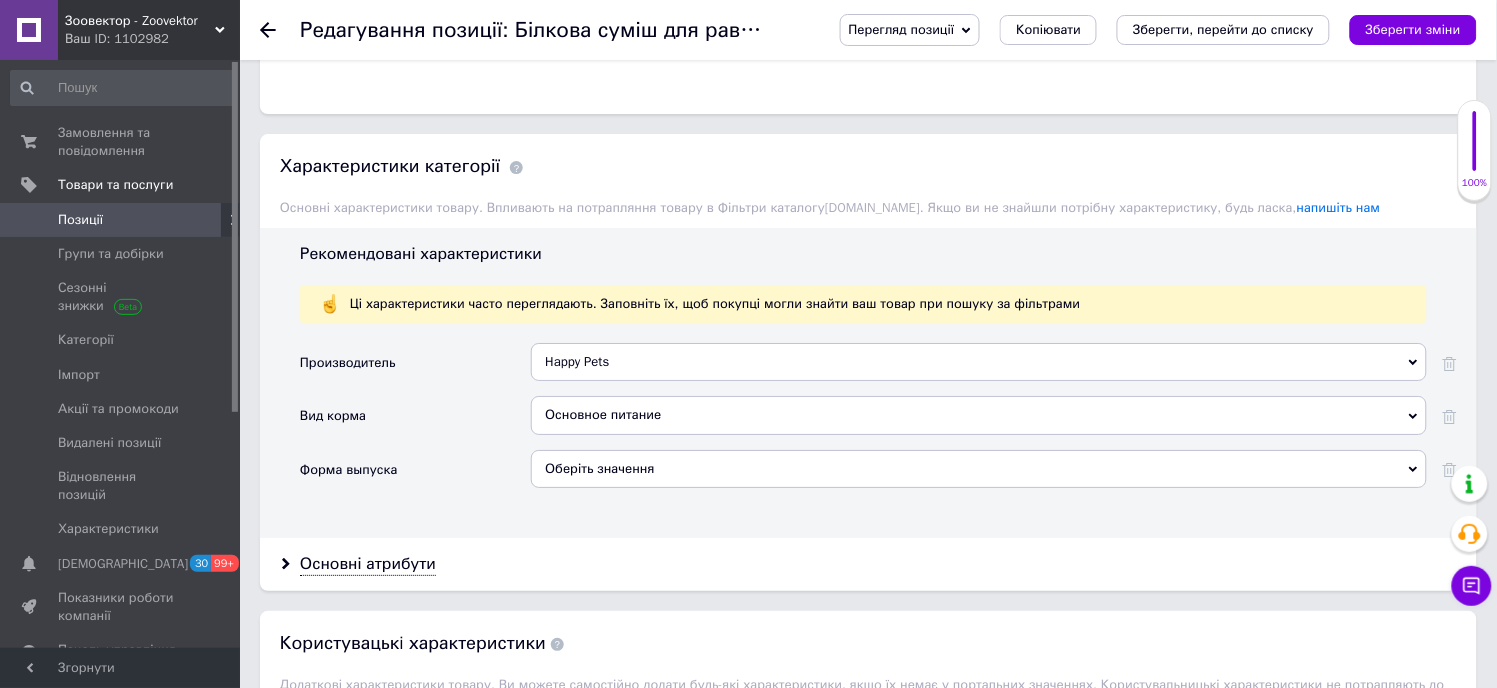 click on "Основное питание" at bounding box center [979, 415] 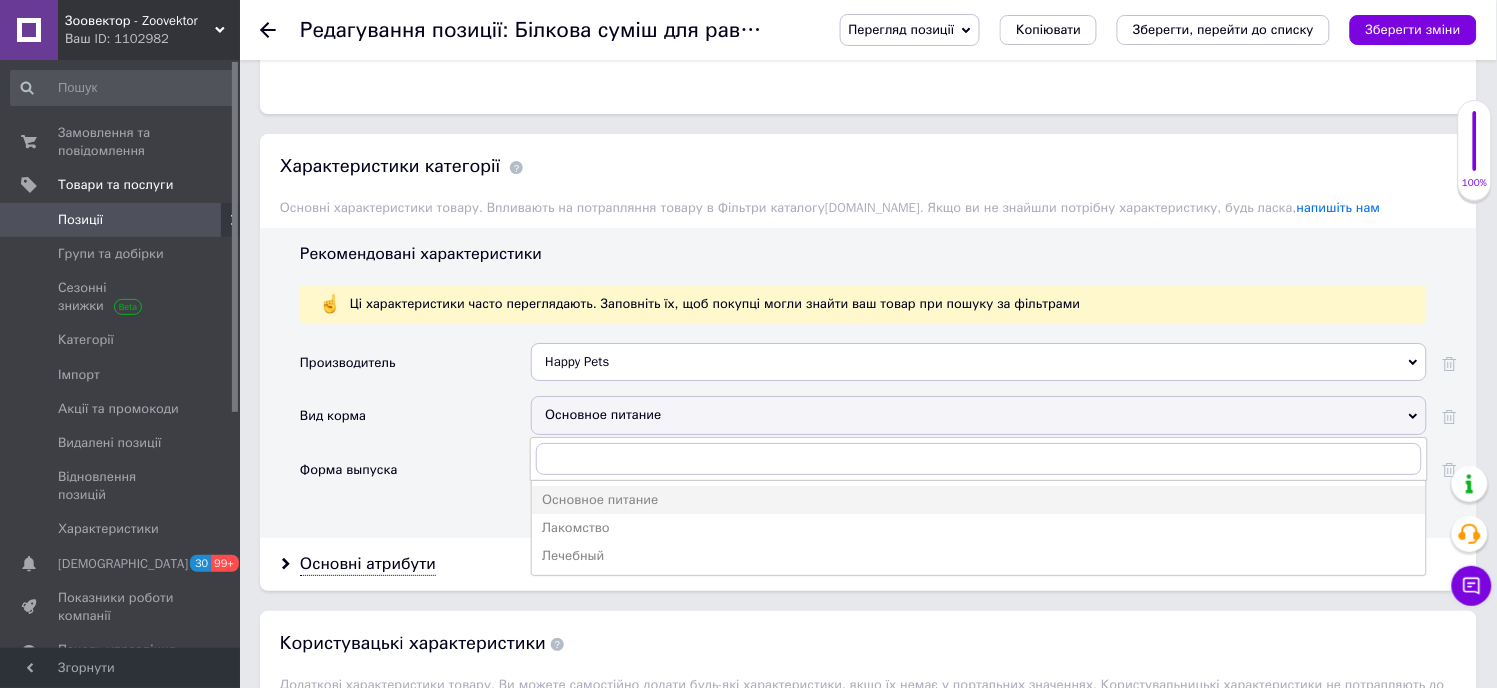 click on "Основное питание" at bounding box center (979, 500) 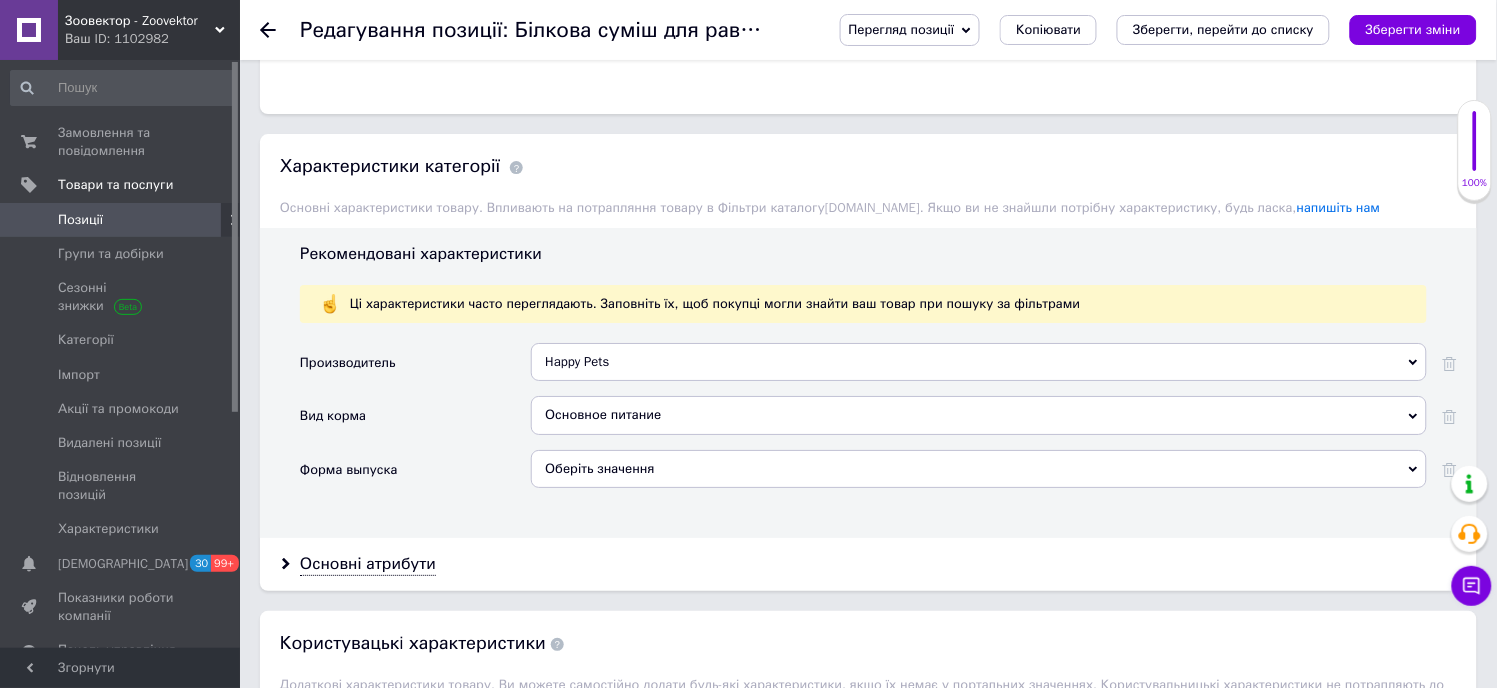 click on "Оберіть значення" at bounding box center [979, 469] 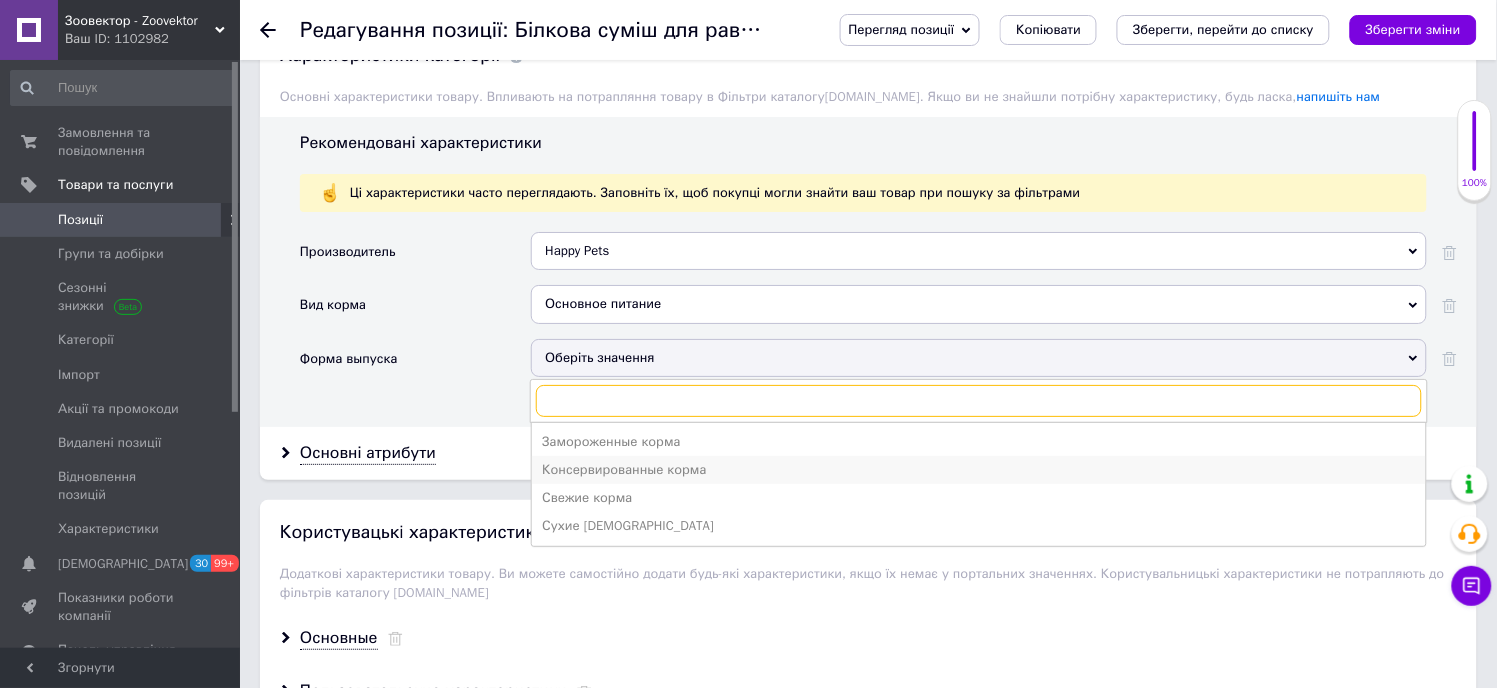 scroll, scrollTop: 1888, scrollLeft: 0, axis: vertical 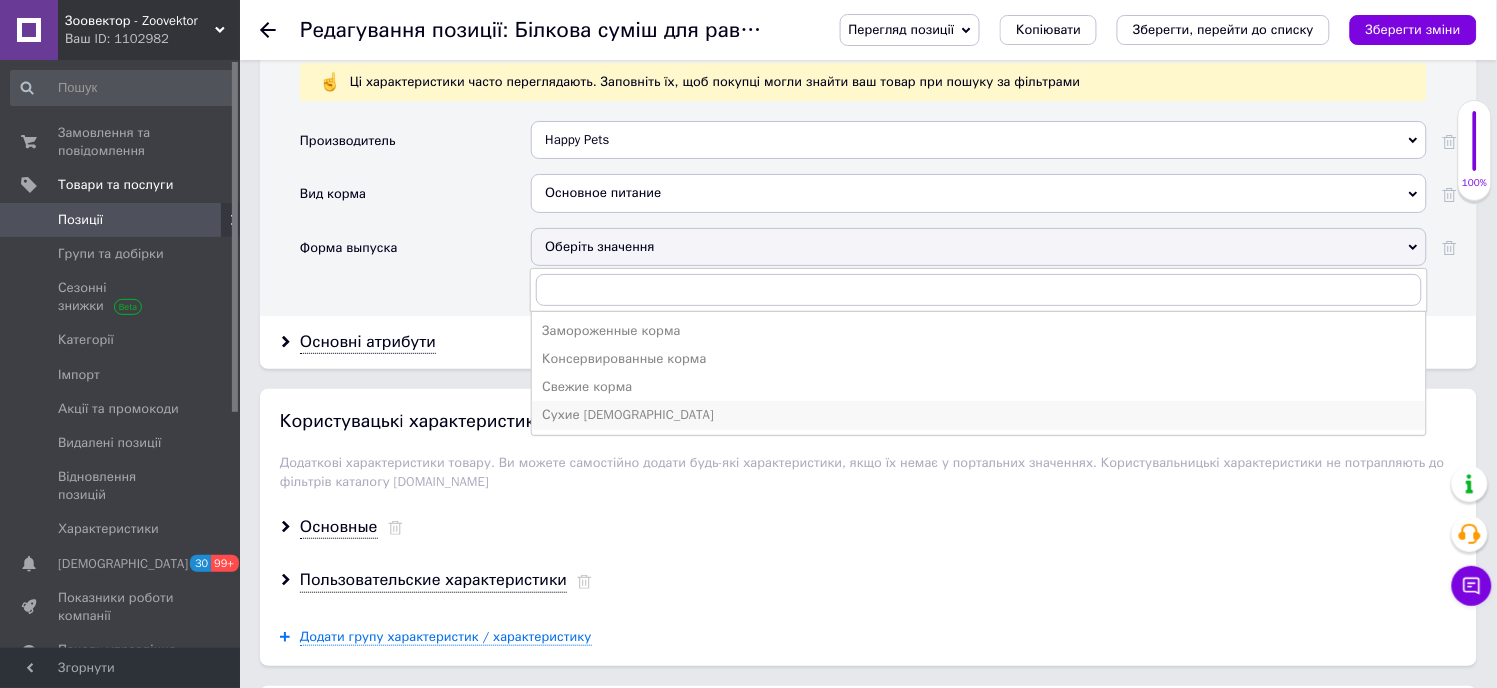 click on "Сухие [DEMOGRAPHIC_DATA]" at bounding box center [979, 415] 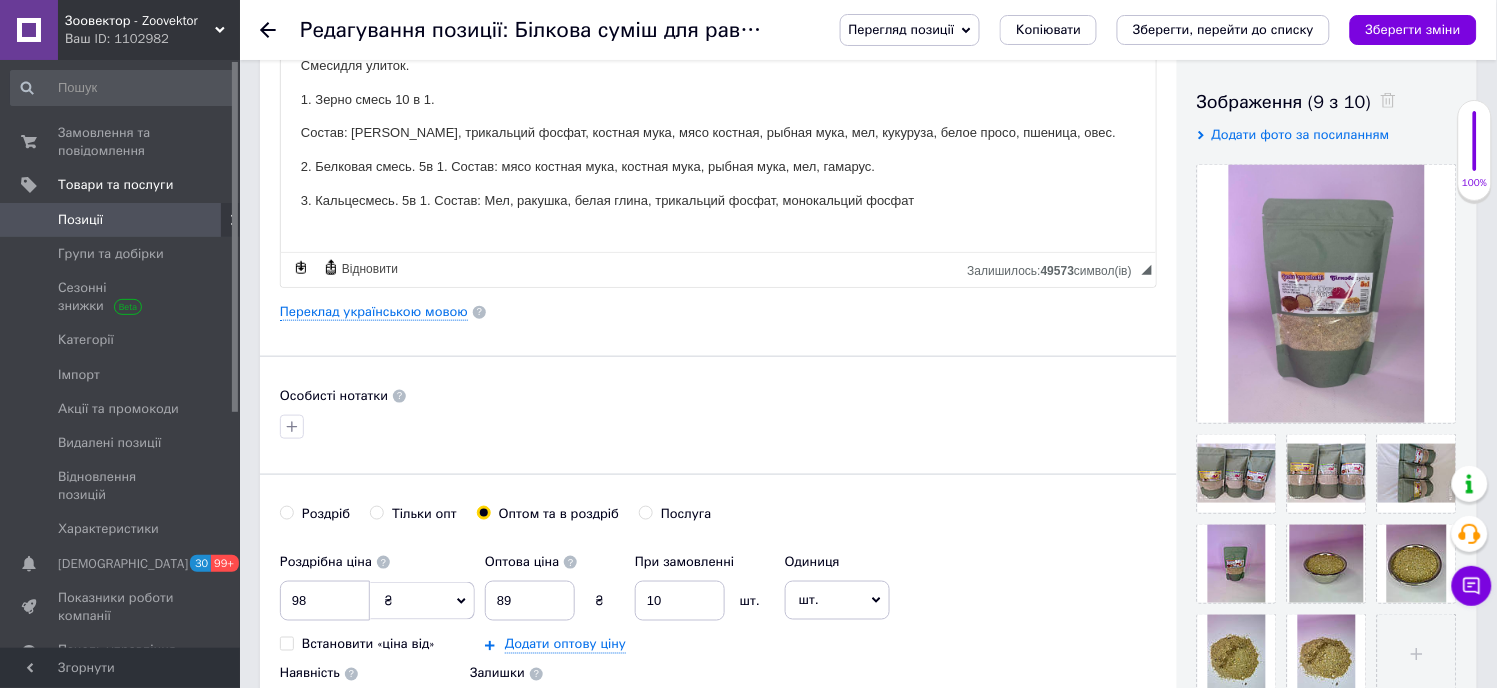 scroll, scrollTop: 0, scrollLeft: 0, axis: both 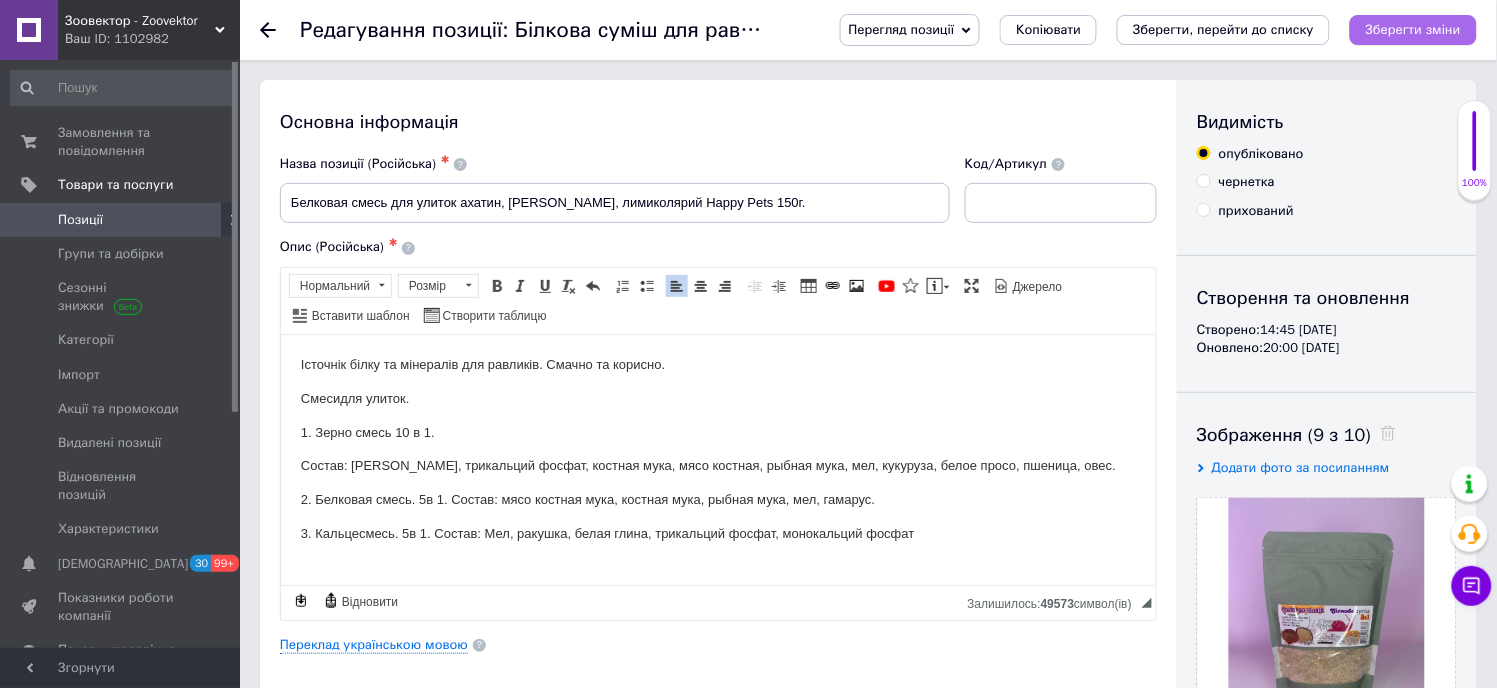 click on "Зберегти зміни" at bounding box center [1413, 29] 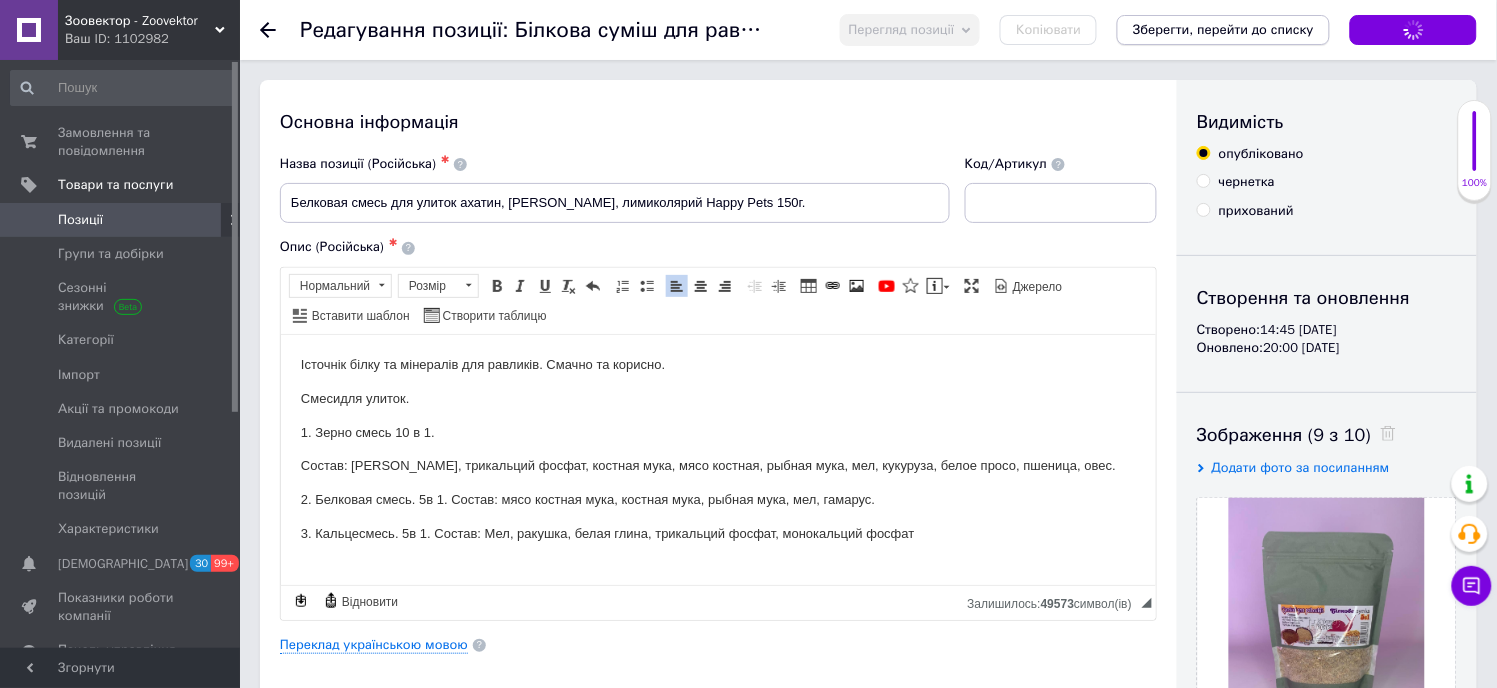 click on "Зберегти, перейти до списку" at bounding box center [1223, 29] 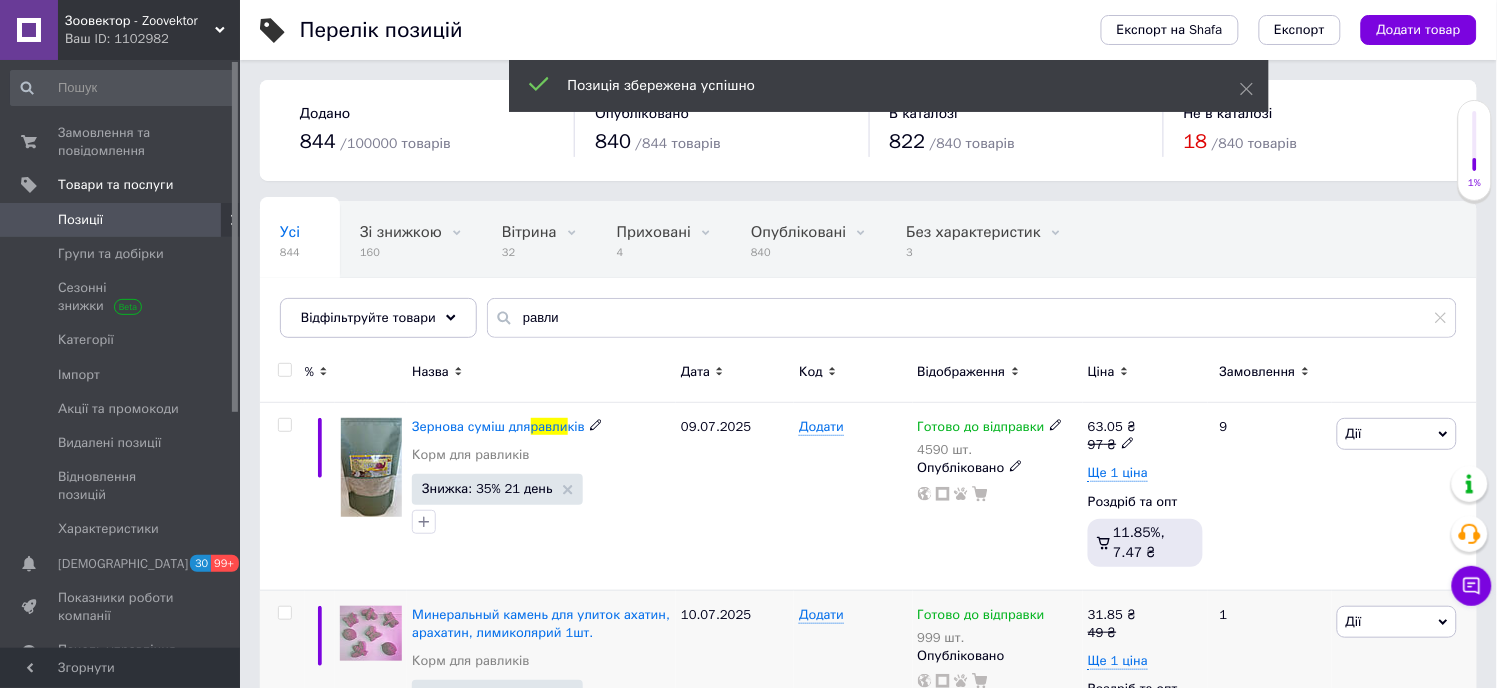 scroll, scrollTop: 222, scrollLeft: 0, axis: vertical 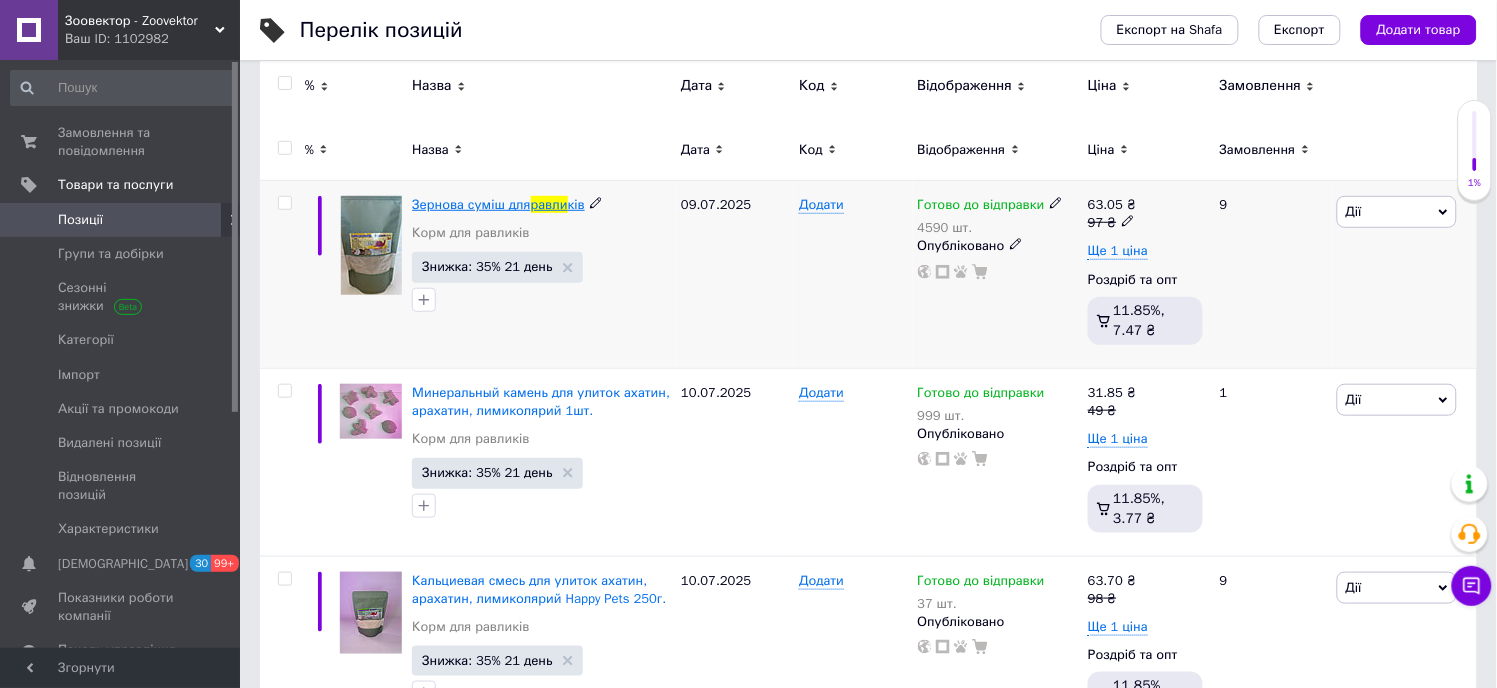 click on "Зернова суміш для" at bounding box center [471, 204] 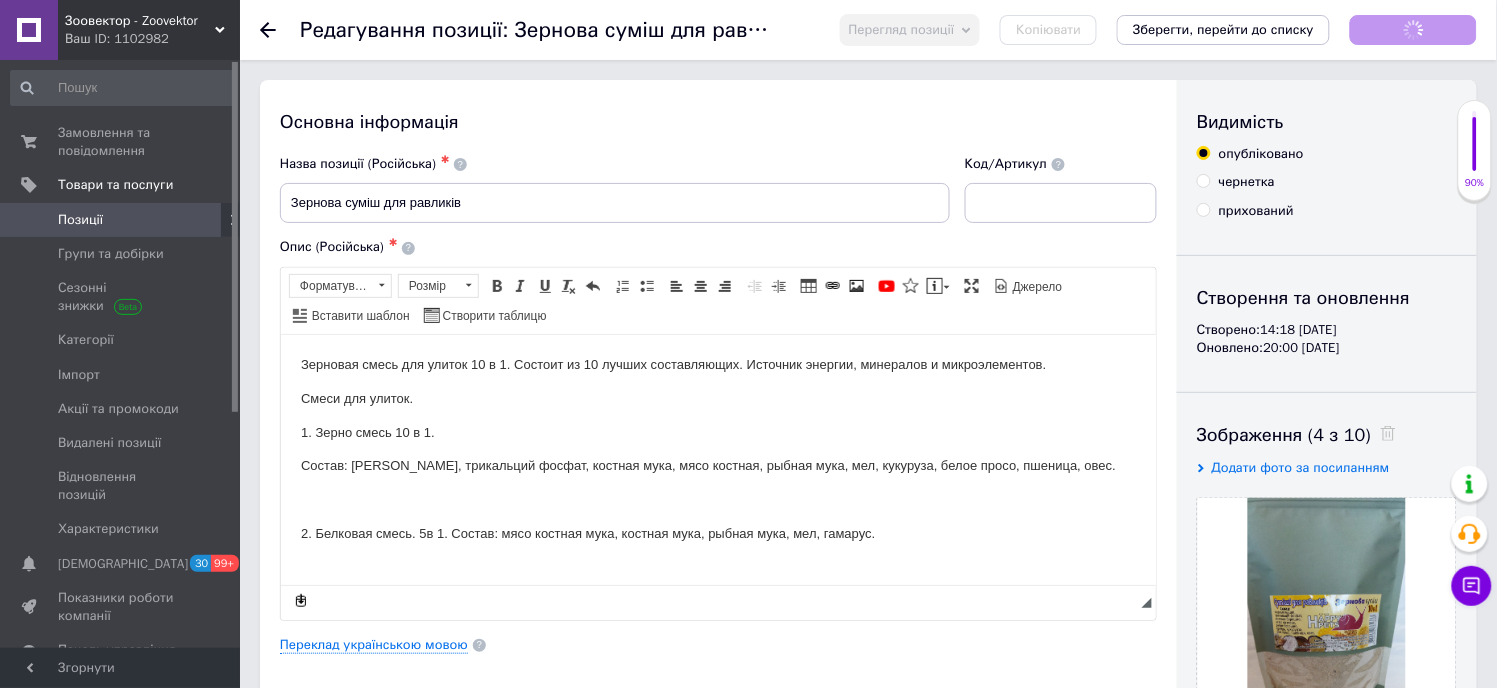 scroll, scrollTop: 0, scrollLeft: 0, axis: both 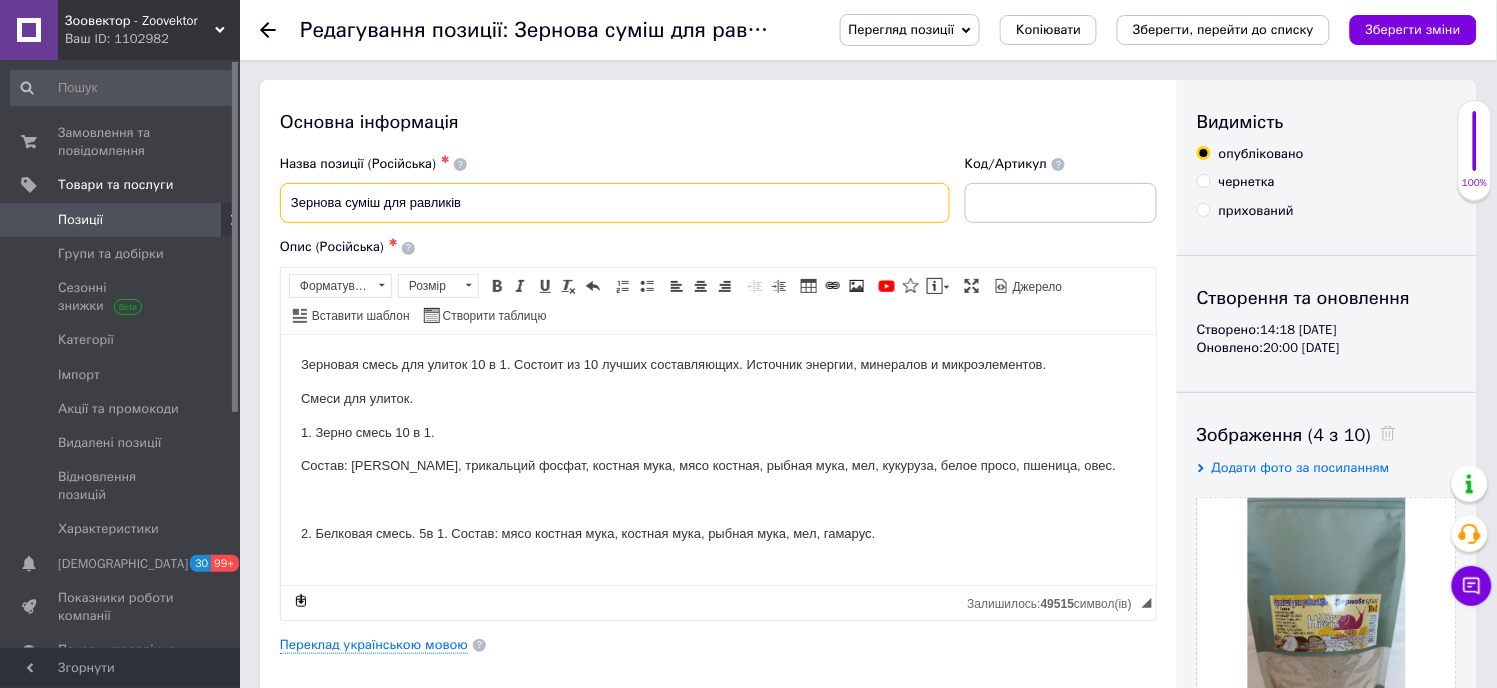 drag, startPoint x: 524, startPoint y: 212, endPoint x: 184, endPoint y: 210, distance: 340.0059 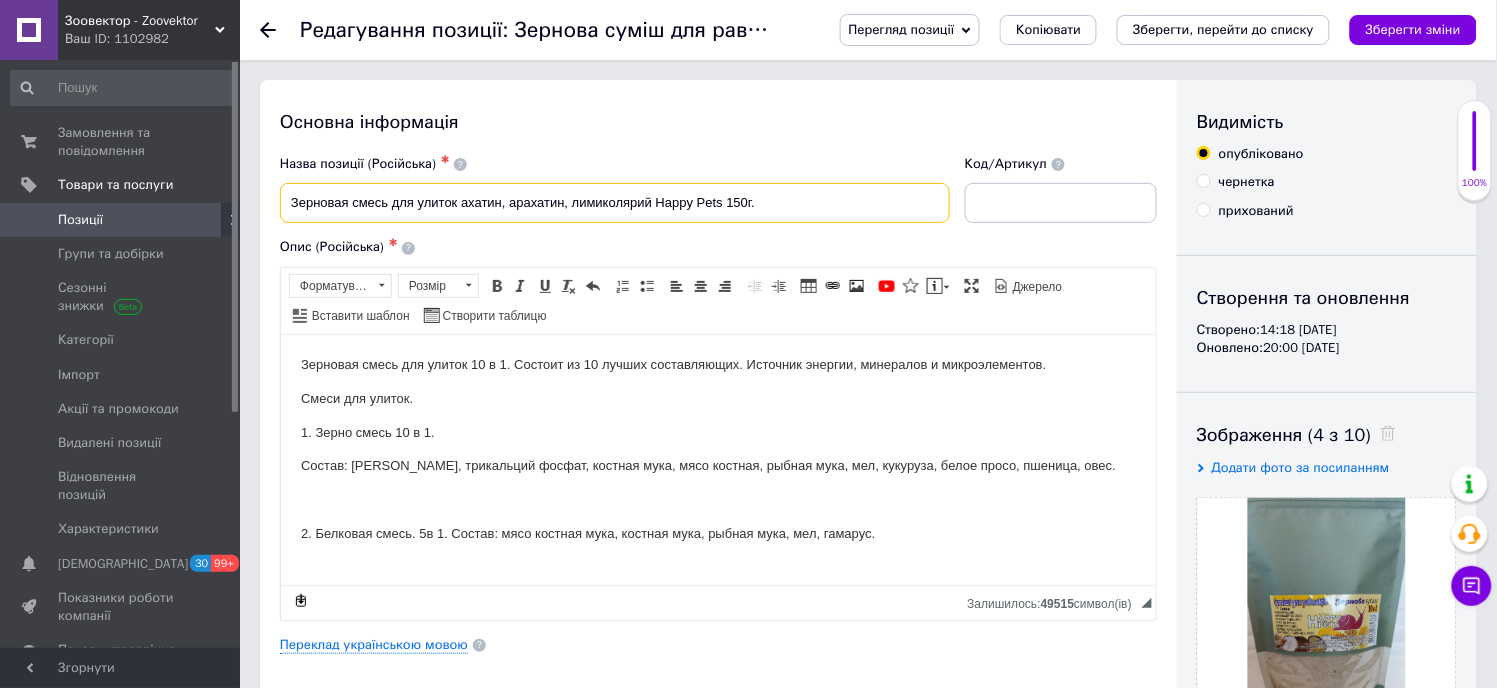 type on "Зерновая смесь для улиток ахатин, арахатин, лимиколярий Happy Pets 150г." 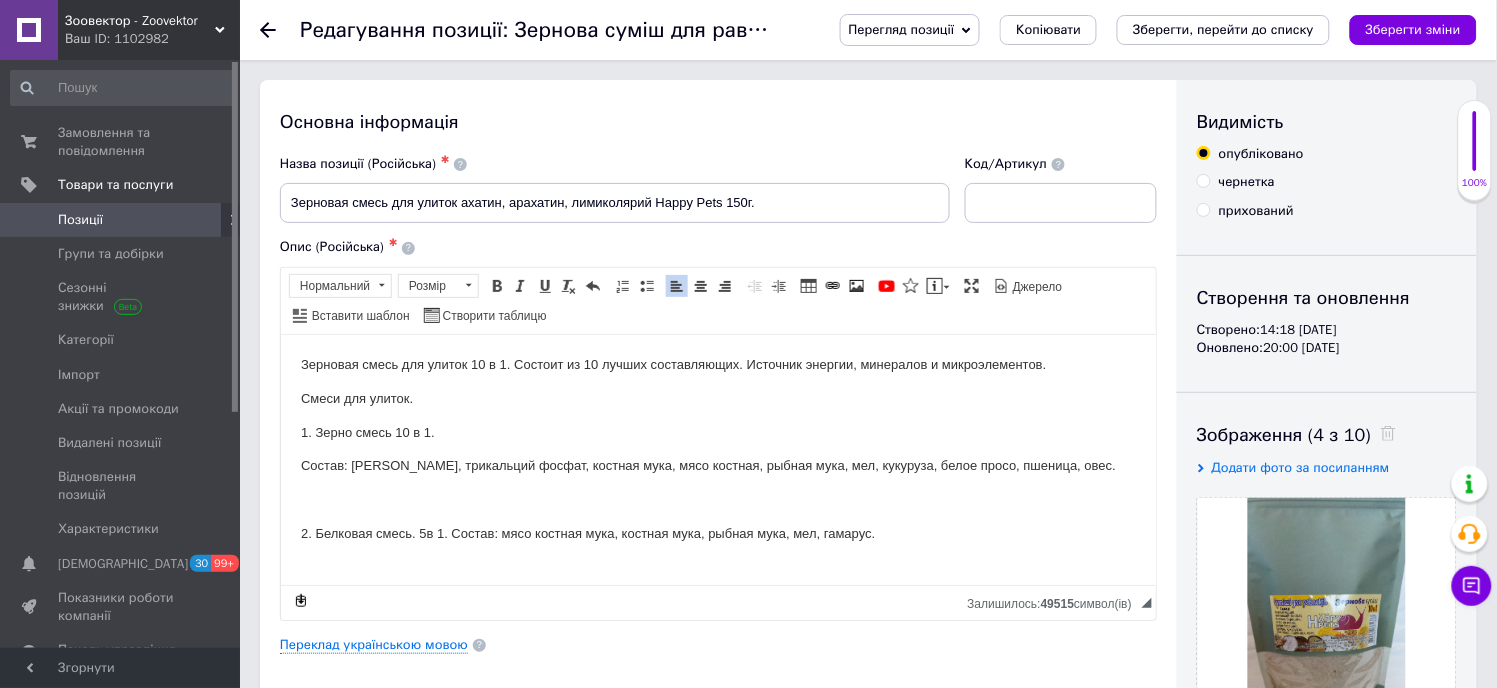 click at bounding box center [717, 499] 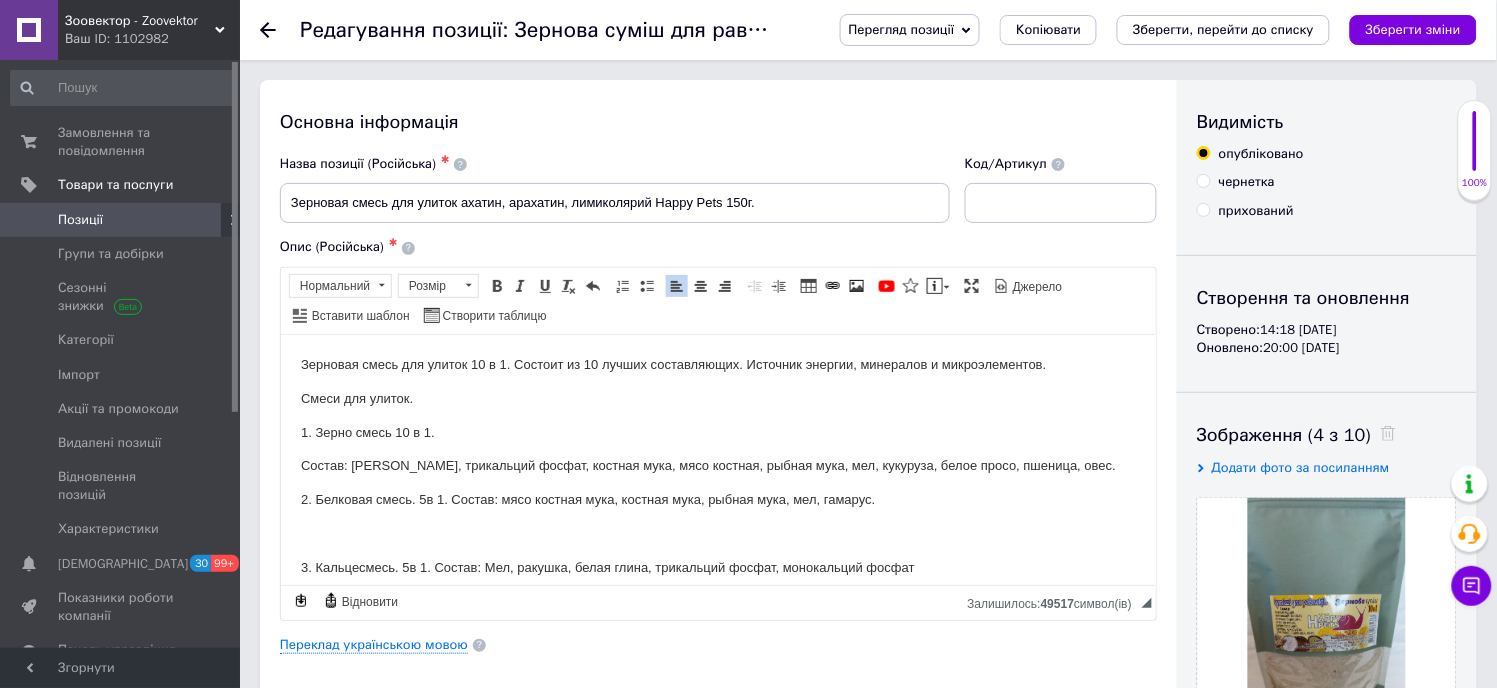 click at bounding box center (717, 533) 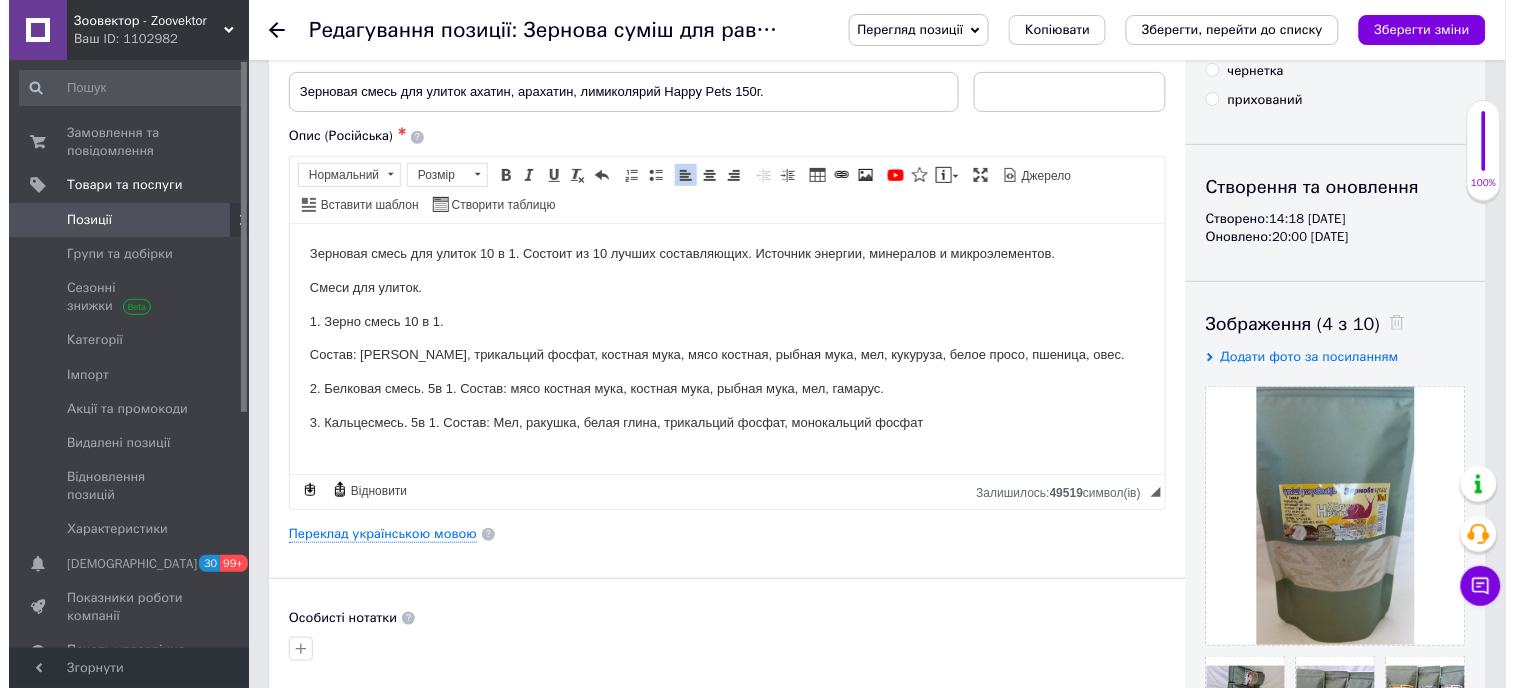 scroll, scrollTop: 222, scrollLeft: 0, axis: vertical 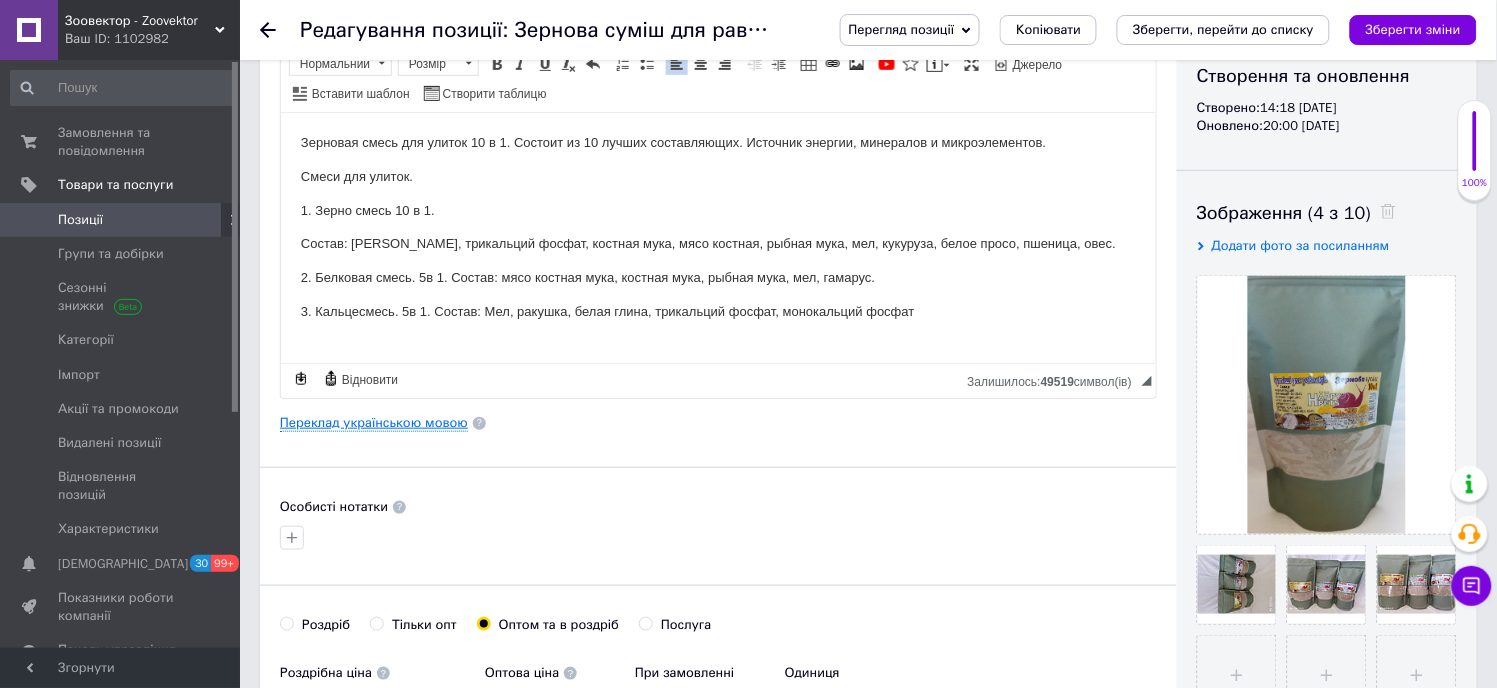 click on "Переклад українською мовою" at bounding box center (374, 423) 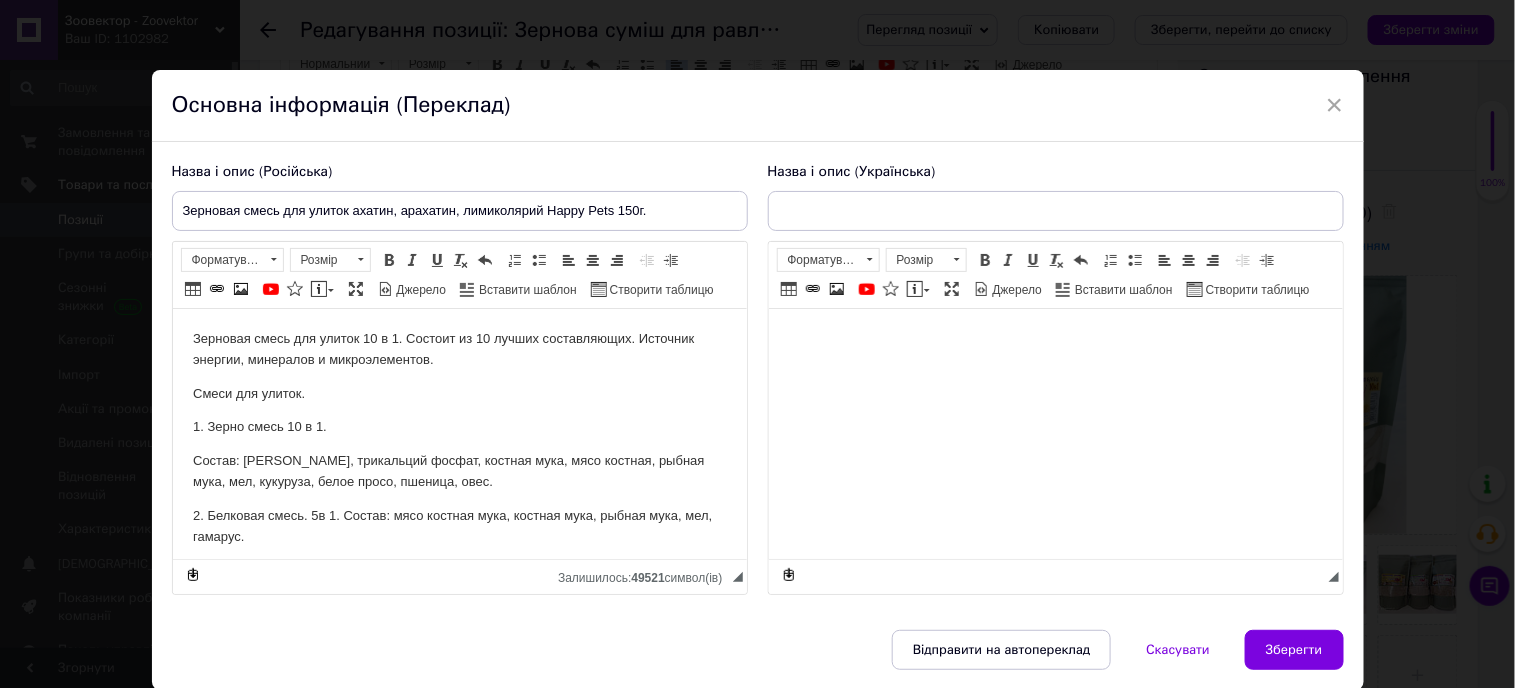 scroll, scrollTop: 0, scrollLeft: 0, axis: both 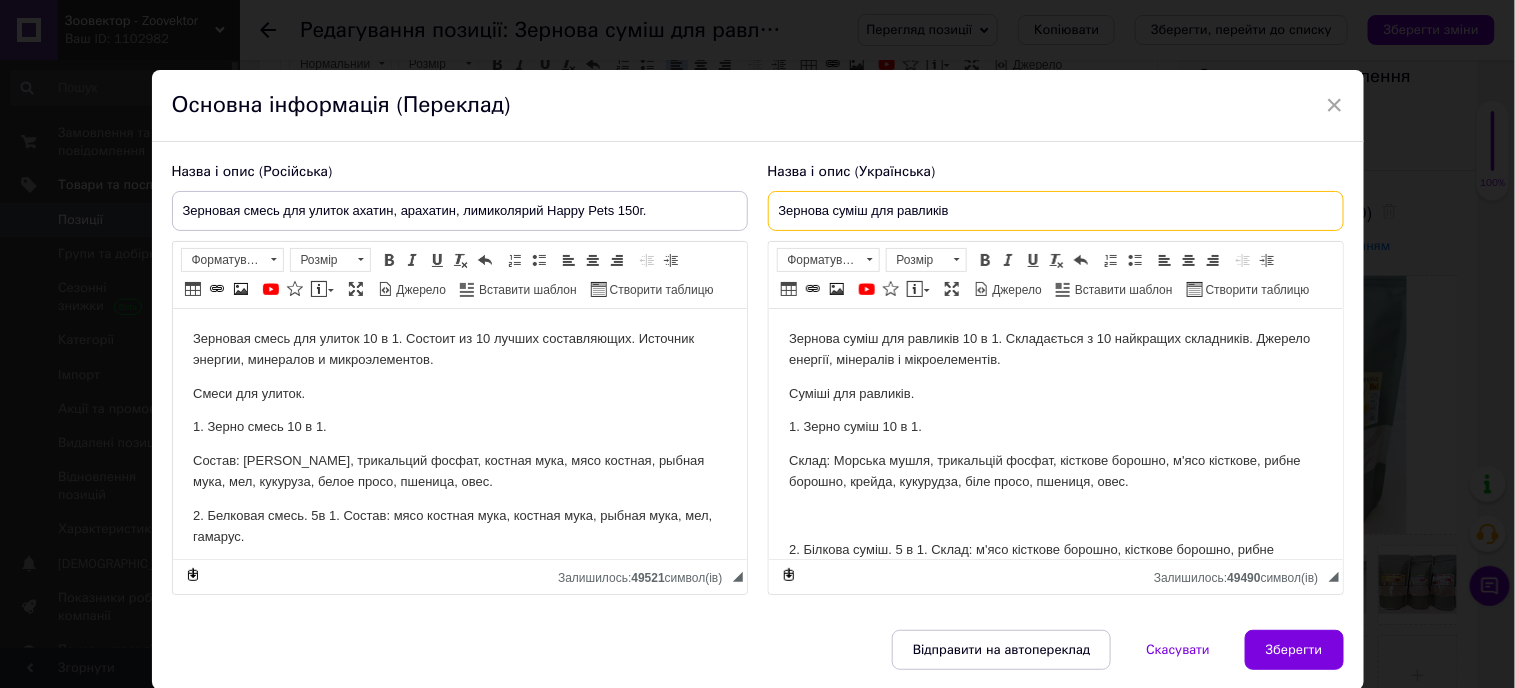 drag, startPoint x: 1035, startPoint y: 217, endPoint x: 748, endPoint y: 211, distance: 287.0627 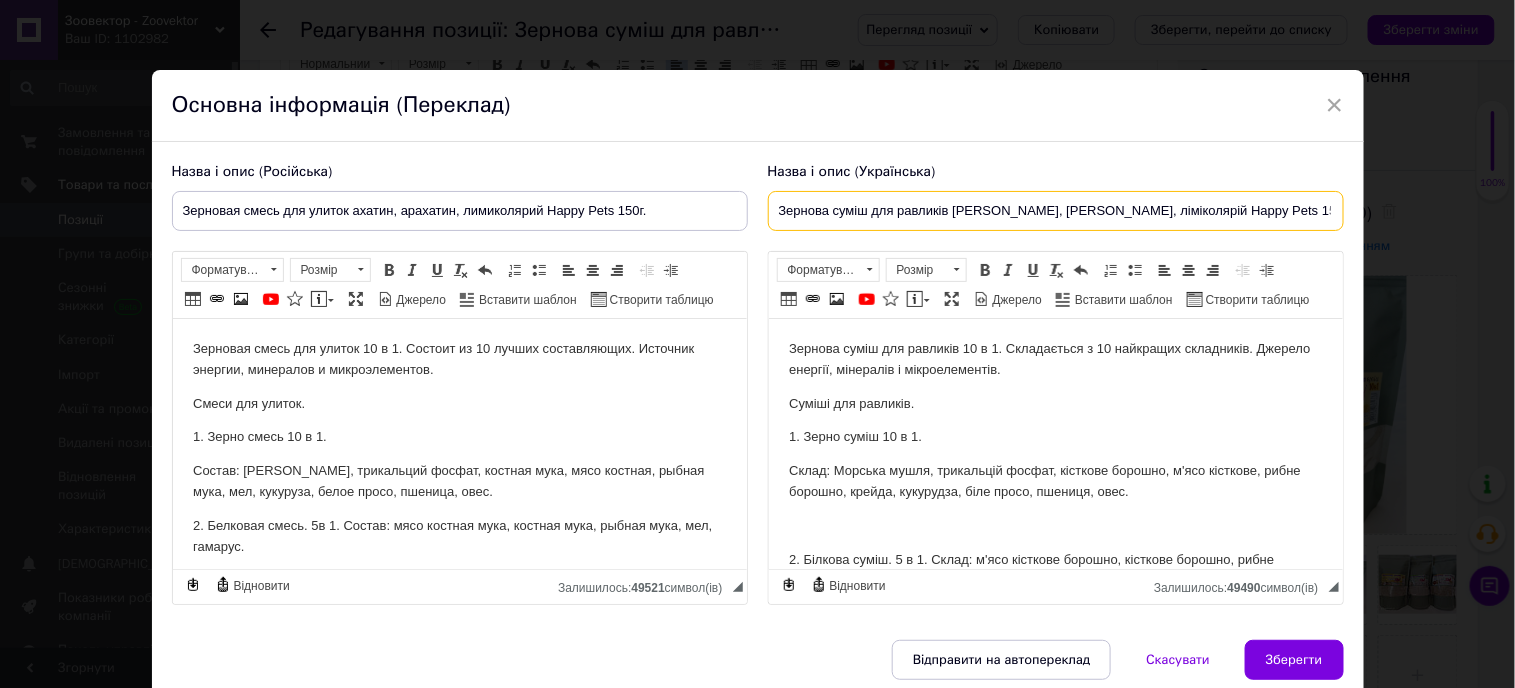 type on "Зернова суміш для равликів [PERSON_NAME], [PERSON_NAME], ліміколярій Happy Pets 150г." 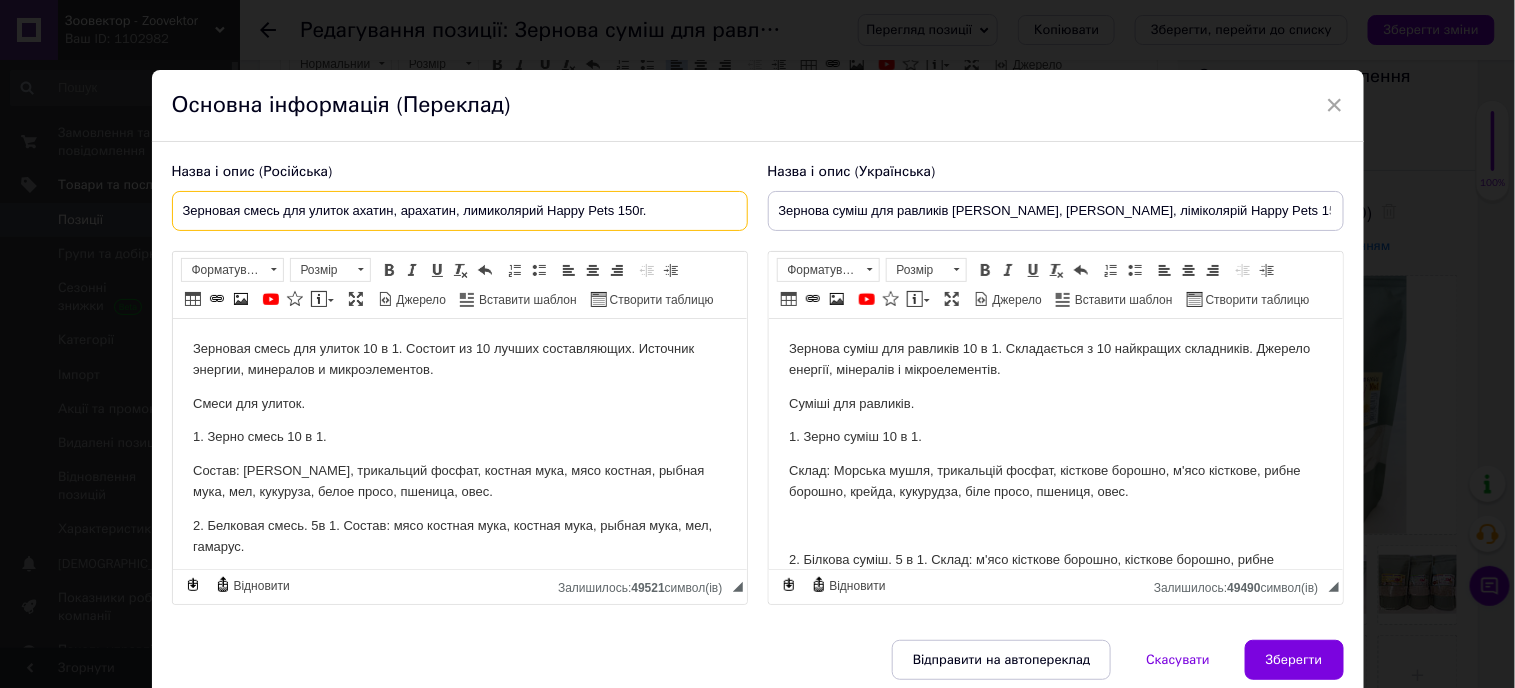 drag, startPoint x: 641, startPoint y: 212, endPoint x: 655, endPoint y: 227, distance: 20.518284 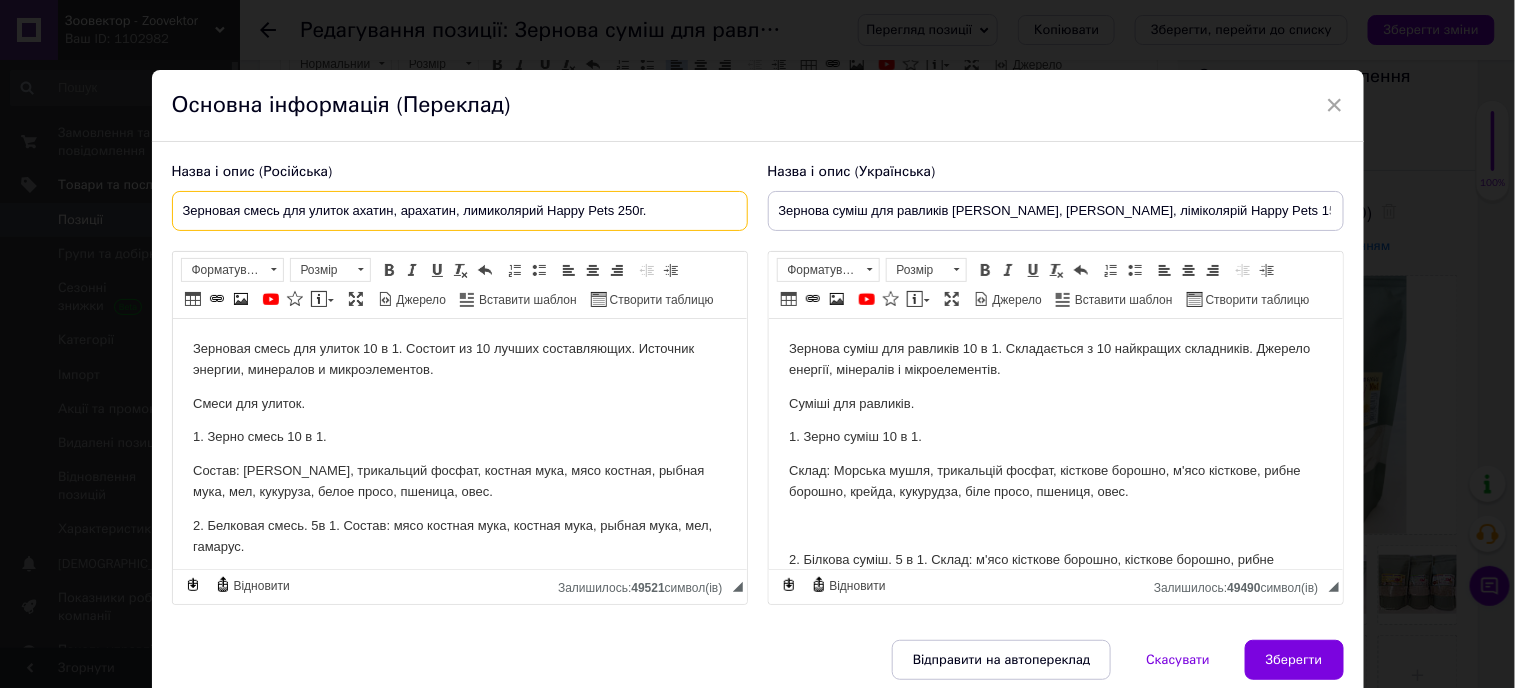 type on "Зерновая смесь для улиток ахатин, арахатин, лимиколярий Happy Pets 250г." 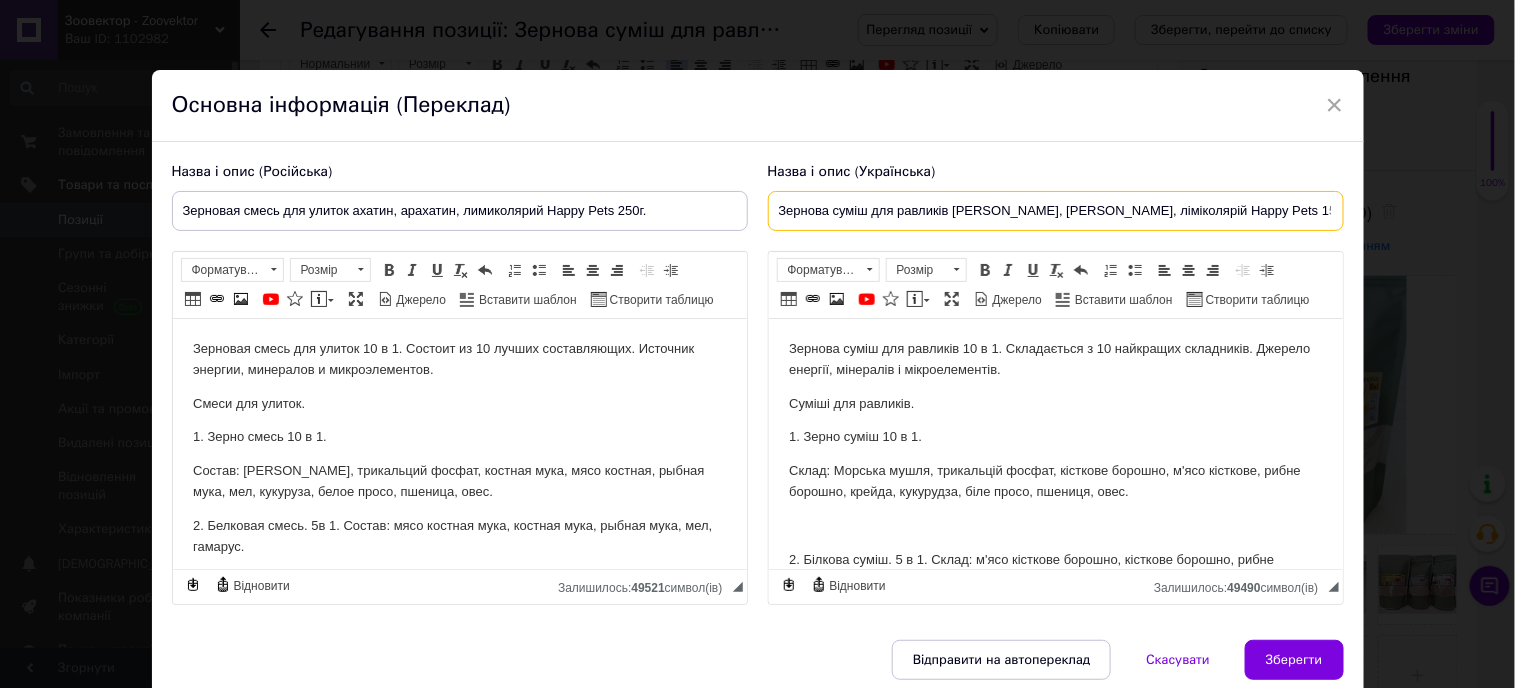 click on "Зернова суміш для равликів [PERSON_NAME], [PERSON_NAME], ліміколярій Happy Pets 150г." at bounding box center (1056, 211) 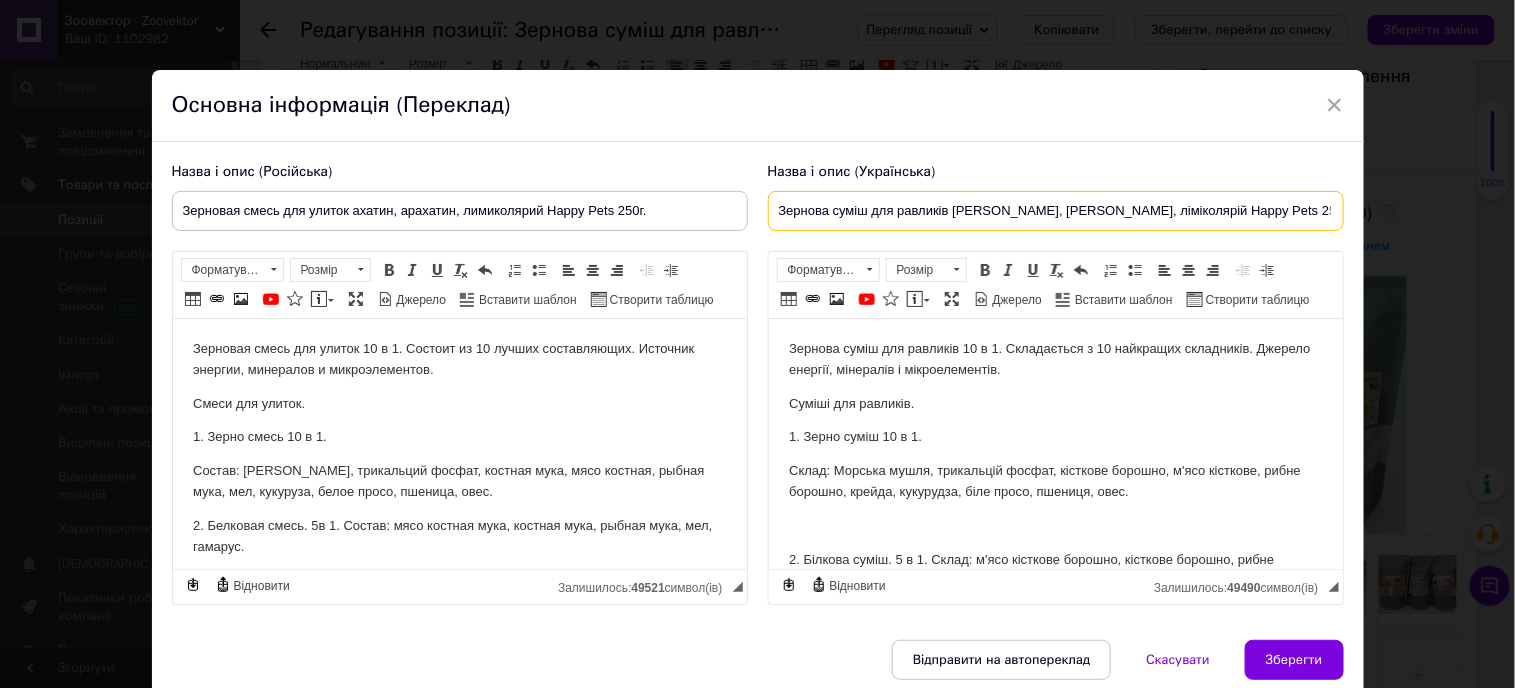 scroll, scrollTop: 130, scrollLeft: 0, axis: vertical 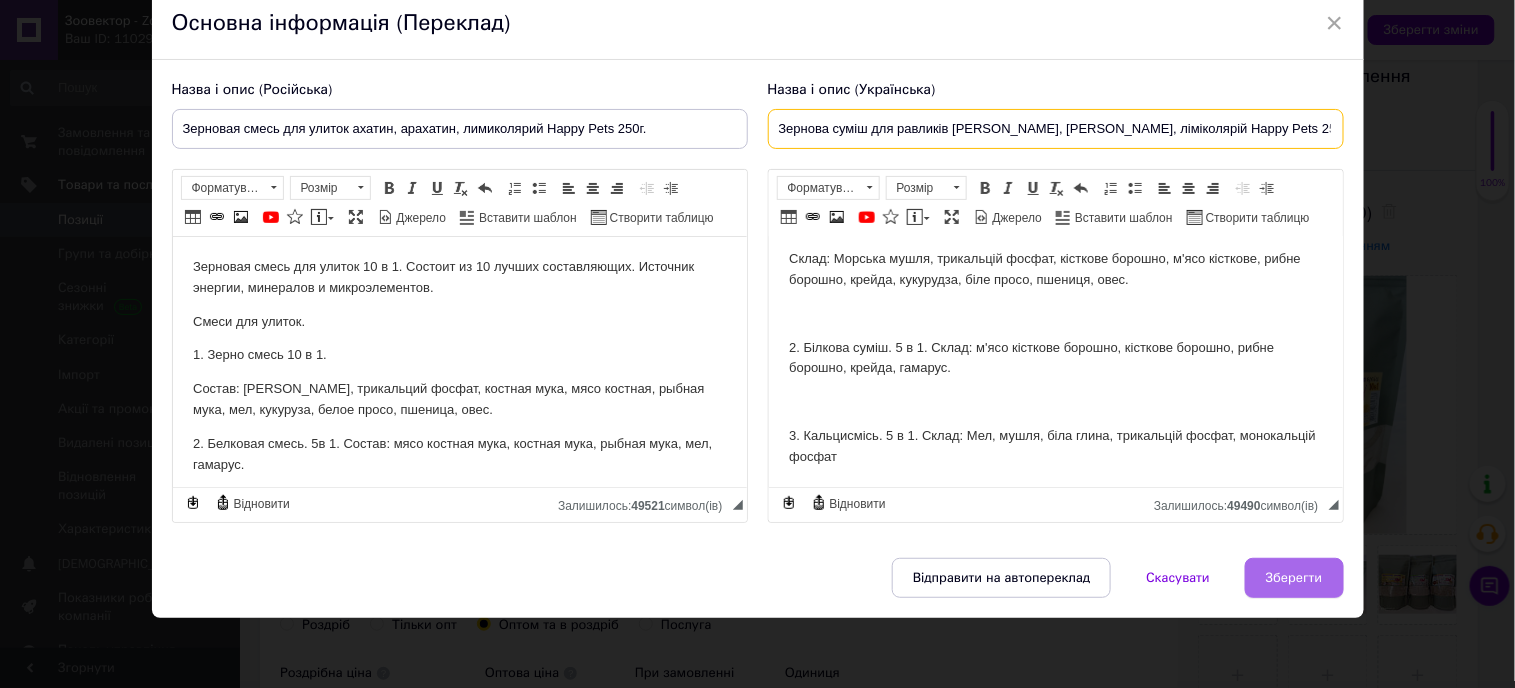 type on "Зернова суміш для равликів [PERSON_NAME], [PERSON_NAME], ліміколярій Happy Pets 250г." 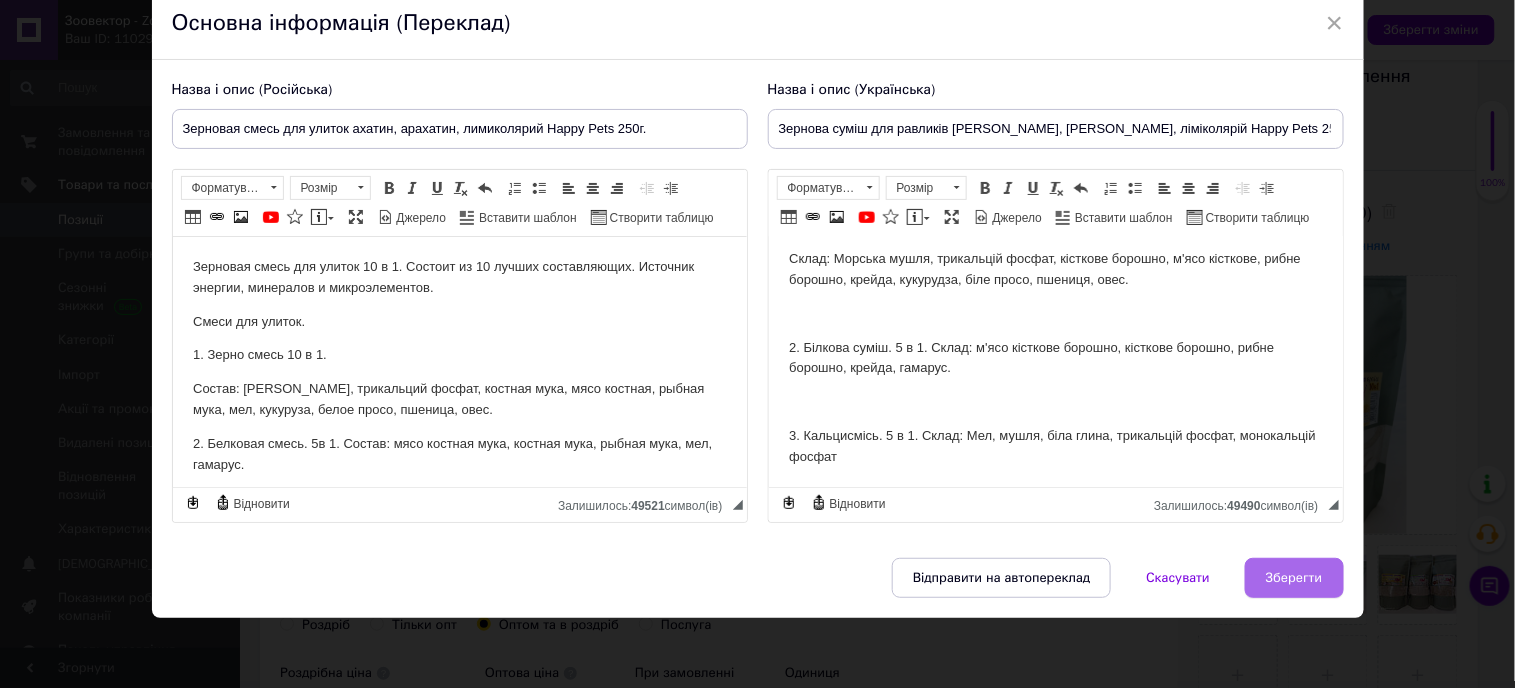 click on "Зберегти" at bounding box center [1294, 578] 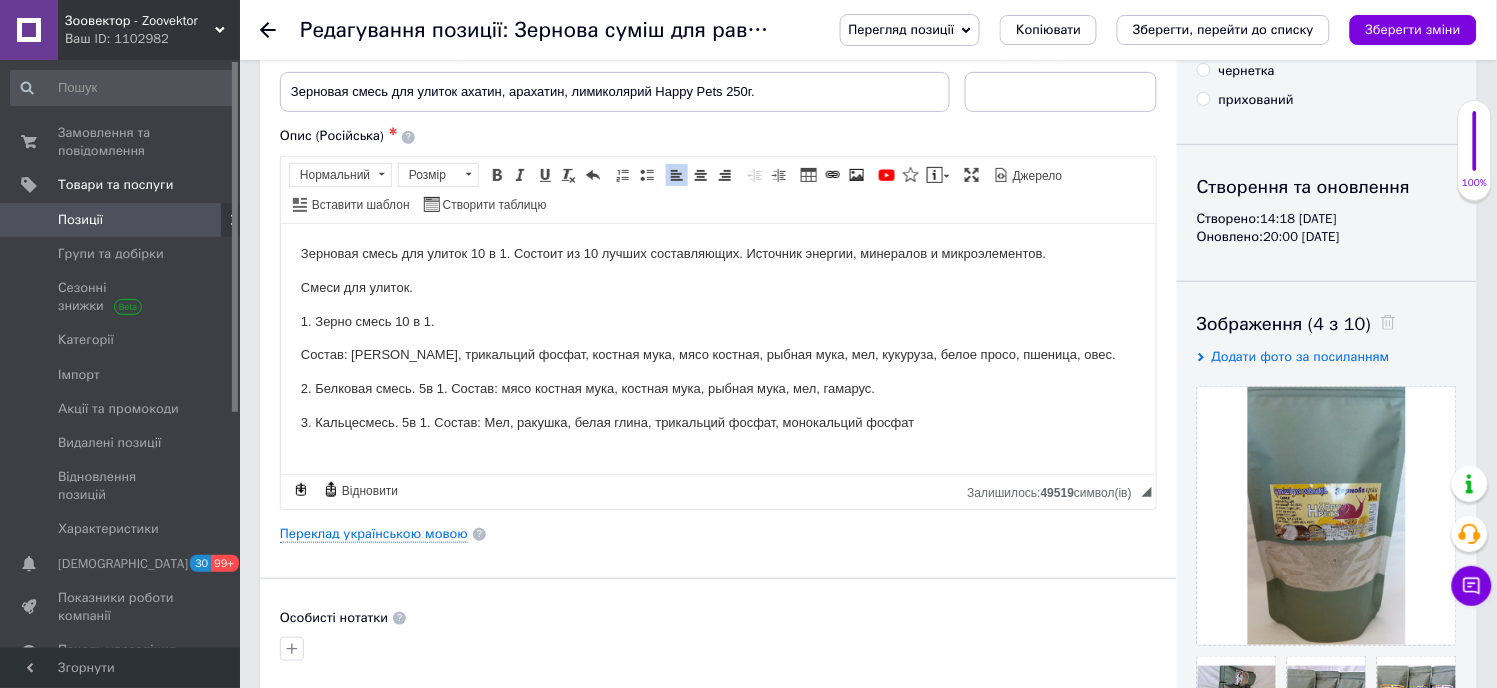 scroll, scrollTop: 0, scrollLeft: 0, axis: both 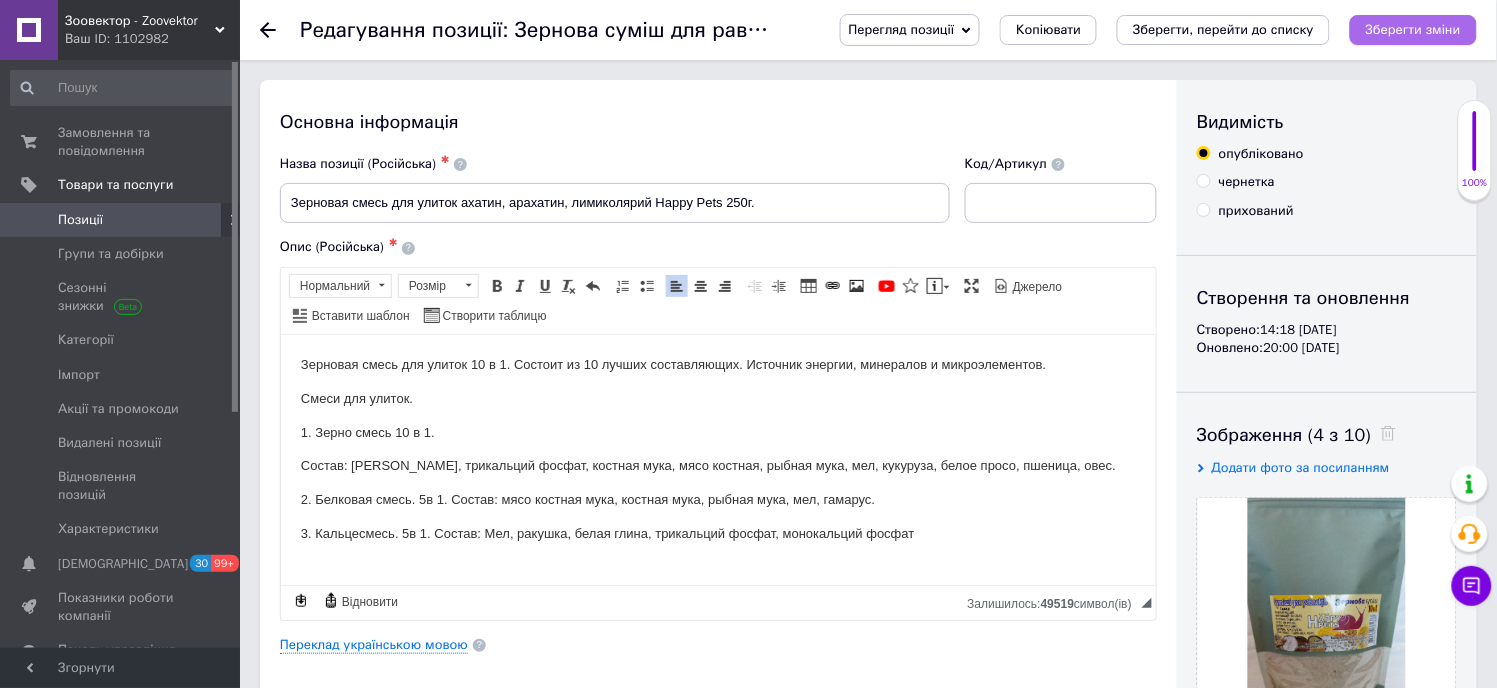 click on "Зберегти зміни" at bounding box center [1413, 29] 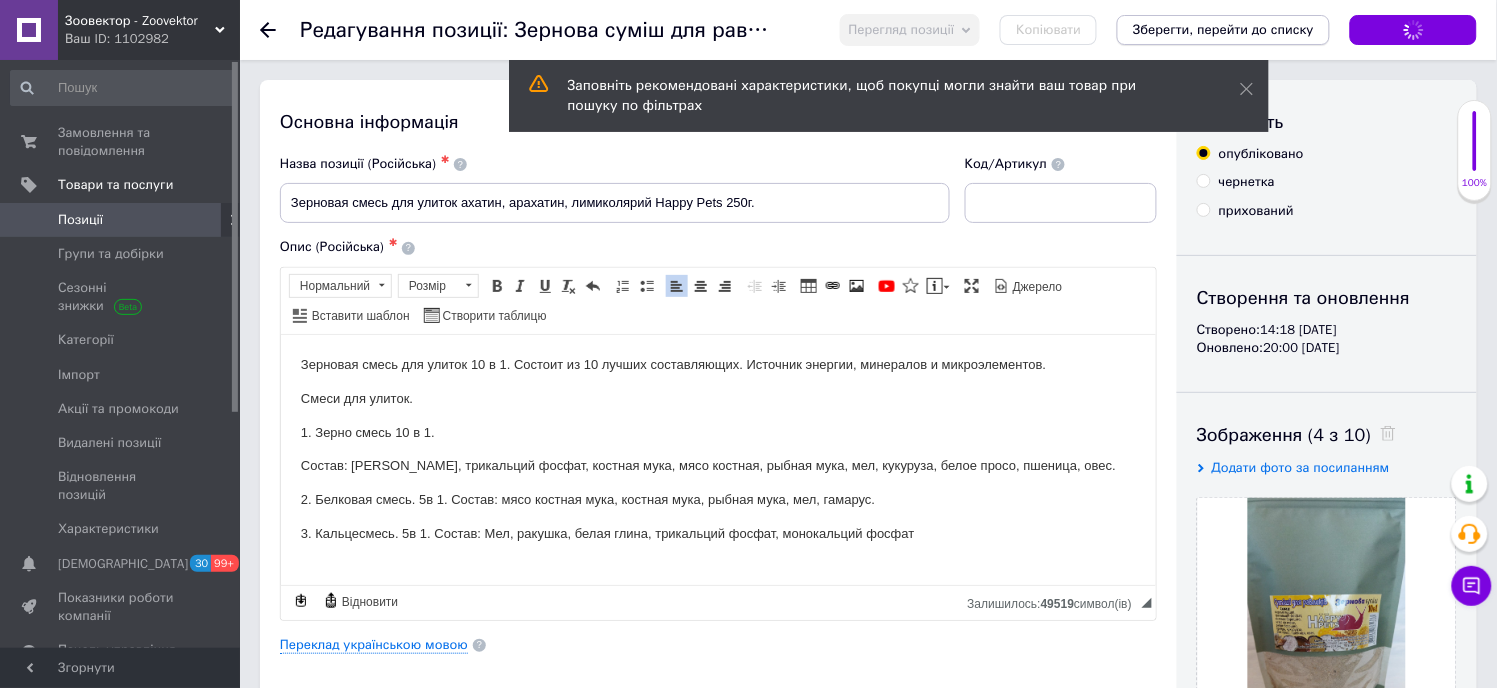 click on "Зберегти, перейти до списку" at bounding box center (1223, 29) 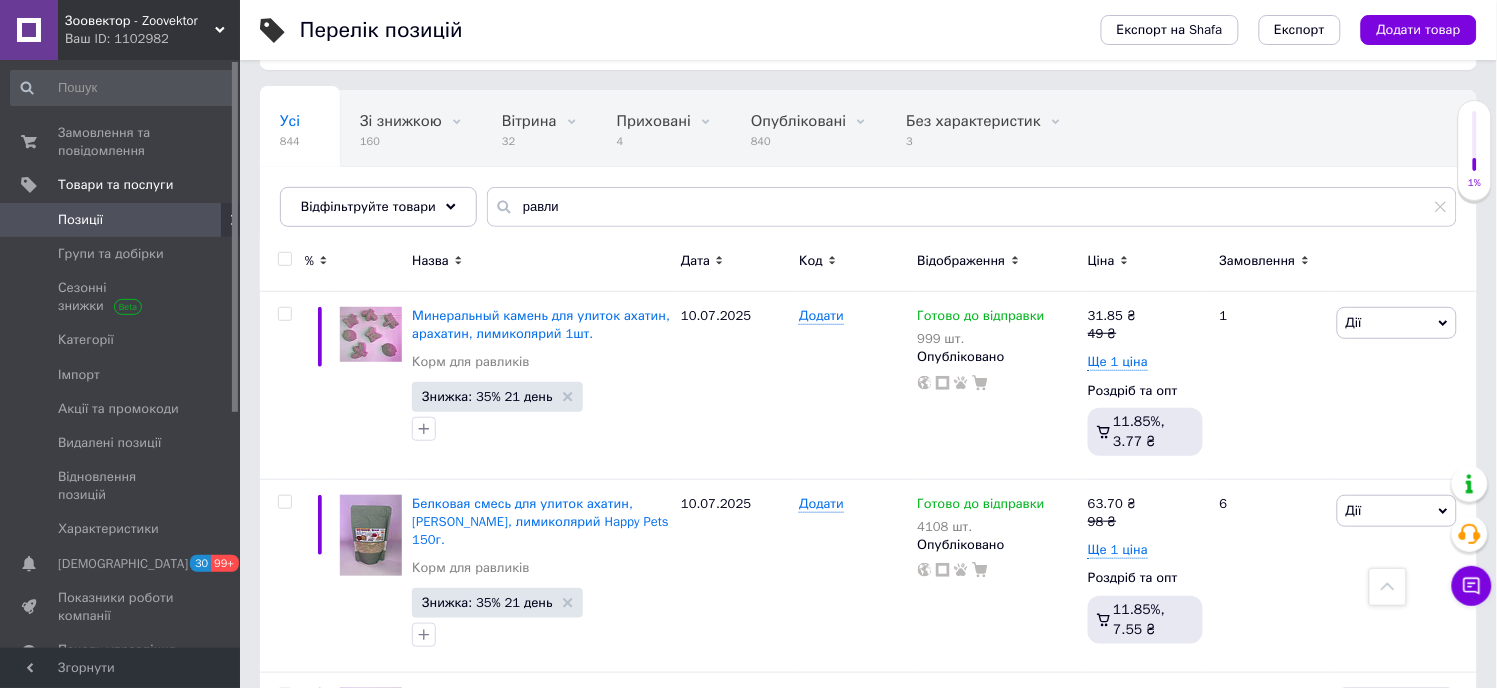 scroll, scrollTop: 444, scrollLeft: 0, axis: vertical 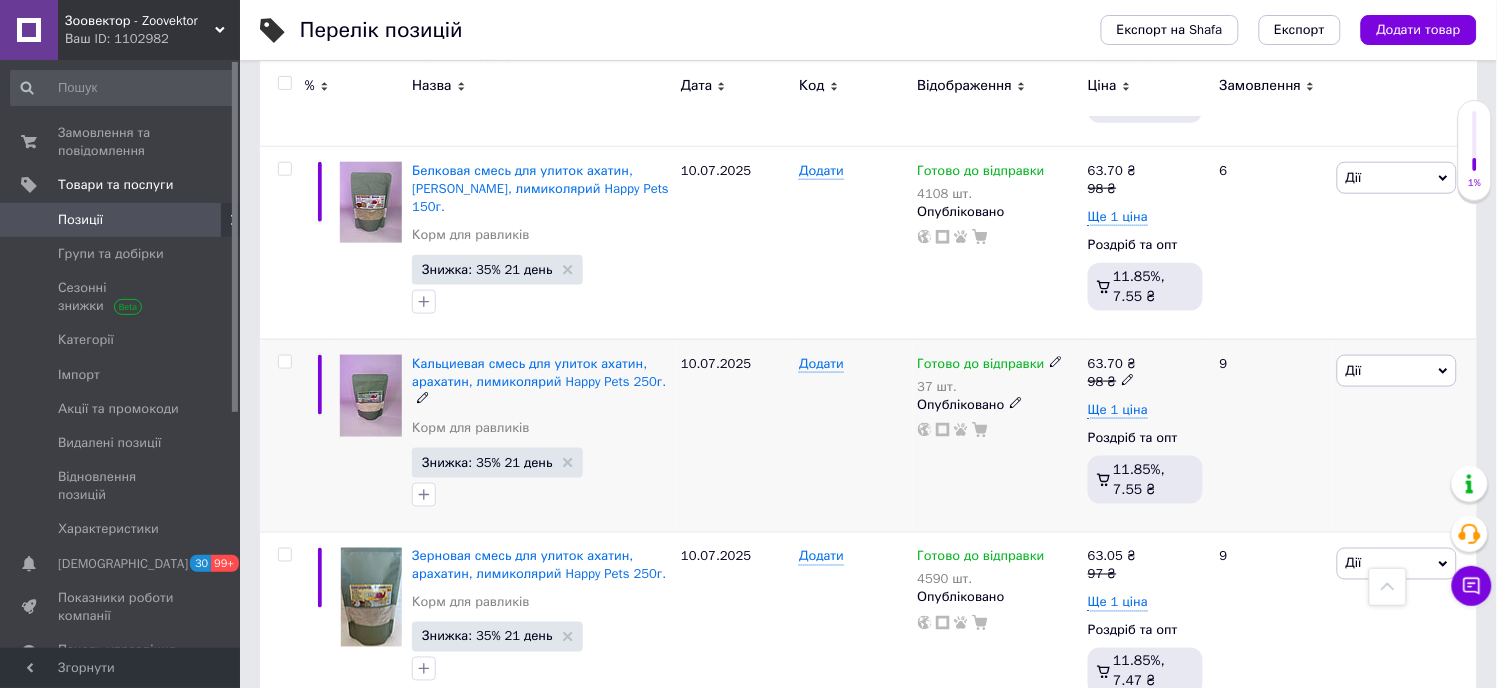 click on "Кальциевая смесь для улиток ахатин, арахатин, лимиколярий Happy Pets 250г." at bounding box center [541, 382] 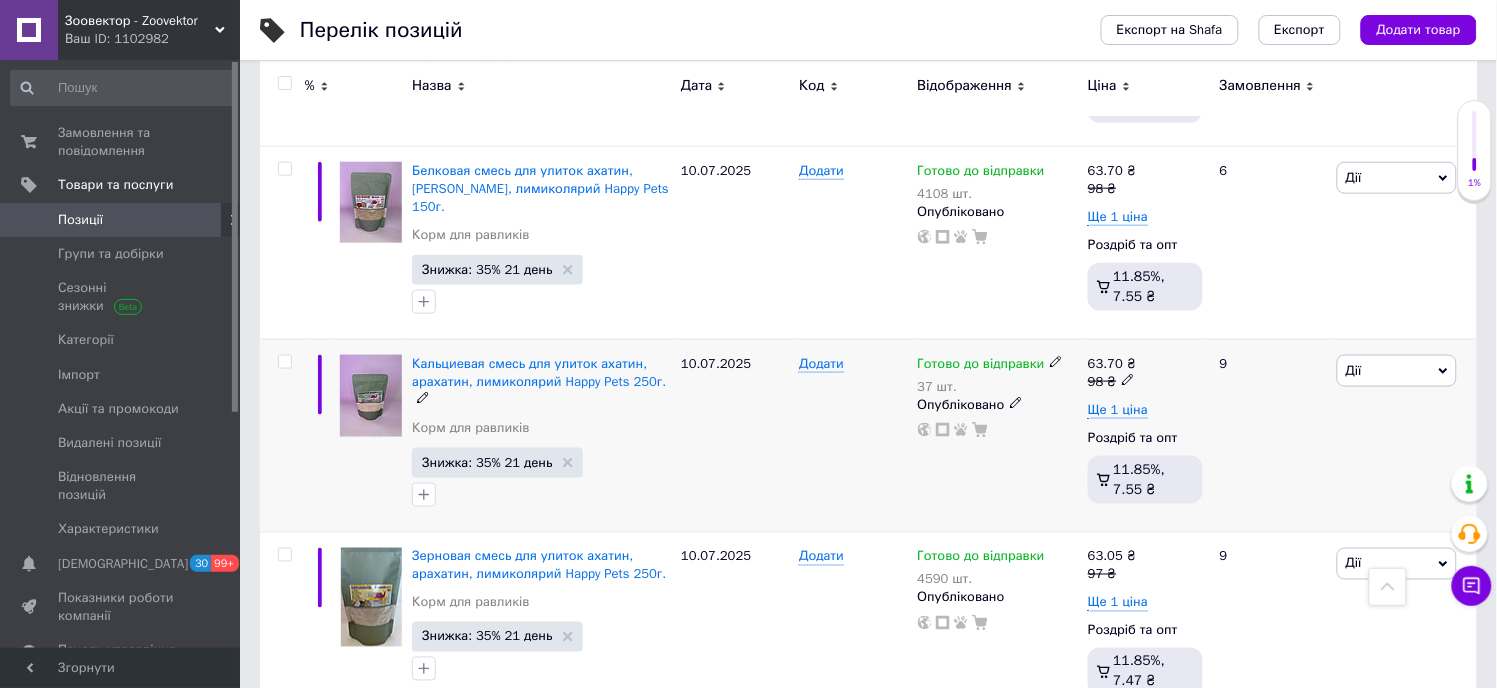 click 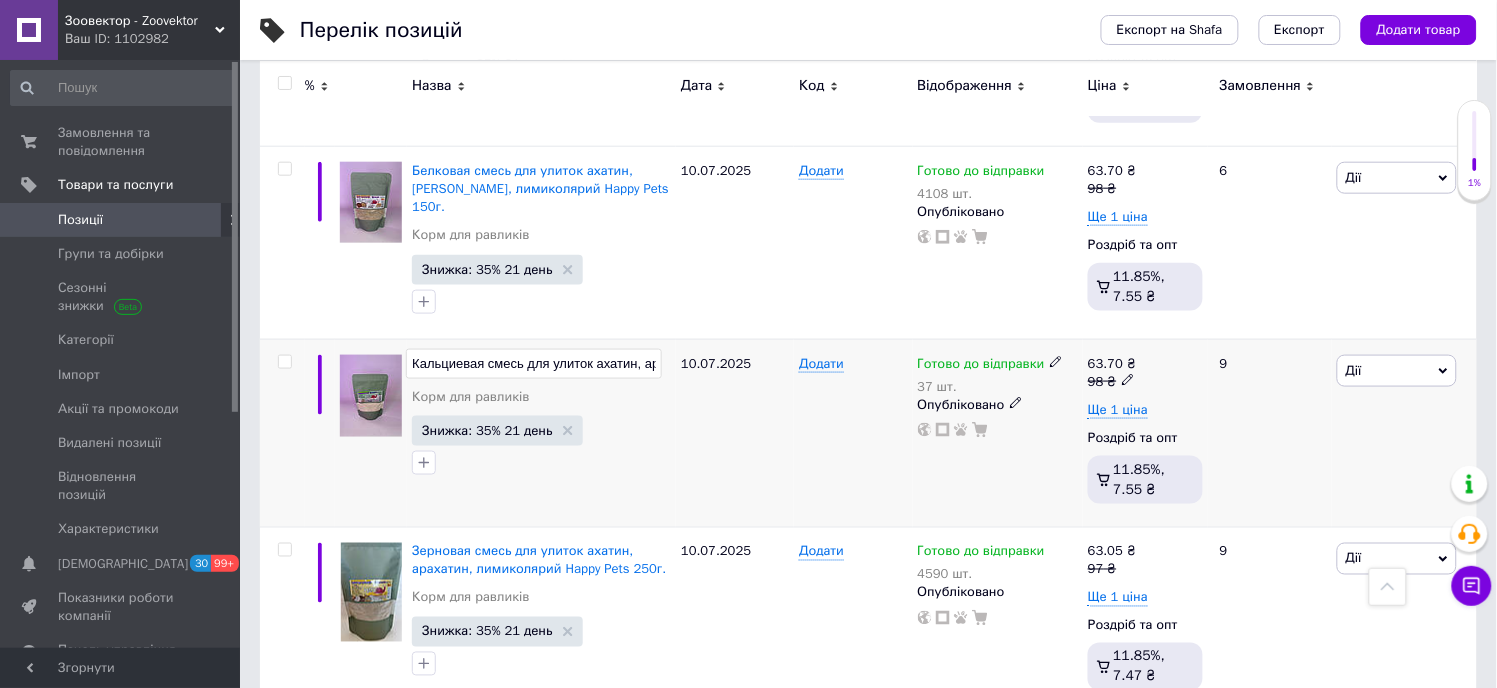 scroll, scrollTop: 0, scrollLeft: 256, axis: horizontal 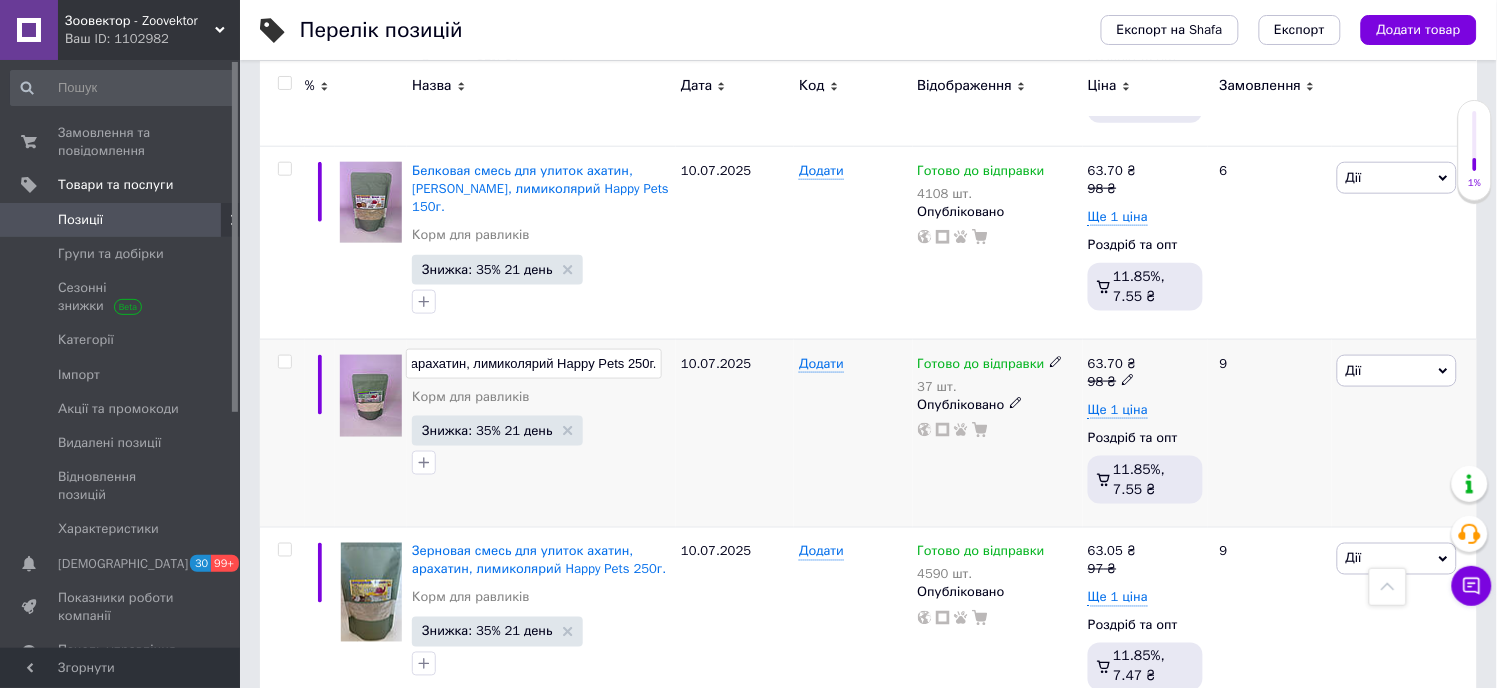 click on "Кальциевая смесь для улиток ахатин, арахатин, лимиколярий Happy Pets 250г." at bounding box center [534, 364] 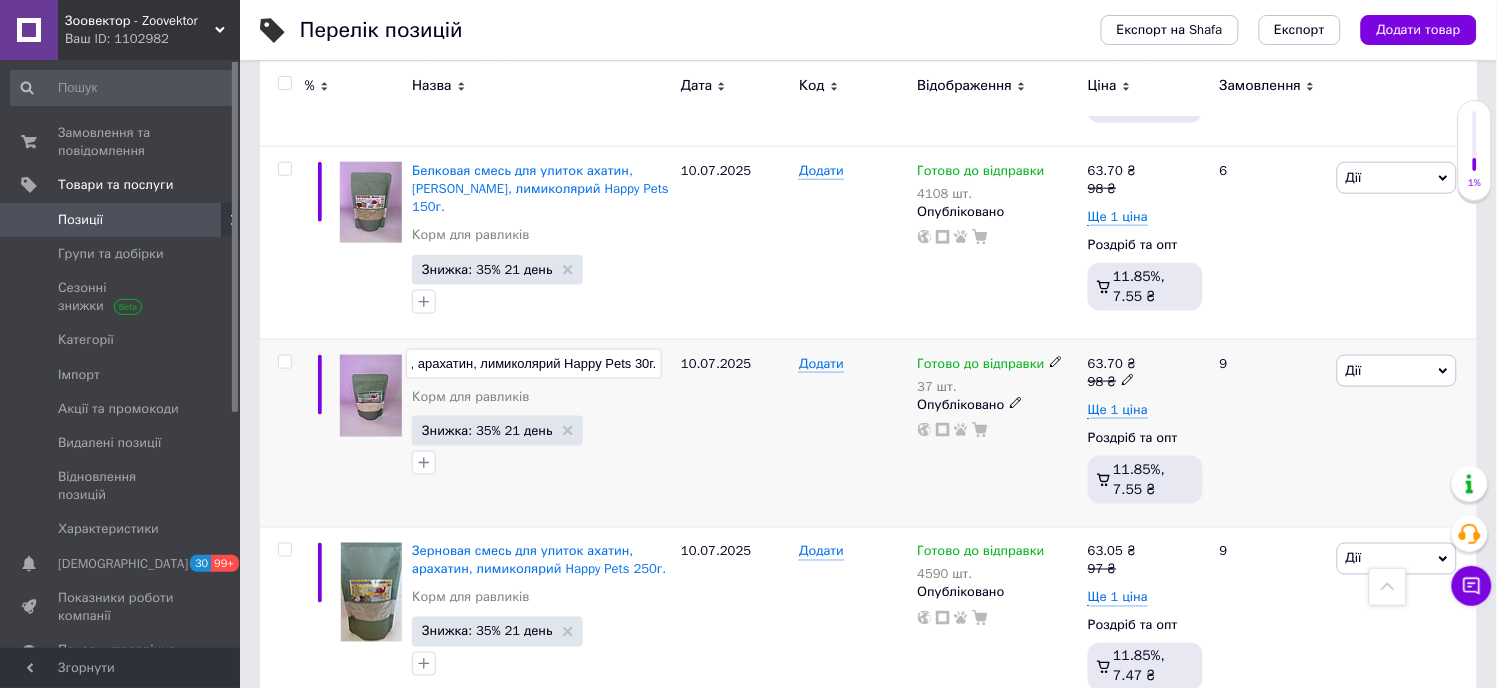 type on "Кальциевая смесь для улиток ахатин, арахатин, лимиколярий Happy Pets 300г." 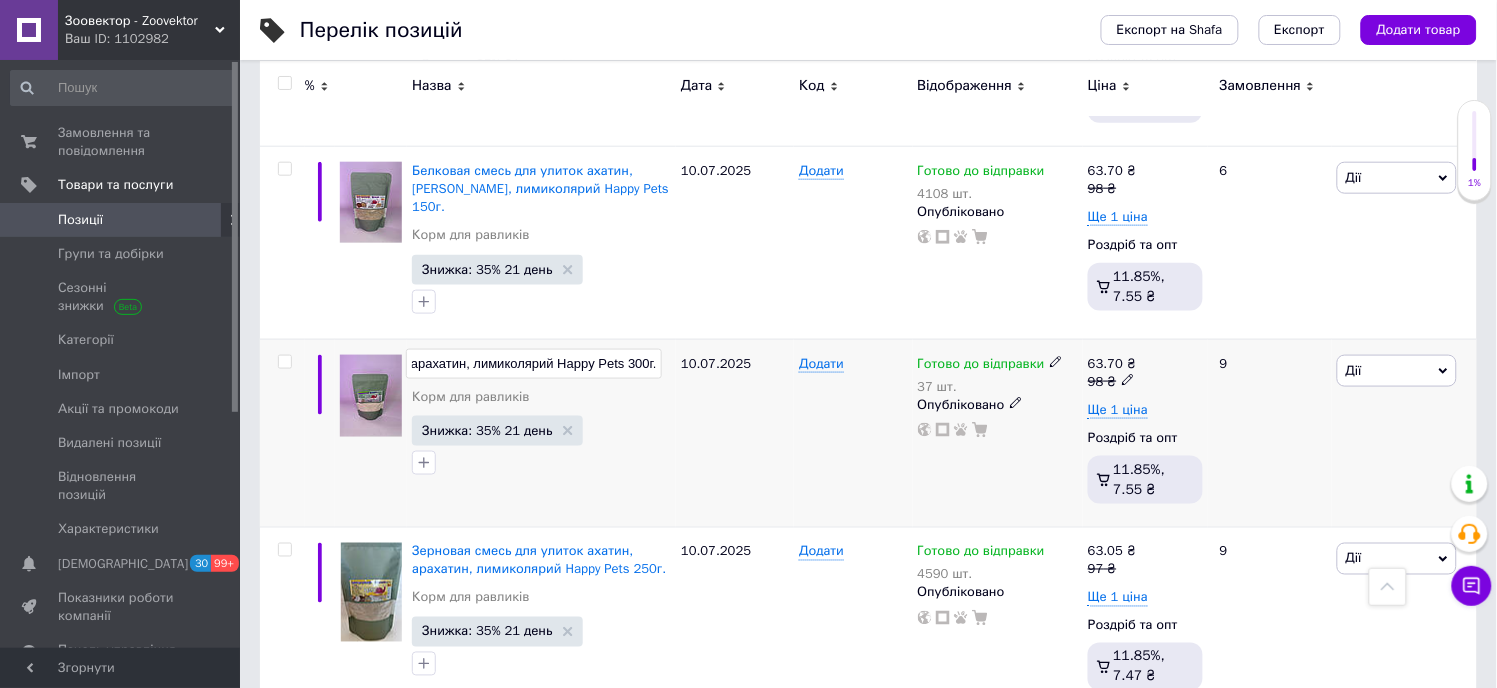 scroll, scrollTop: 0, scrollLeft: 251, axis: horizontal 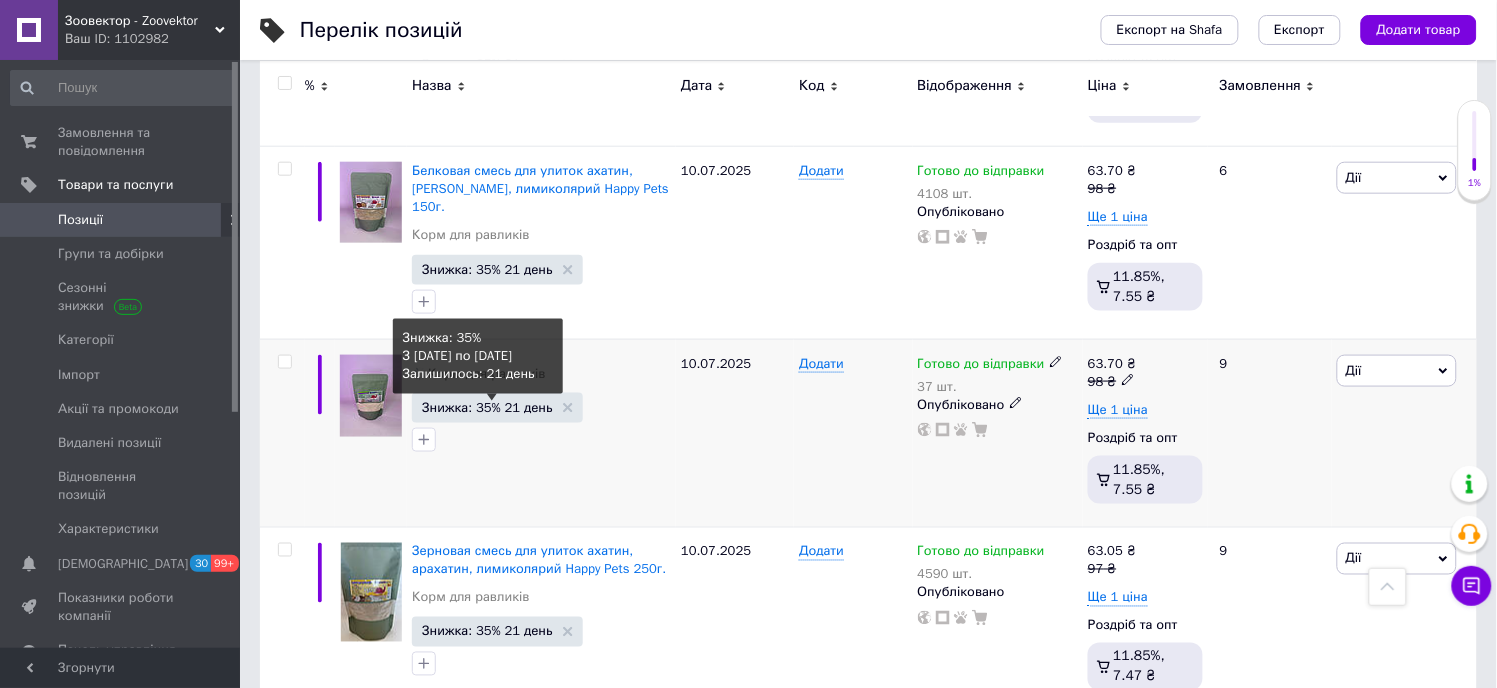 click on "Корм для равликів" at bounding box center [486, 374] 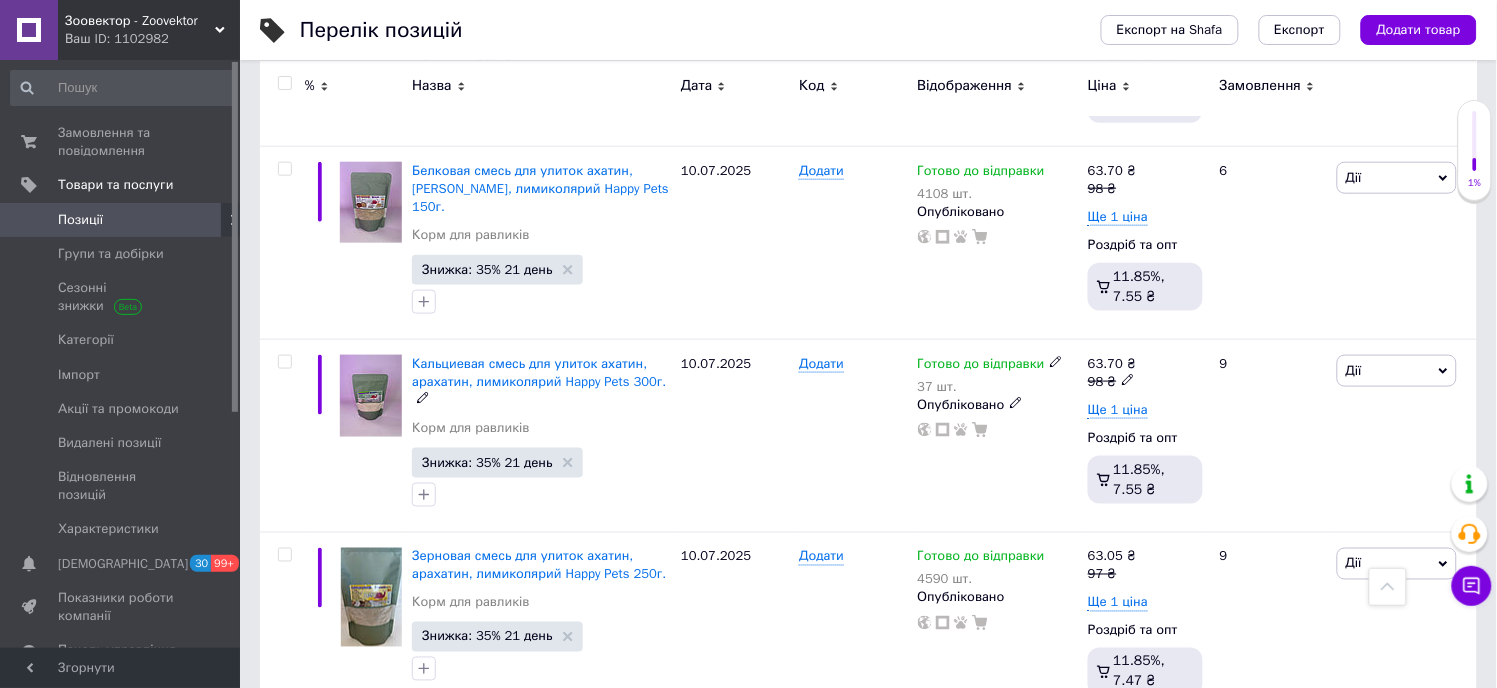 click at bounding box center [371, 396] 